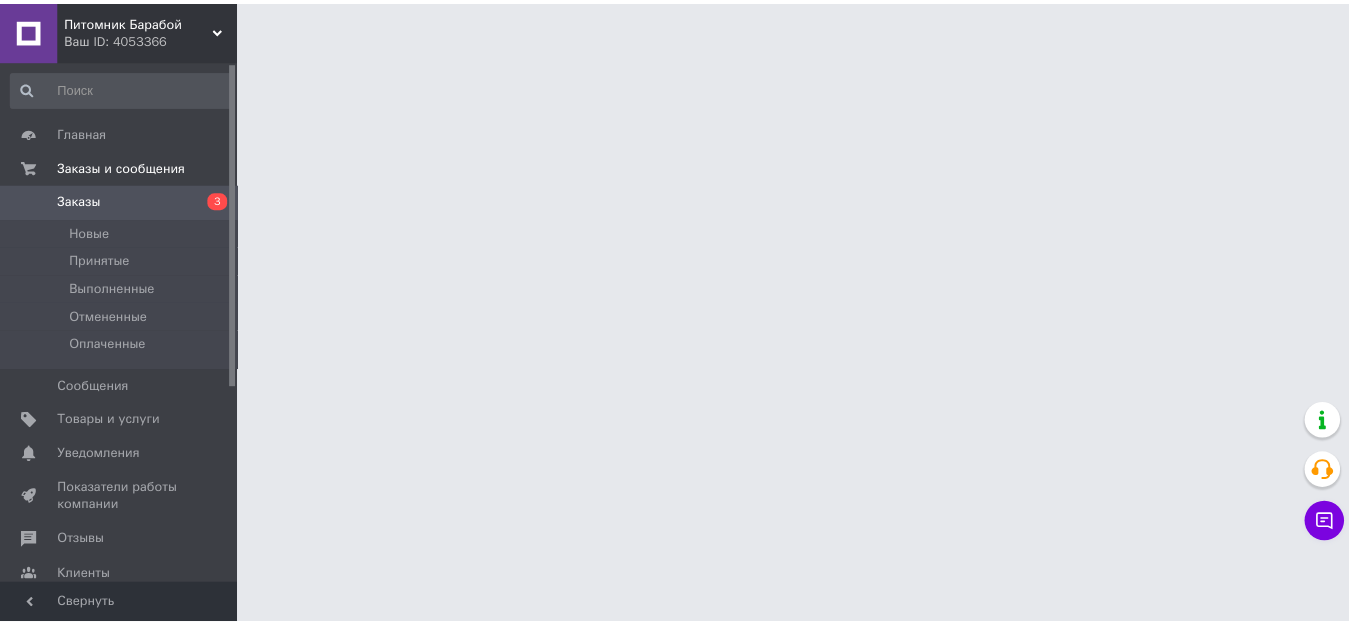 scroll, scrollTop: 0, scrollLeft: 0, axis: both 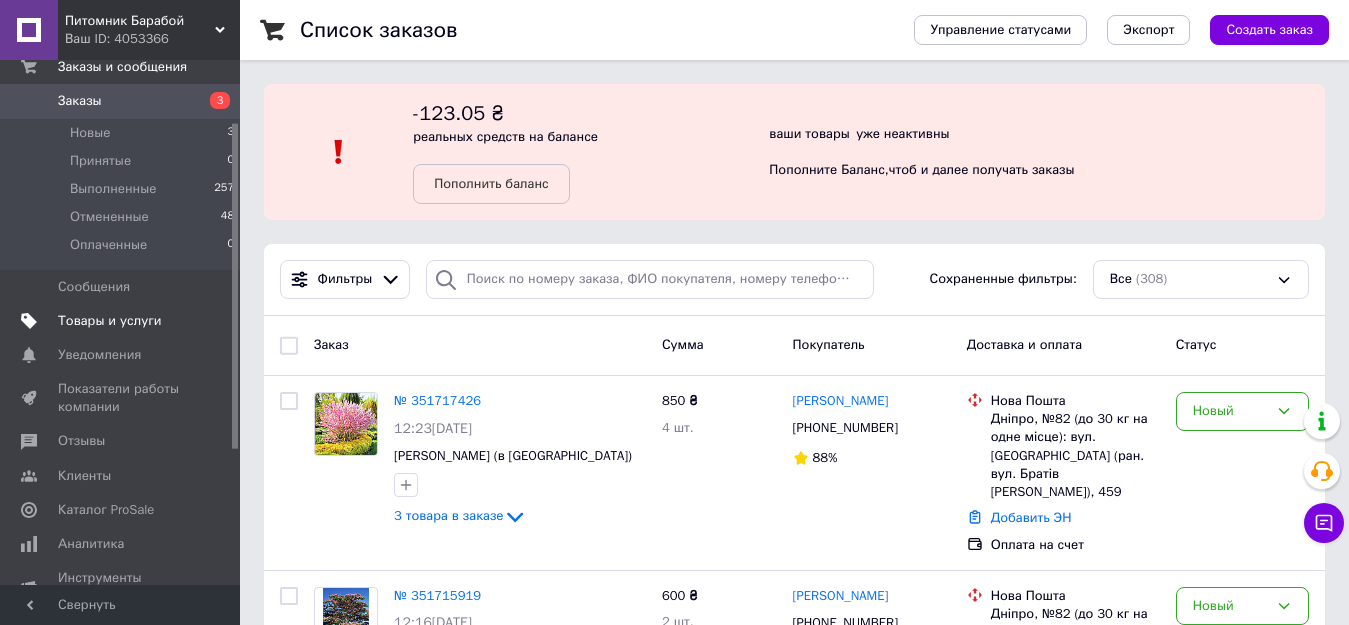 click on "Товары и услуги" at bounding box center (110, 321) 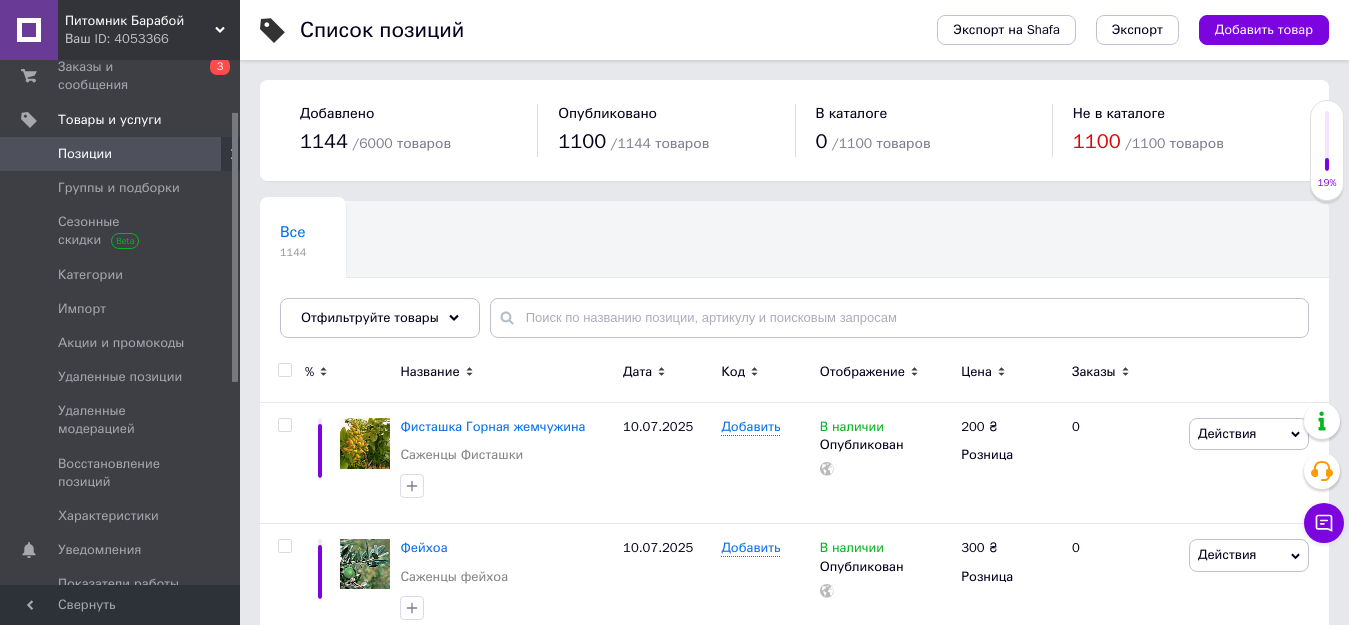 scroll, scrollTop: 100, scrollLeft: 0, axis: vertical 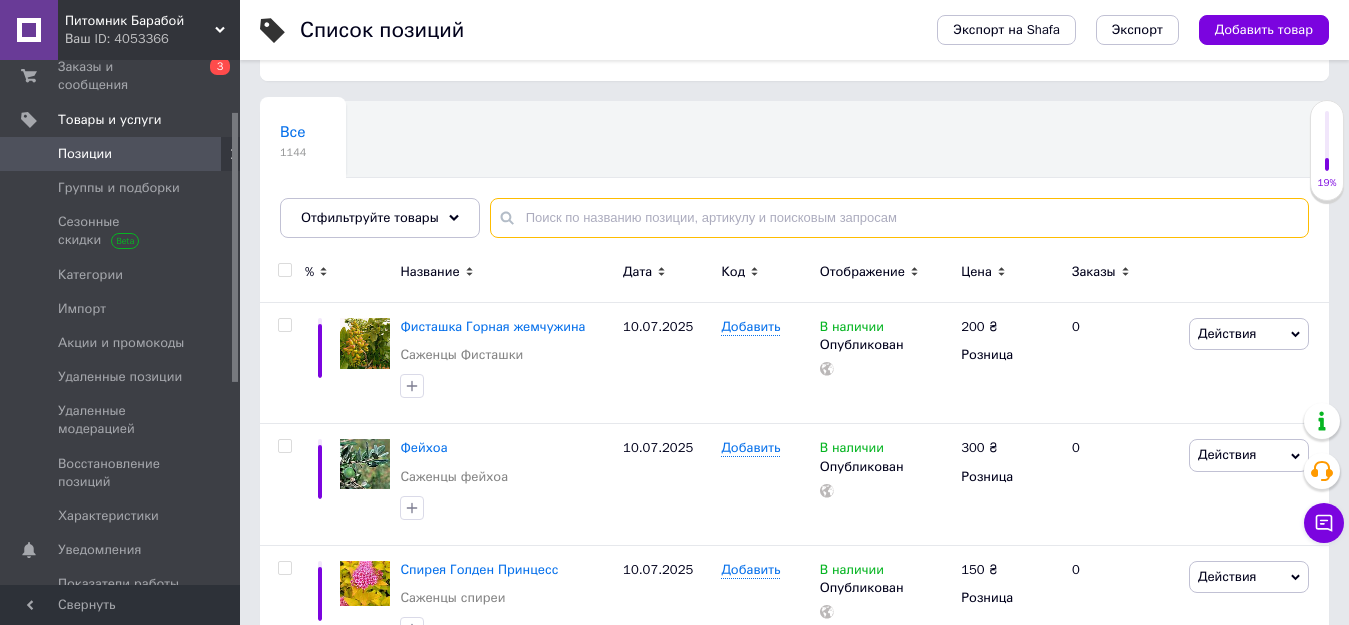 click at bounding box center [899, 218] 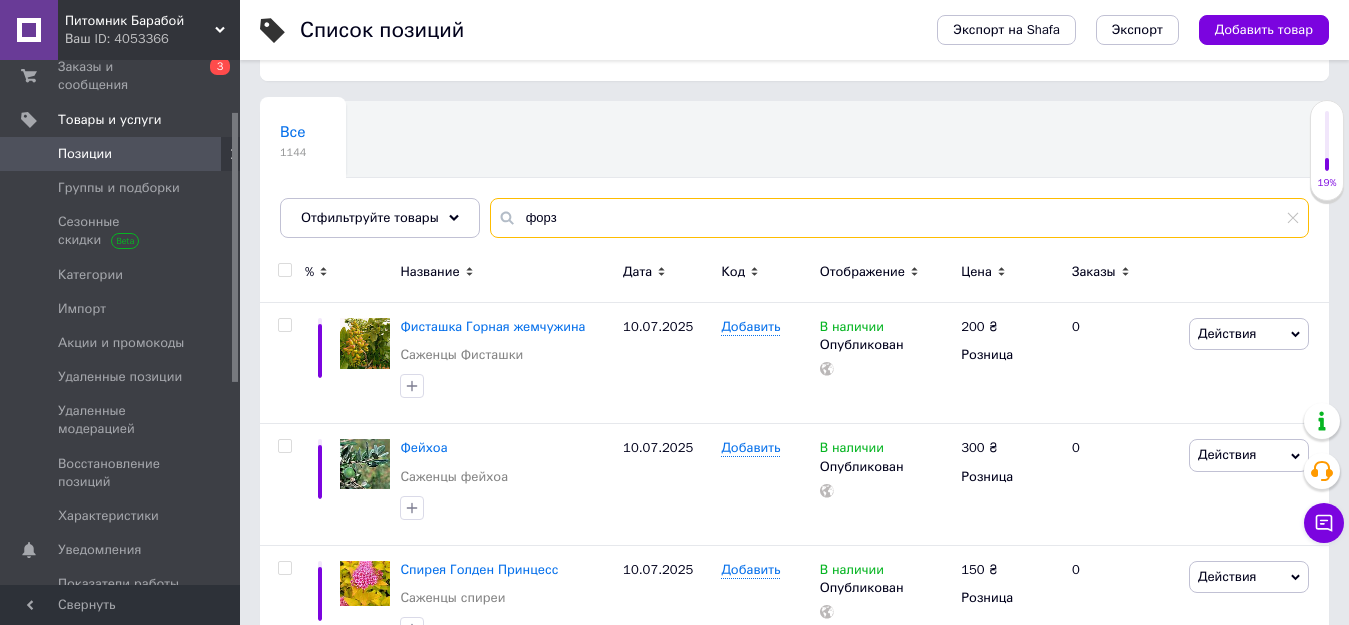 type on "форзи" 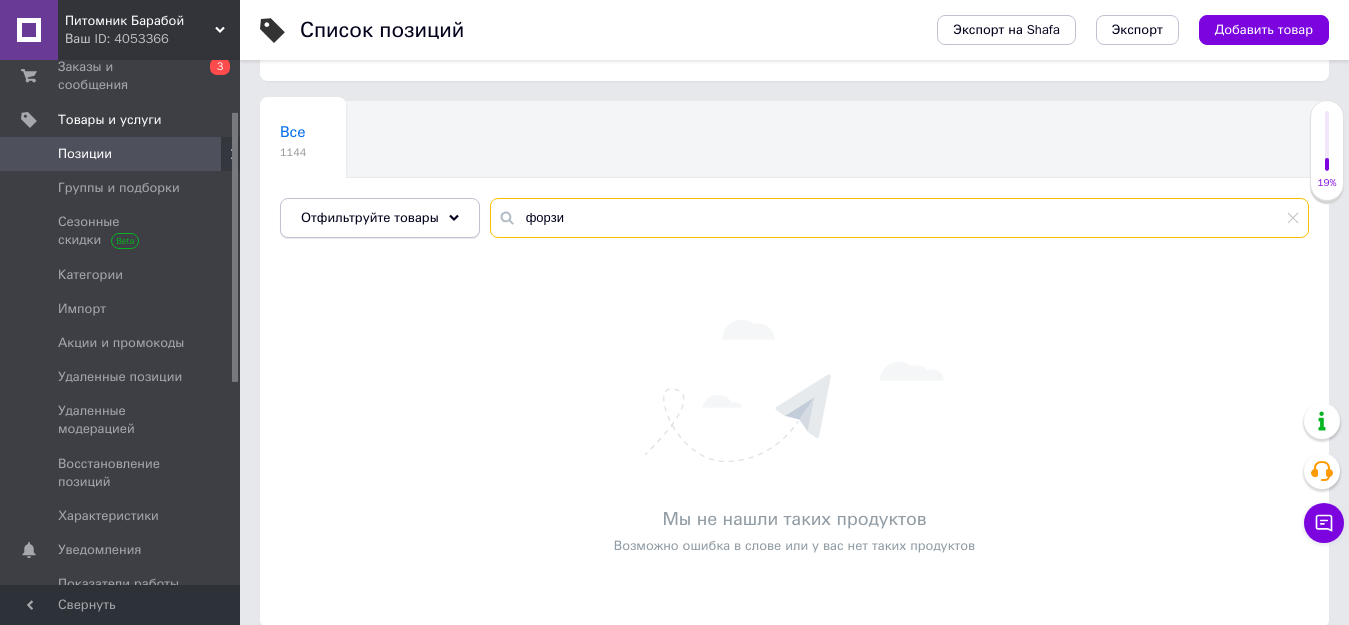 drag, startPoint x: 606, startPoint y: 228, endPoint x: 459, endPoint y: 225, distance: 147.03061 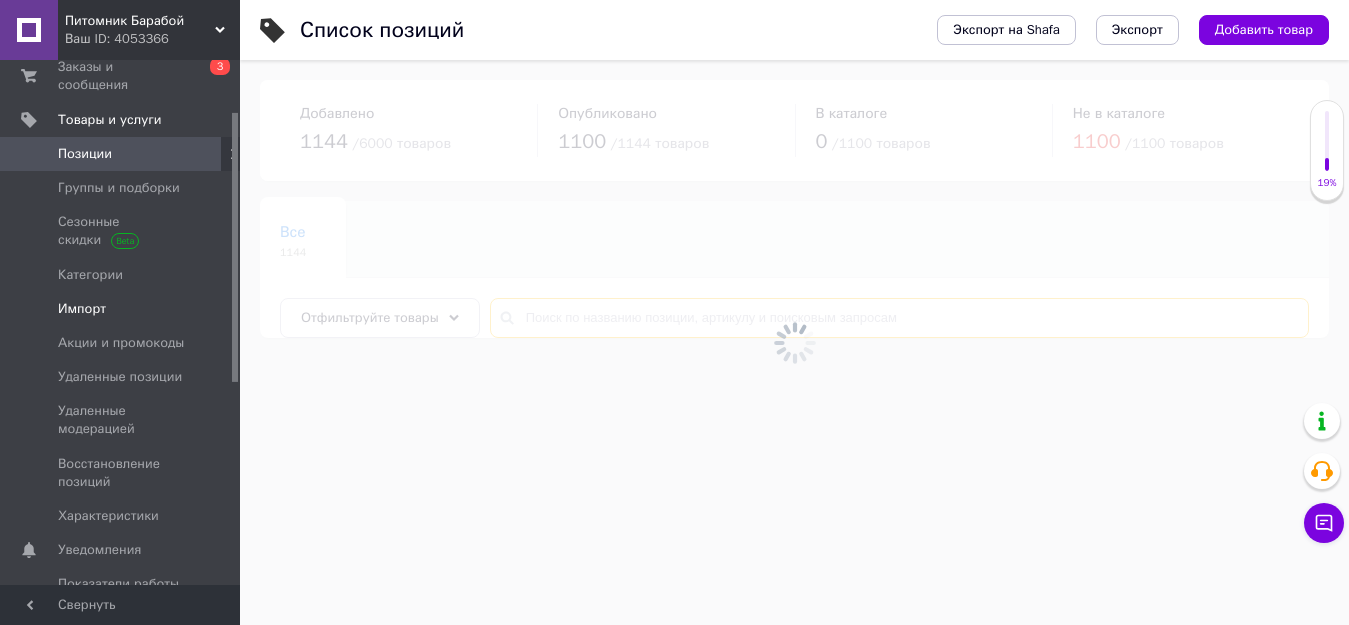 scroll, scrollTop: 0, scrollLeft: 0, axis: both 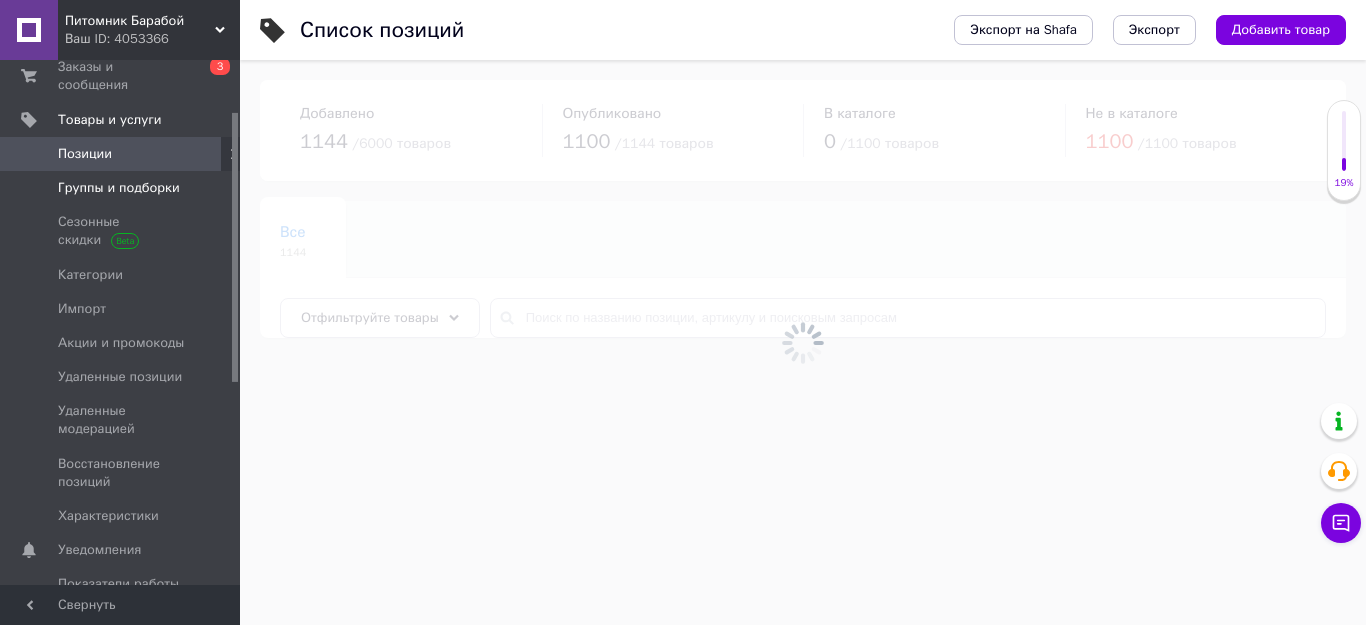 click on "Группы и подборки" at bounding box center [123, 188] 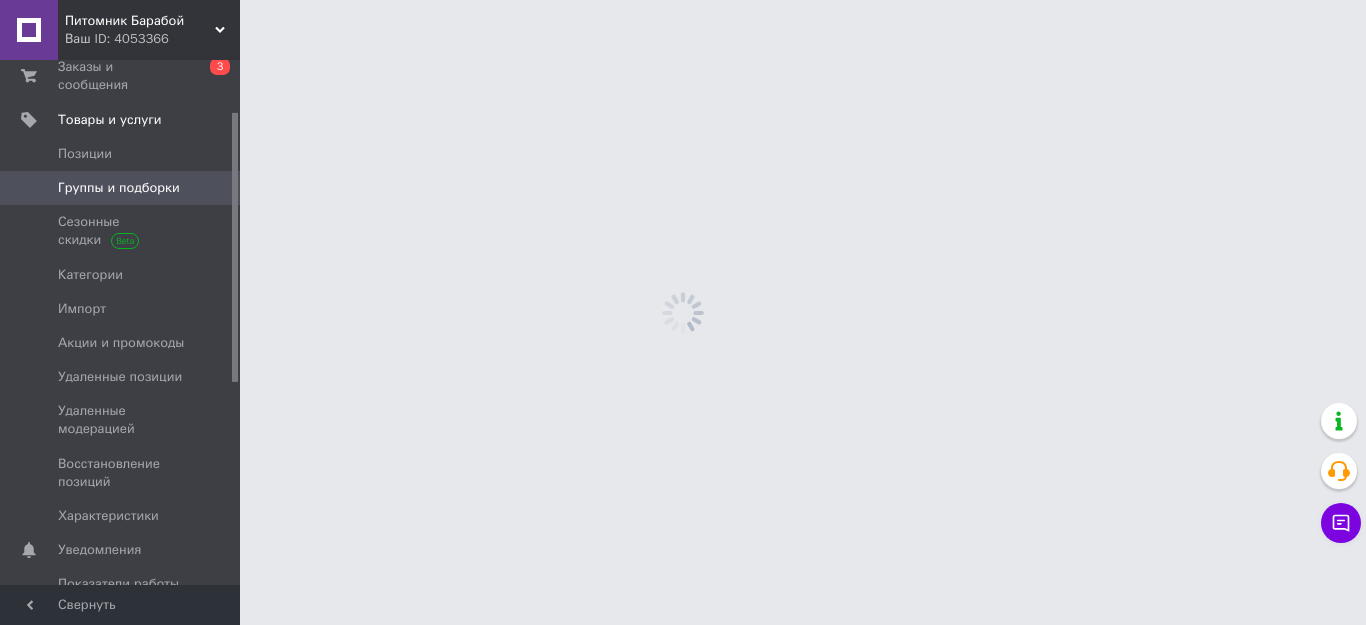 click on "Группы и подборки" at bounding box center [119, 188] 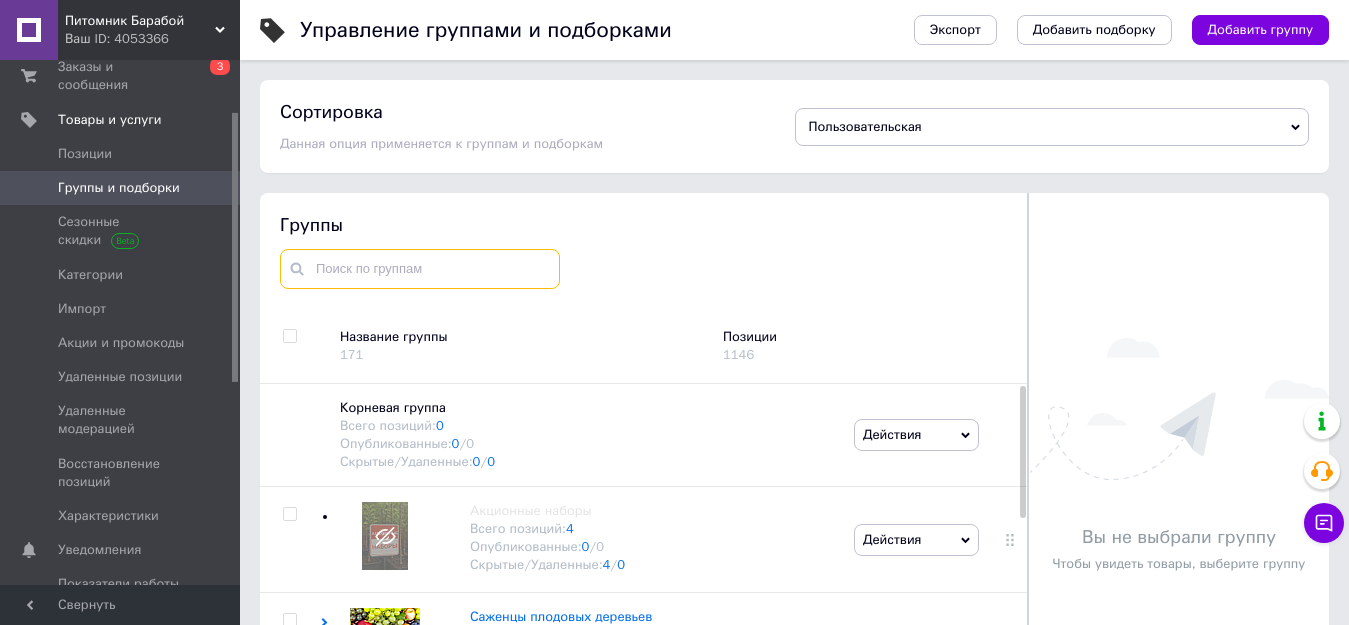 click at bounding box center [420, 269] 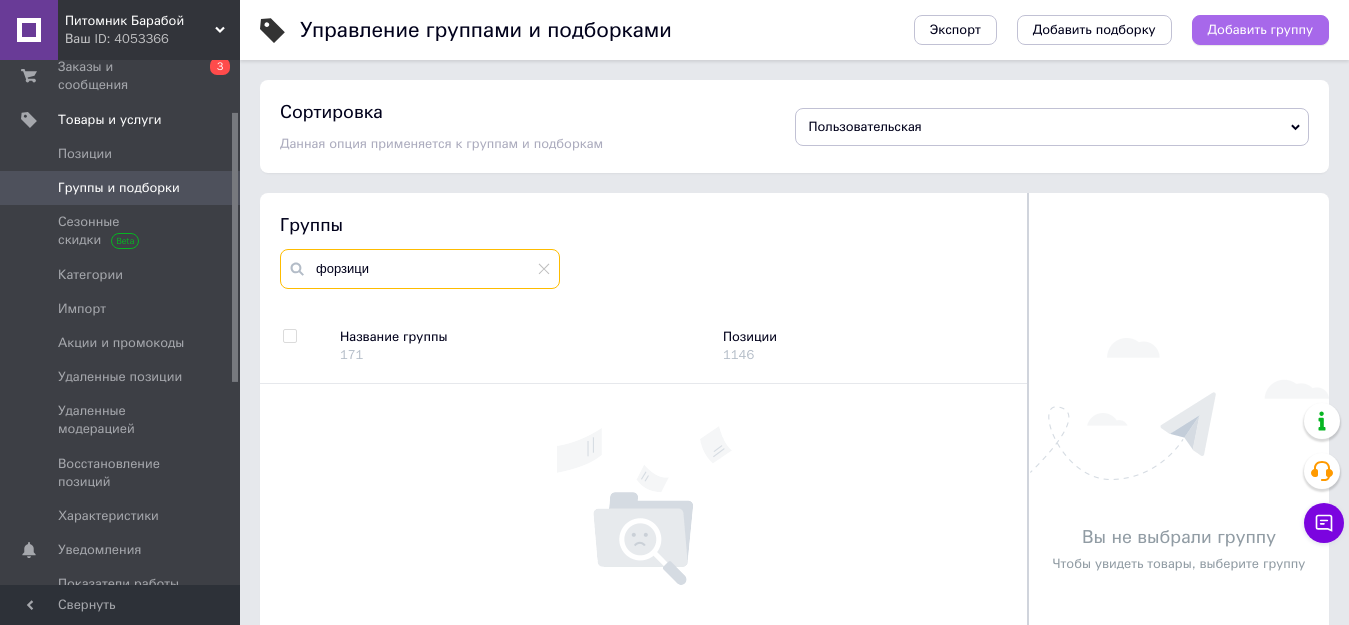 type on "форзици" 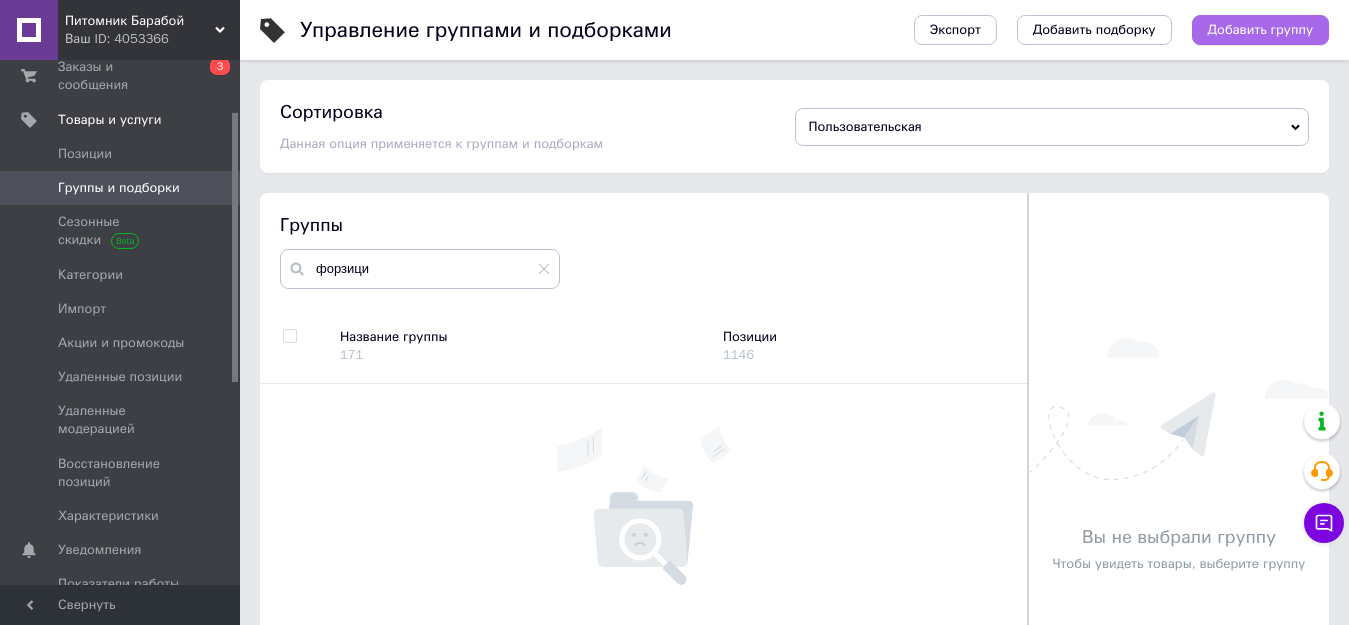 click on "Добавить группу" at bounding box center [1260, 30] 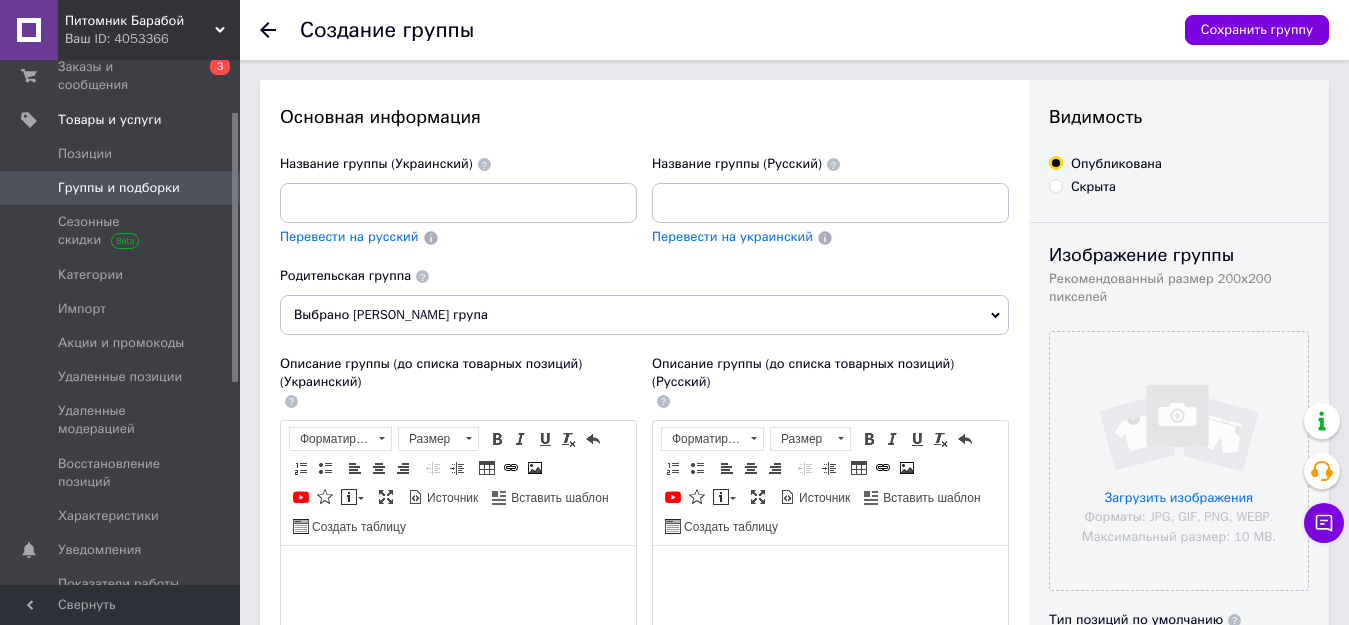 scroll, scrollTop: 0, scrollLeft: 0, axis: both 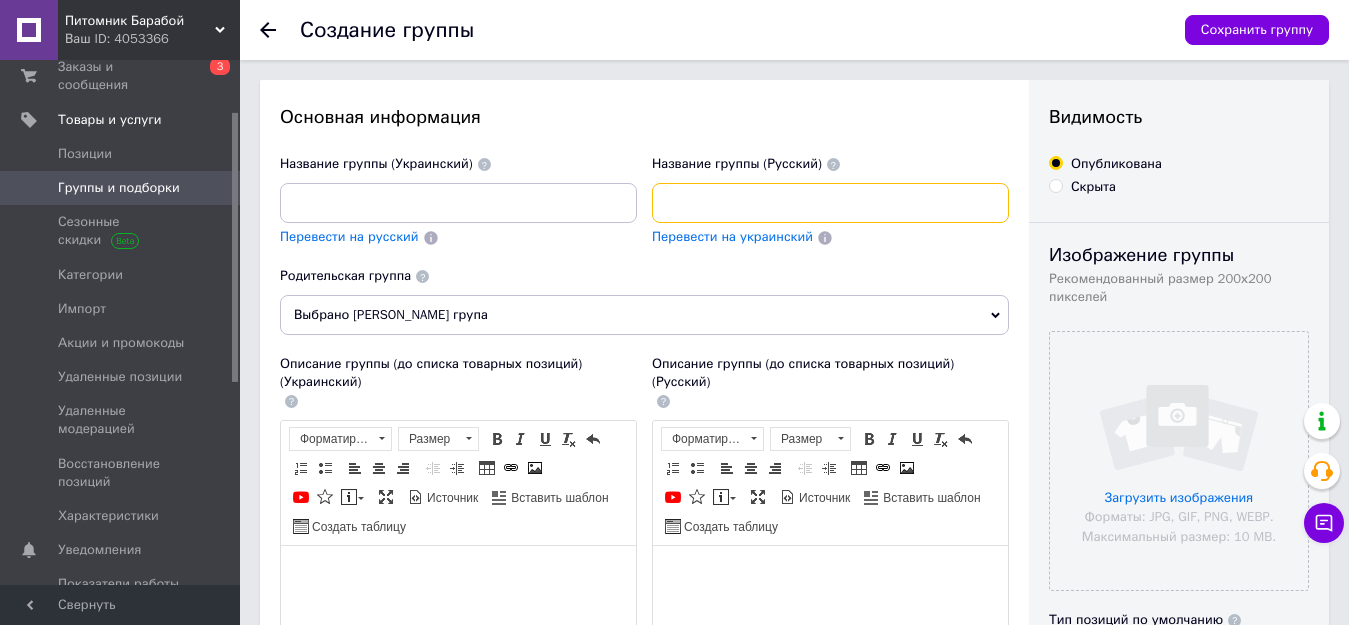 click at bounding box center [830, 203] 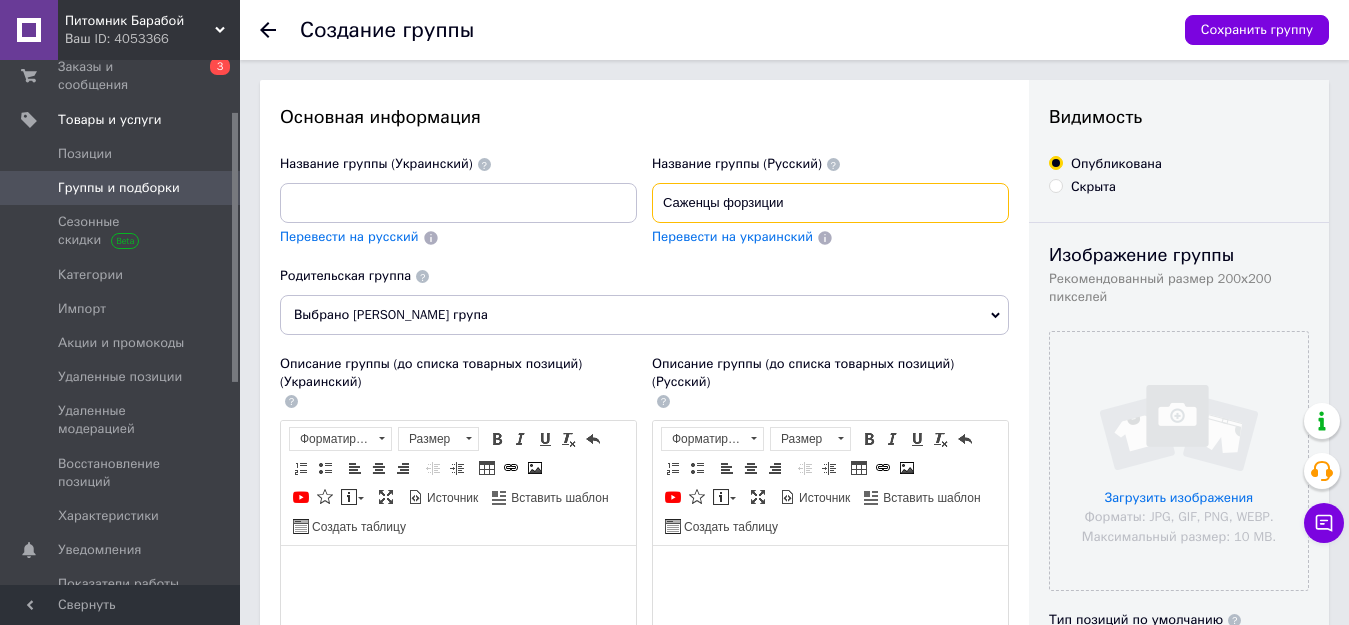 type on "Саженцы форзиции" 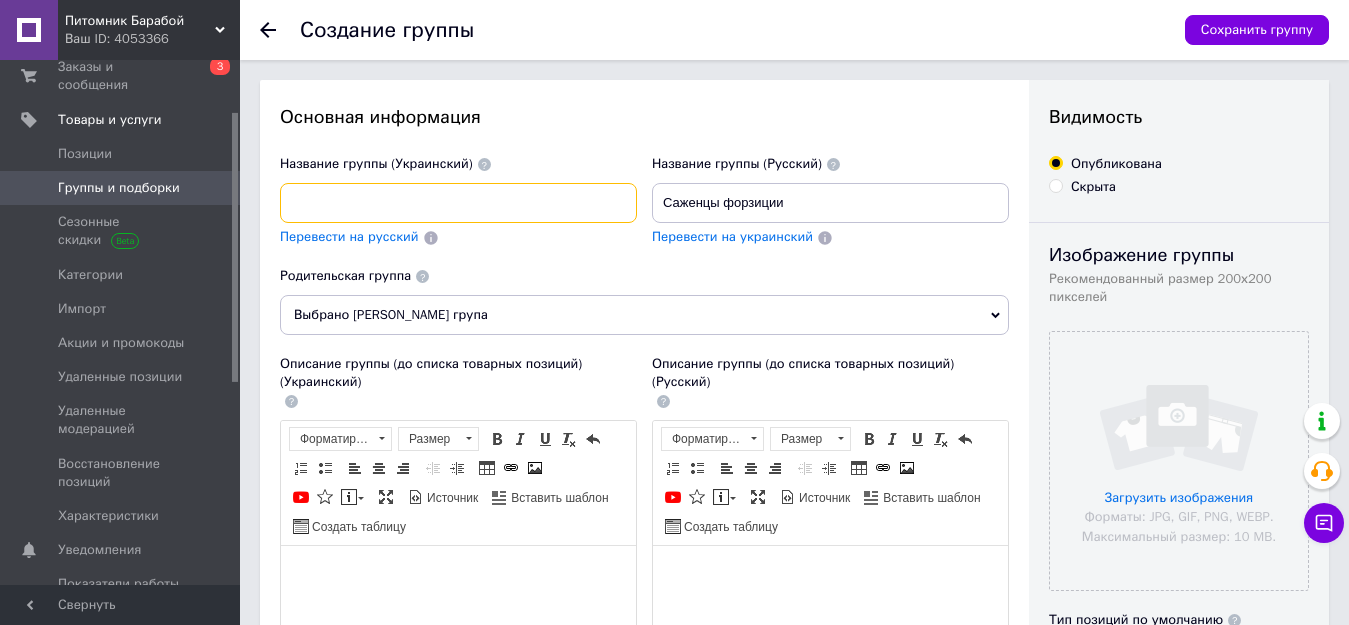 click at bounding box center [458, 203] 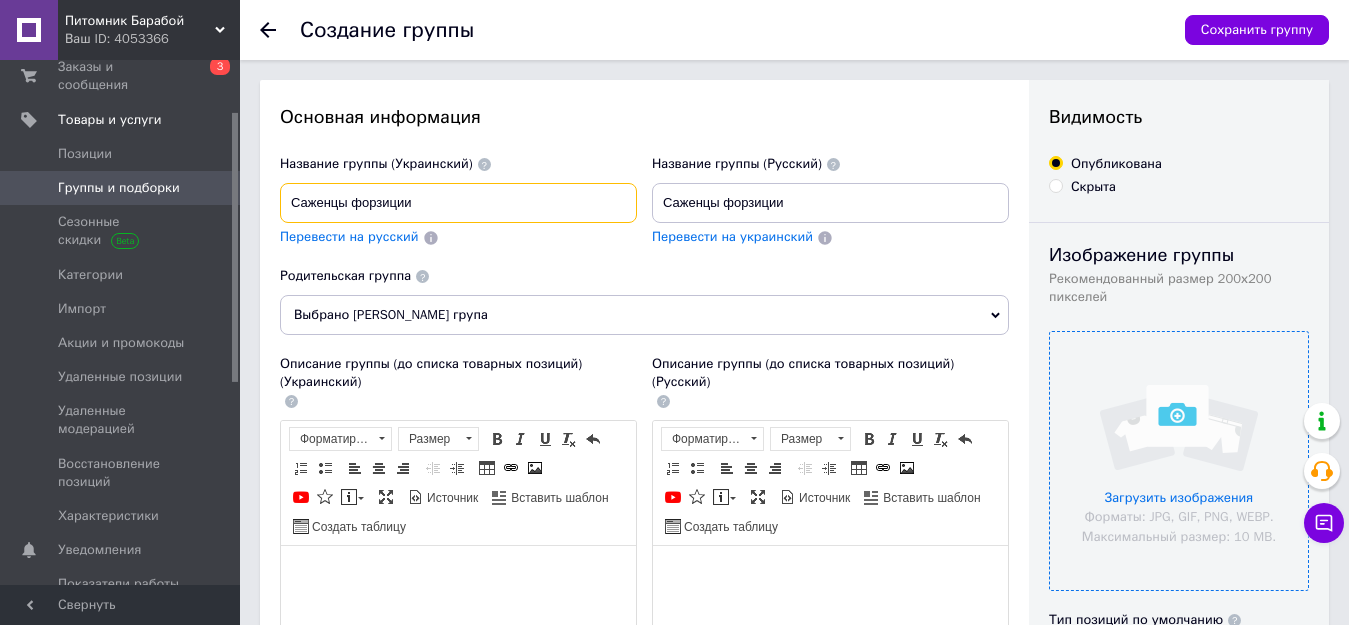 type on "Саженцы форзиции" 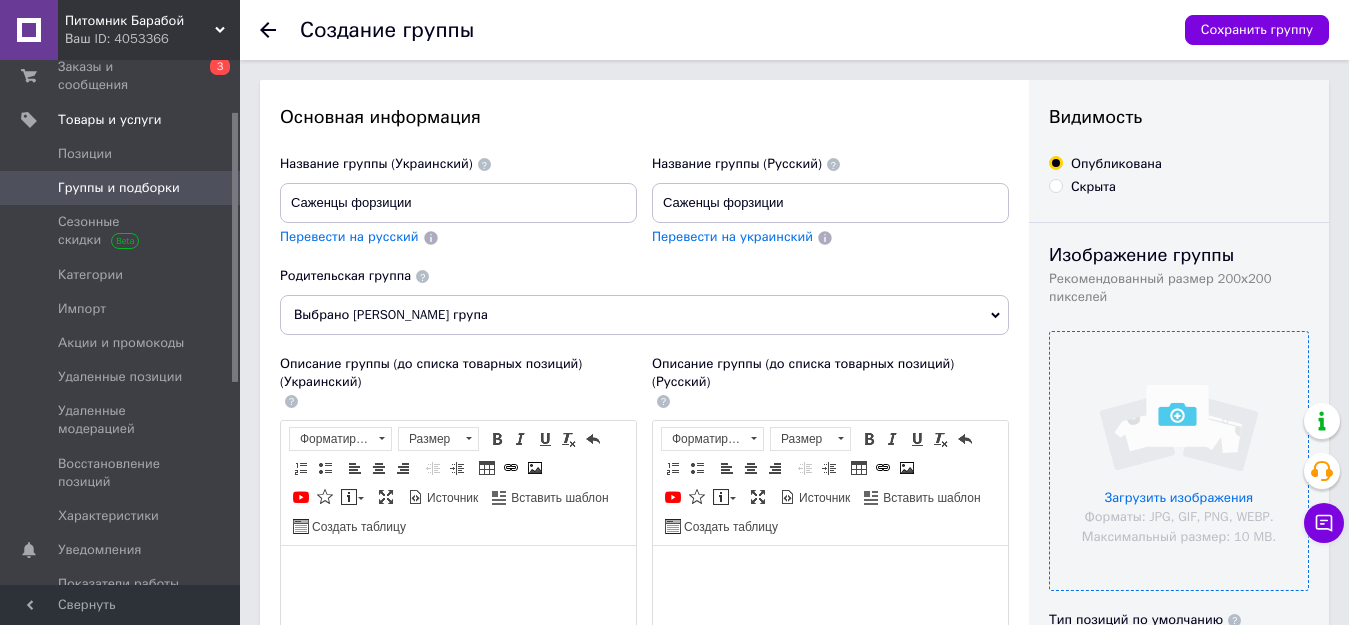 click at bounding box center (1179, 461) 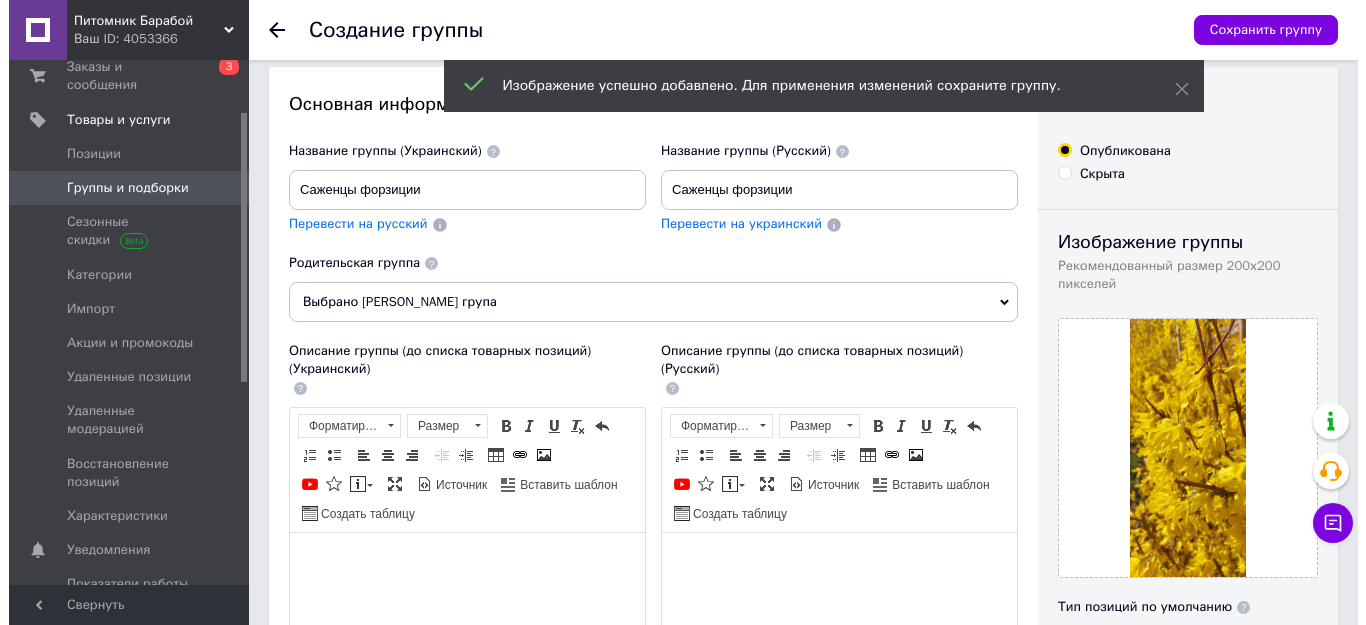scroll, scrollTop: 100, scrollLeft: 0, axis: vertical 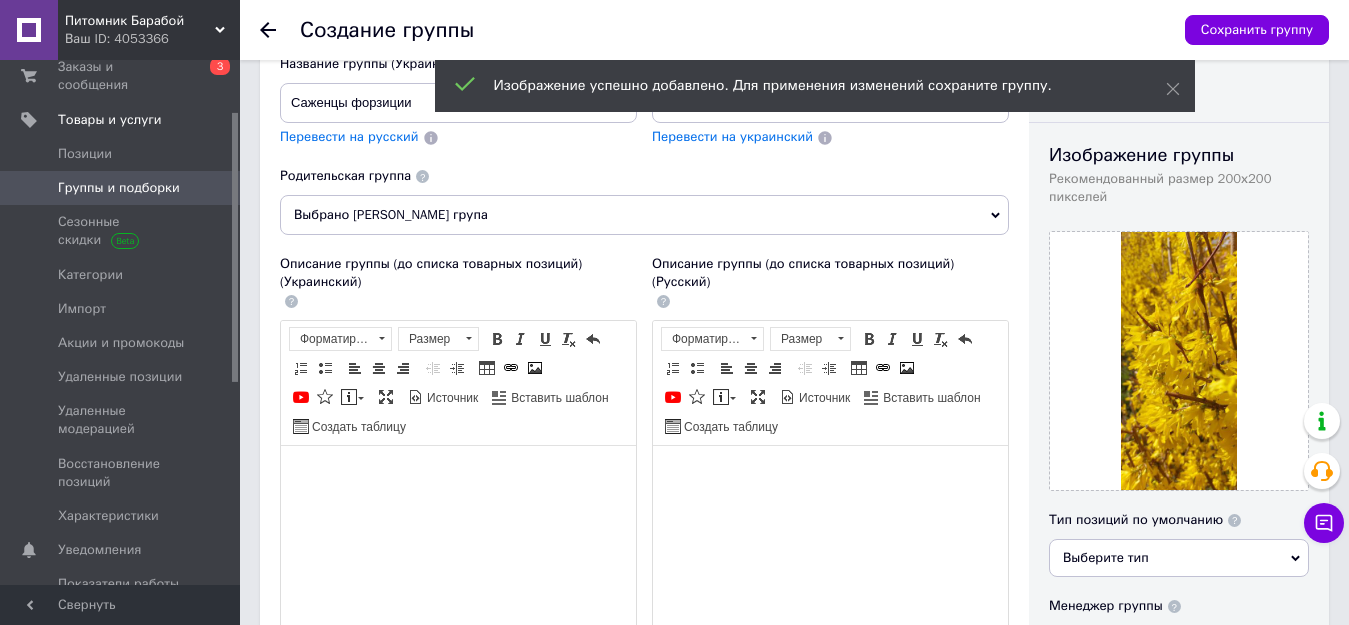 click on "Выбрано [PERSON_NAME] група" at bounding box center [644, 215] 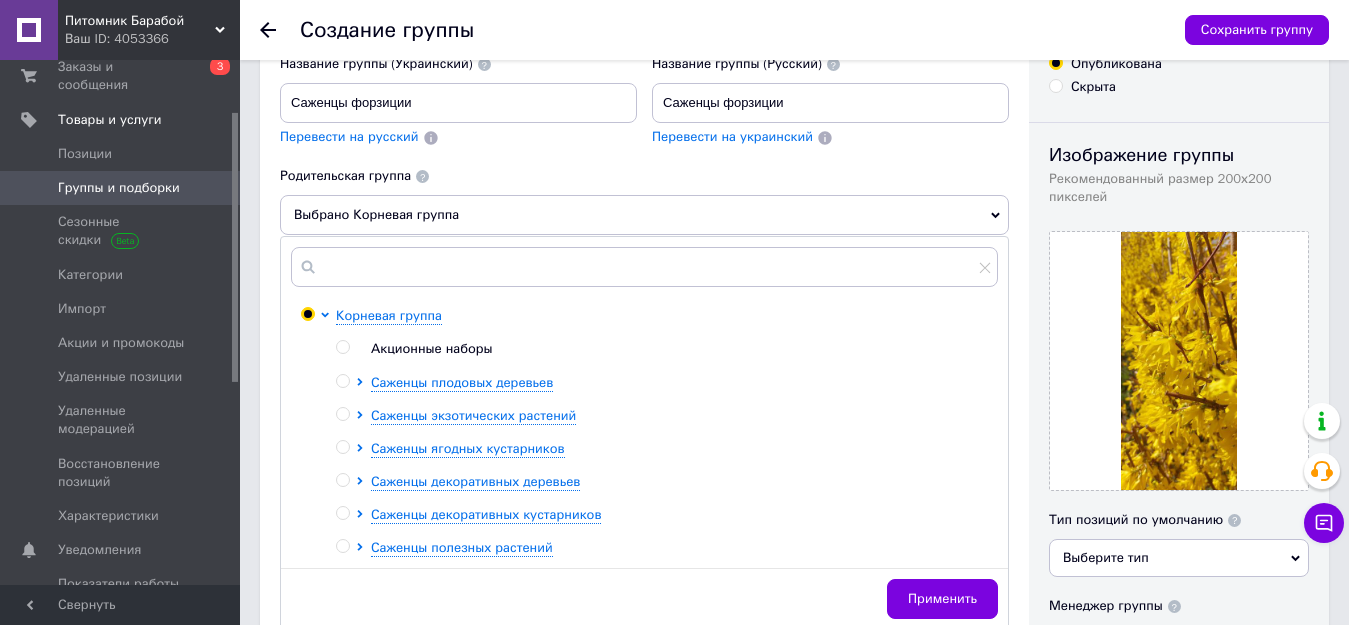 click at bounding box center (342, 513) 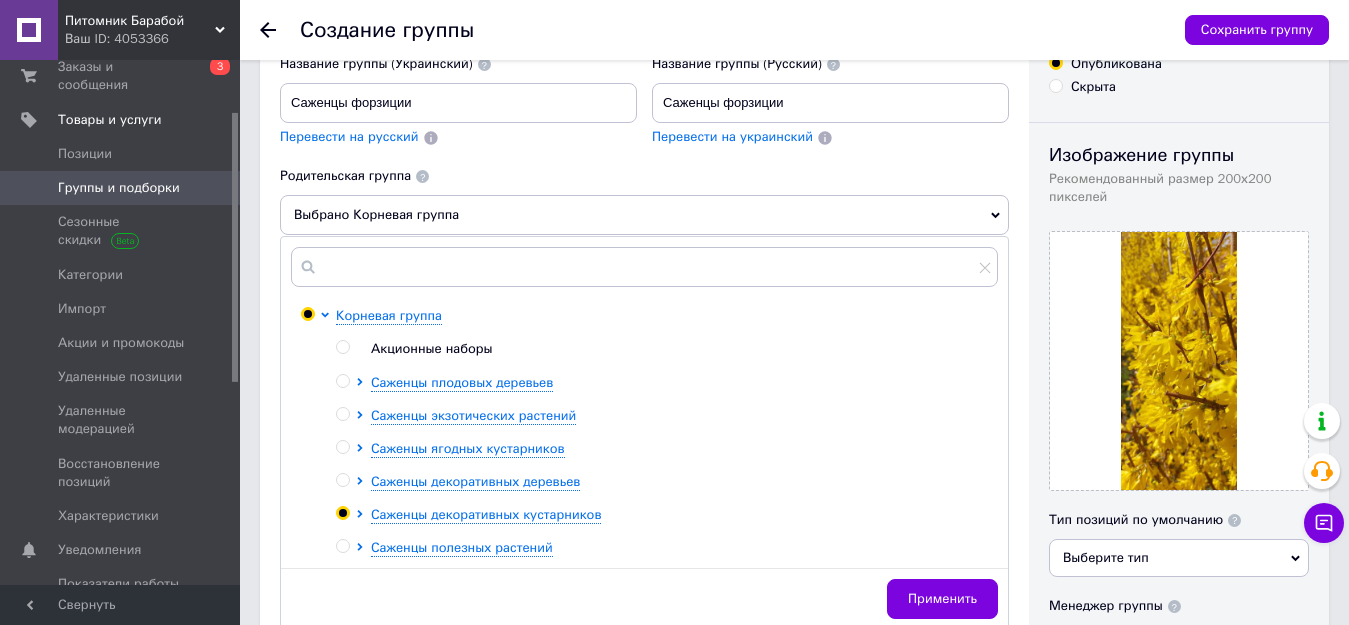 radio on "true" 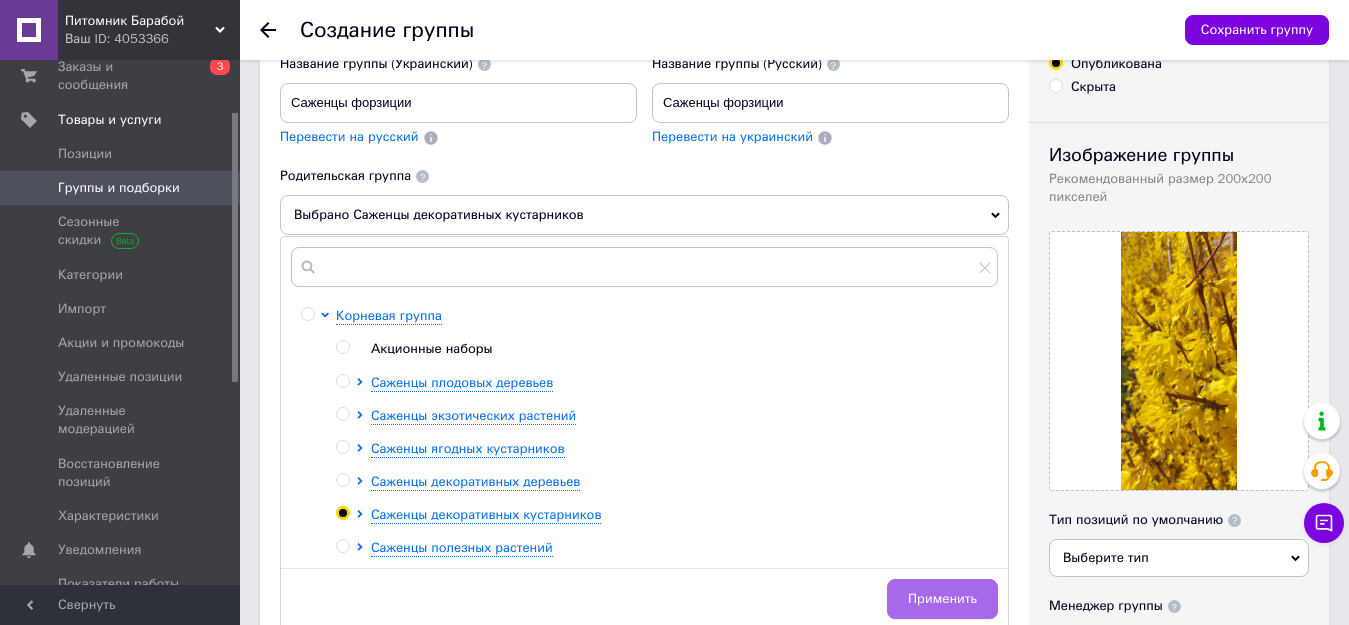 click on "Применить" at bounding box center (942, 599) 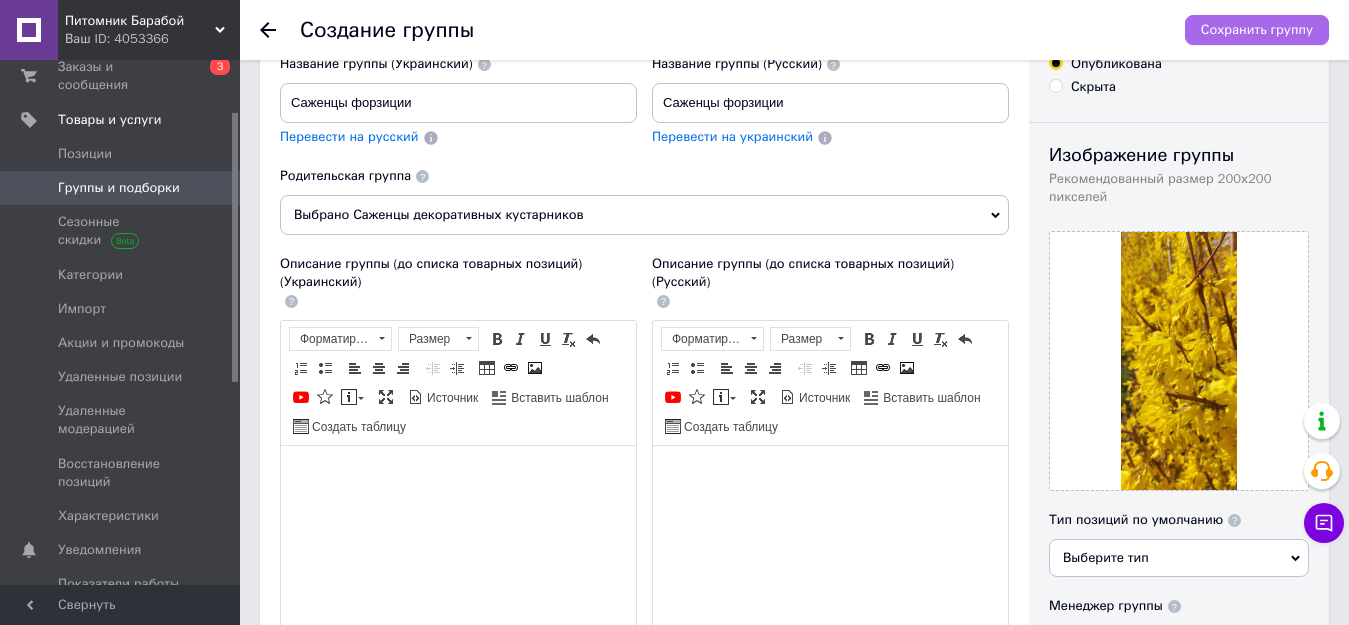 click on "Сохранить группу" at bounding box center [1257, 30] 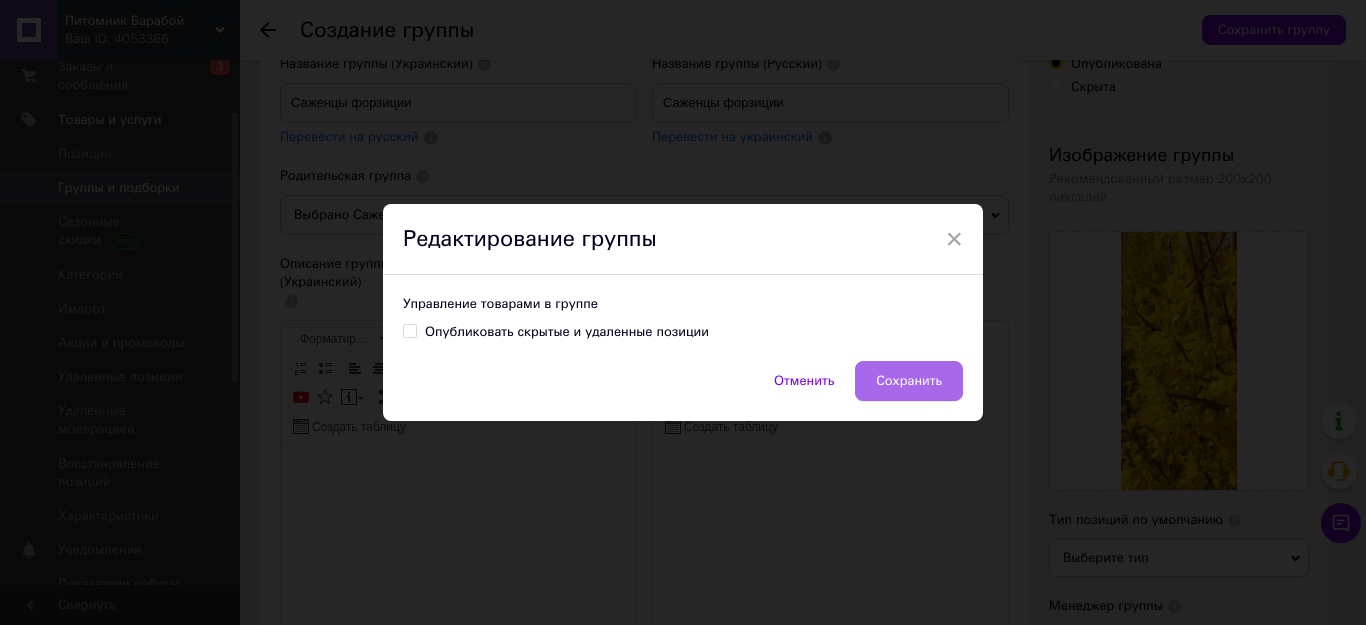 click on "Сохранить" at bounding box center [909, 381] 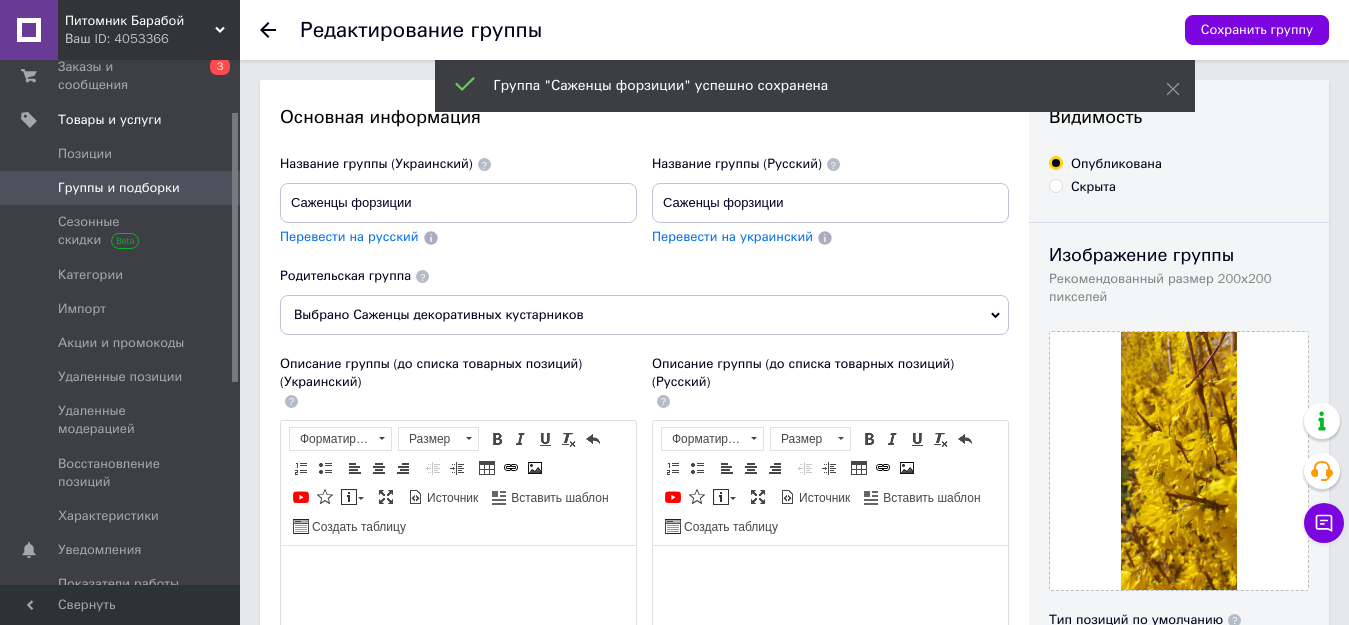 scroll, scrollTop: 0, scrollLeft: 0, axis: both 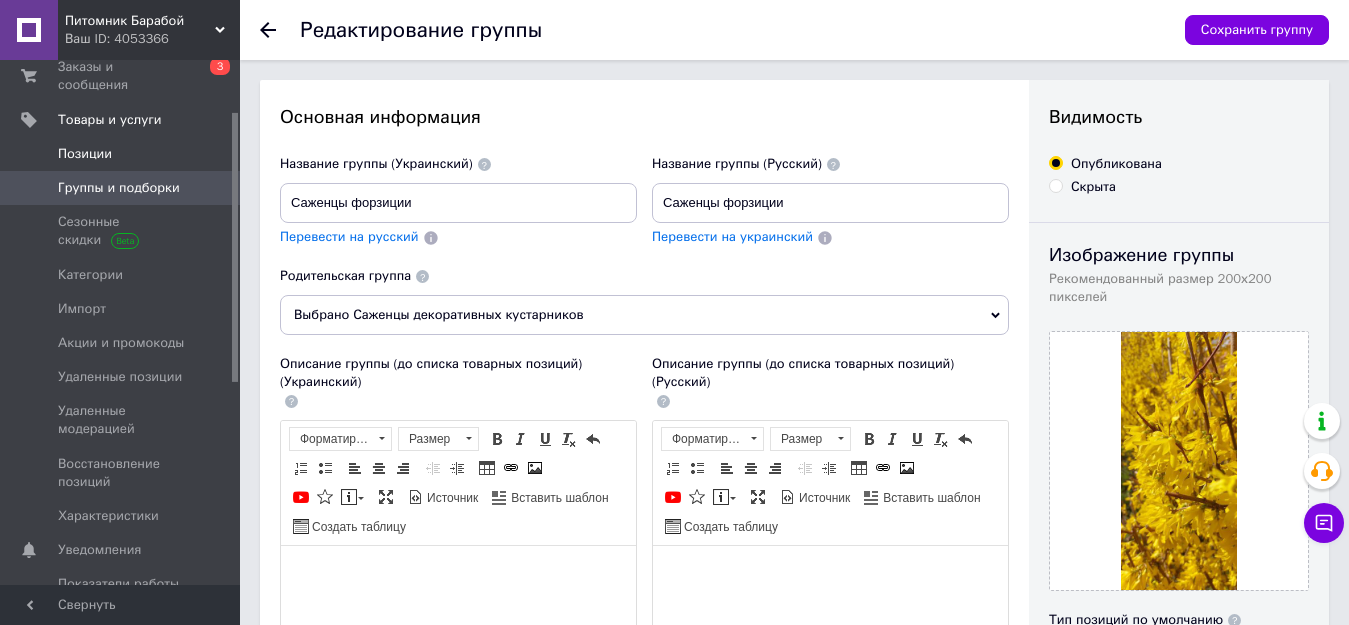 click on "Позиции" at bounding box center [85, 154] 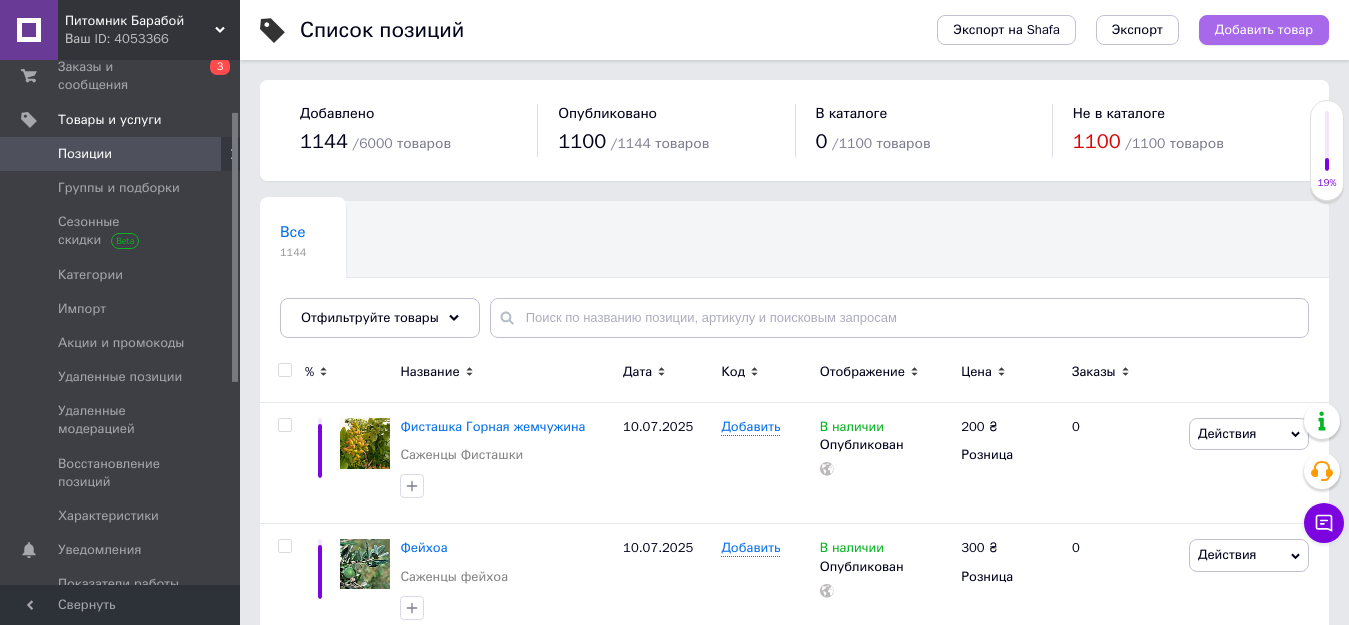 click on "Добавить товар" at bounding box center (1264, 30) 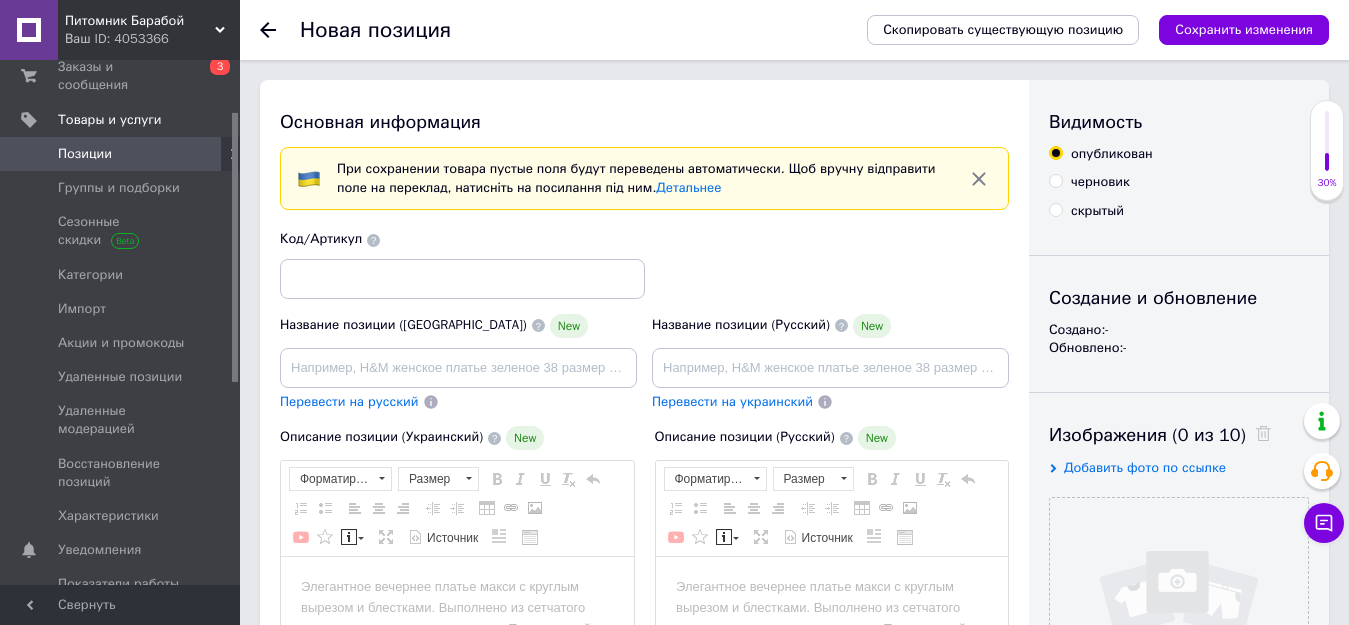 scroll, scrollTop: 0, scrollLeft: 0, axis: both 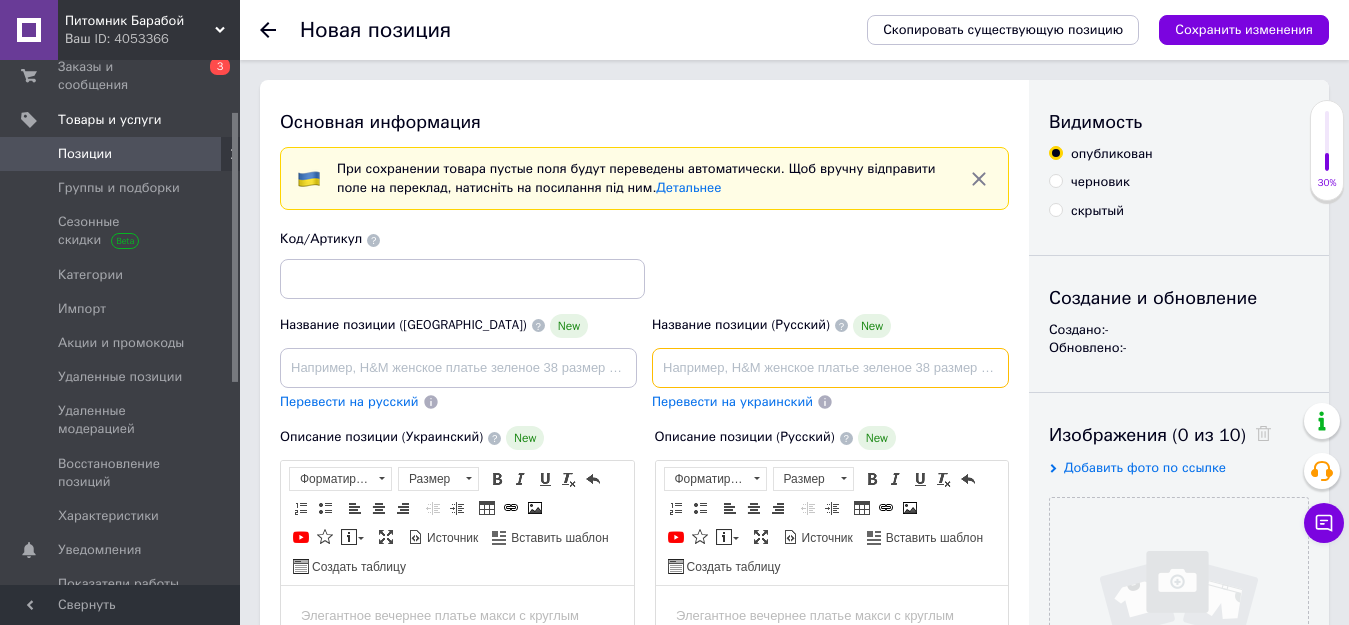 click at bounding box center (830, 368) 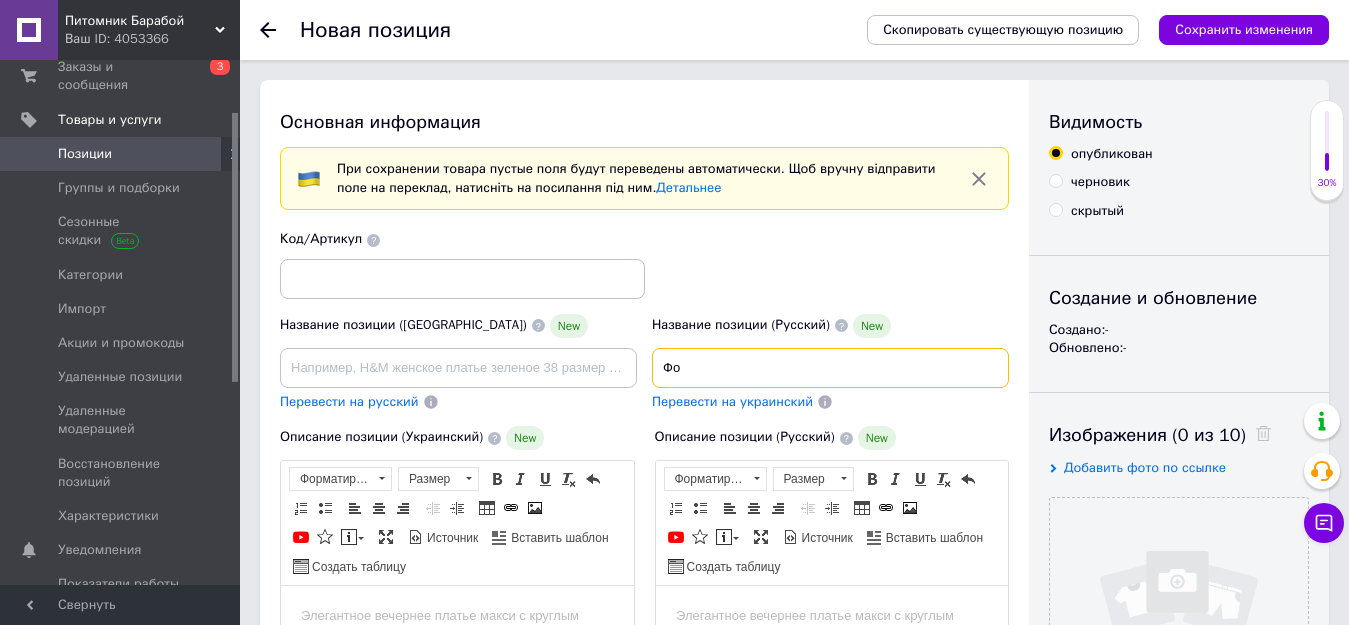 type on "Ф" 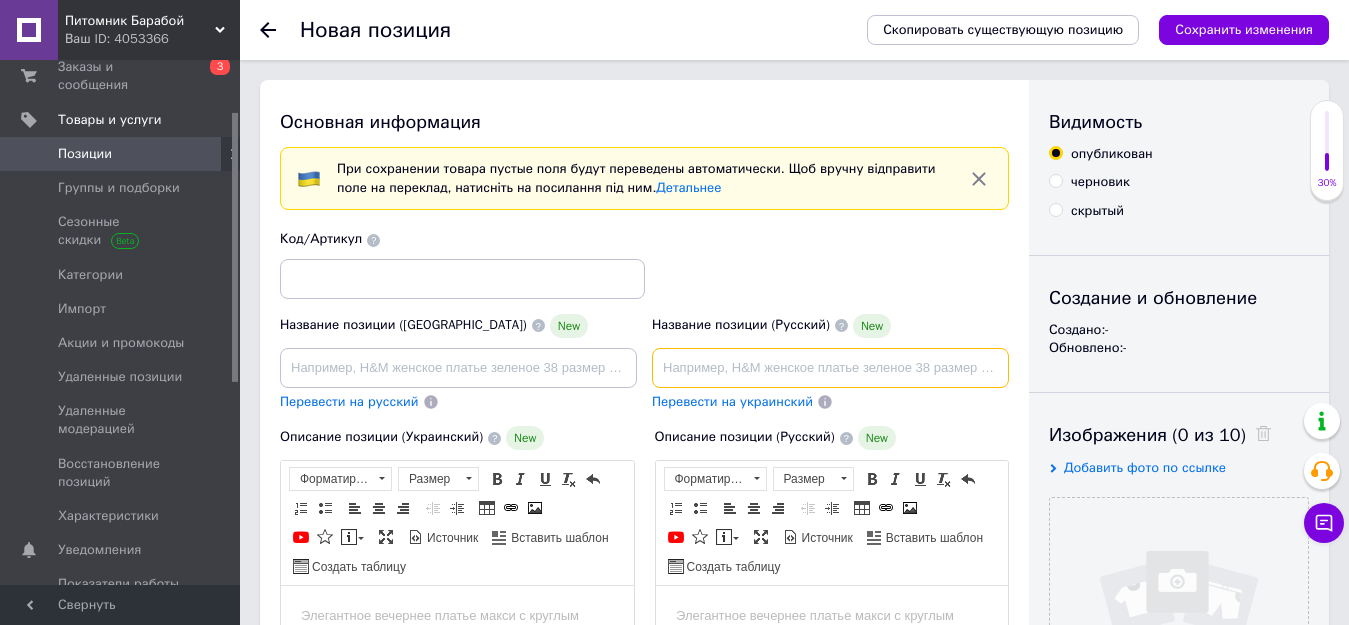 paste on "Форзиция [PERSON_NAME]" 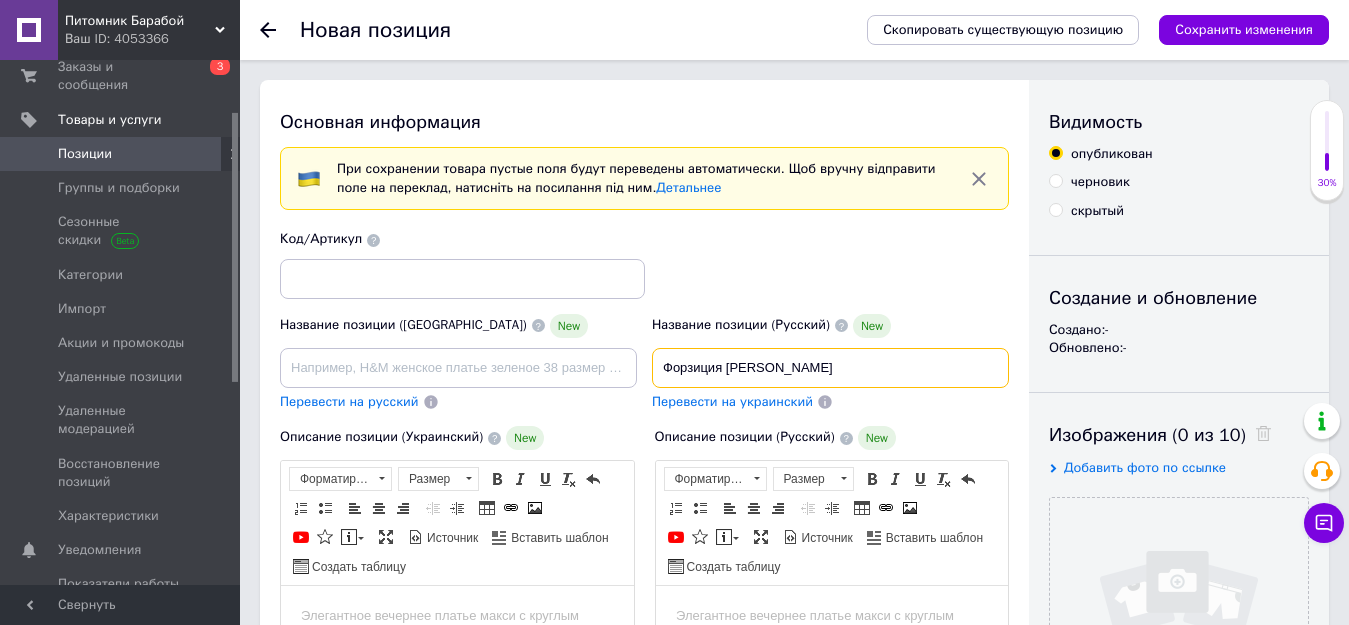 type on "Форзиция [PERSON_NAME]" 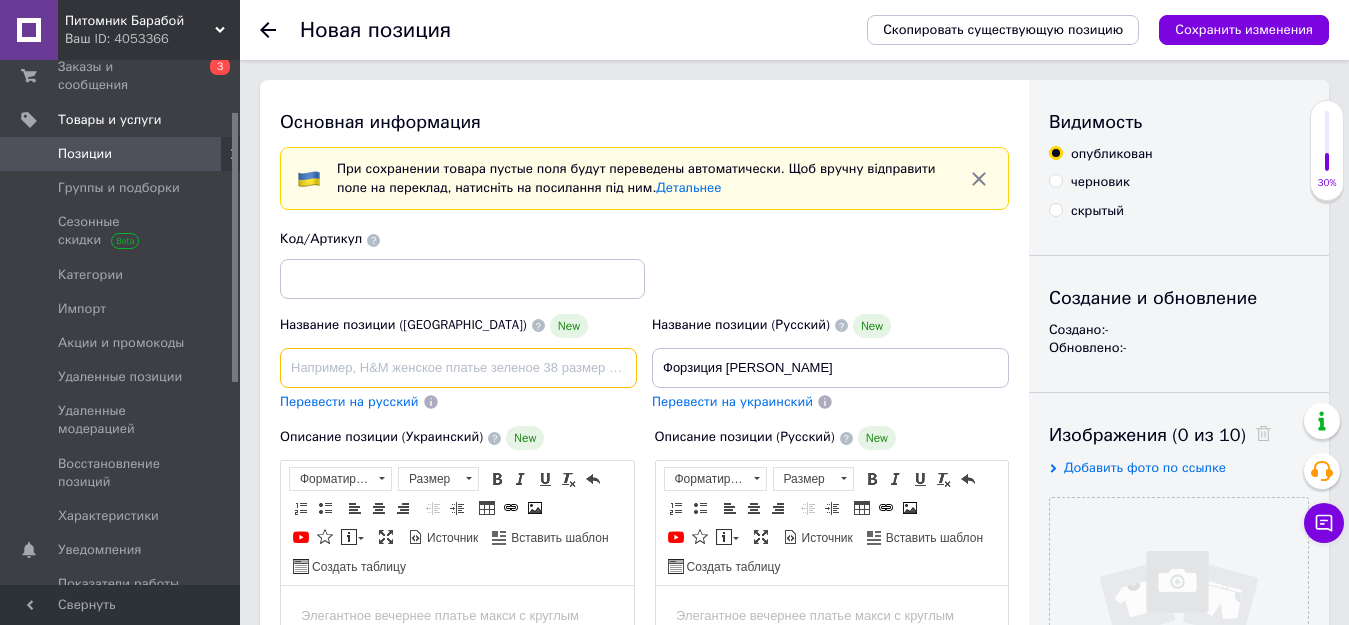 click at bounding box center (458, 368) 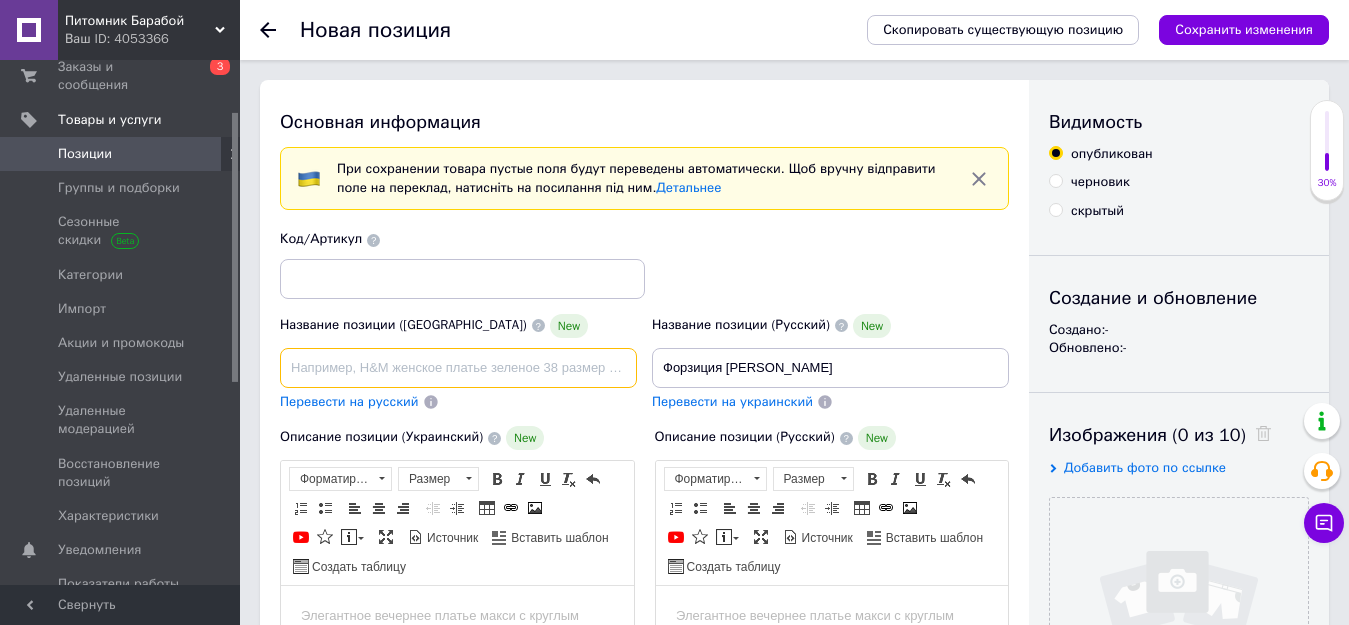 paste on "Форзиция [PERSON_NAME]" 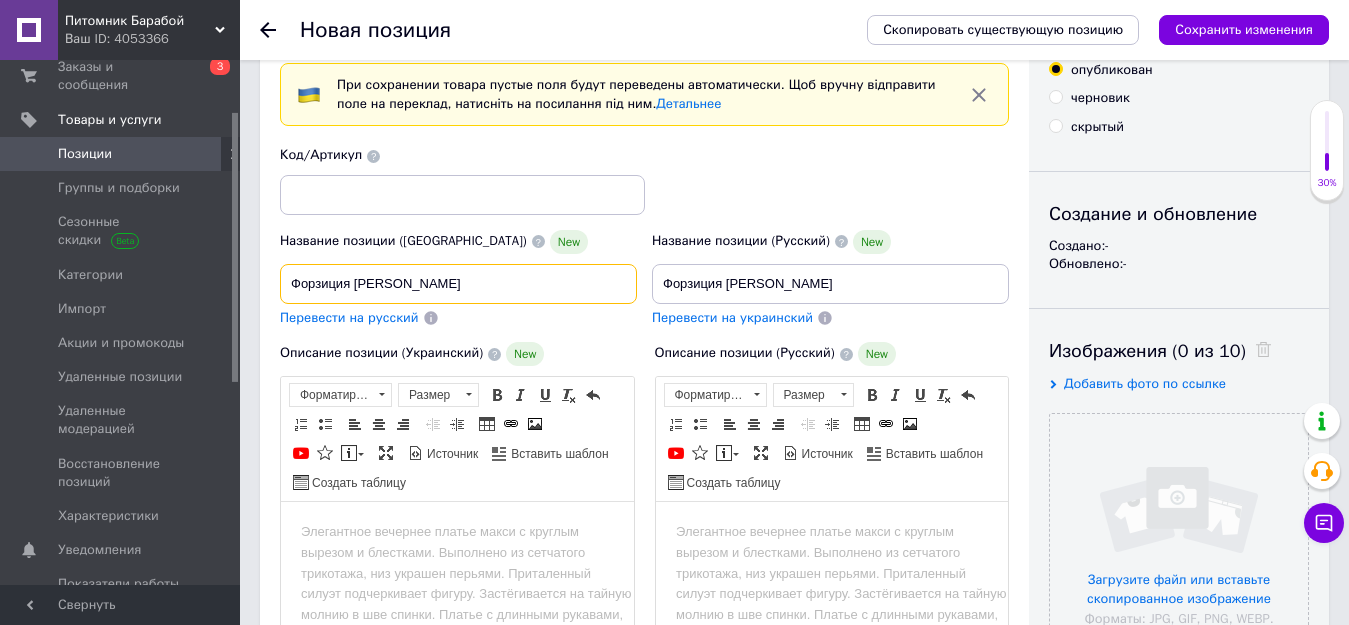 scroll, scrollTop: 200, scrollLeft: 0, axis: vertical 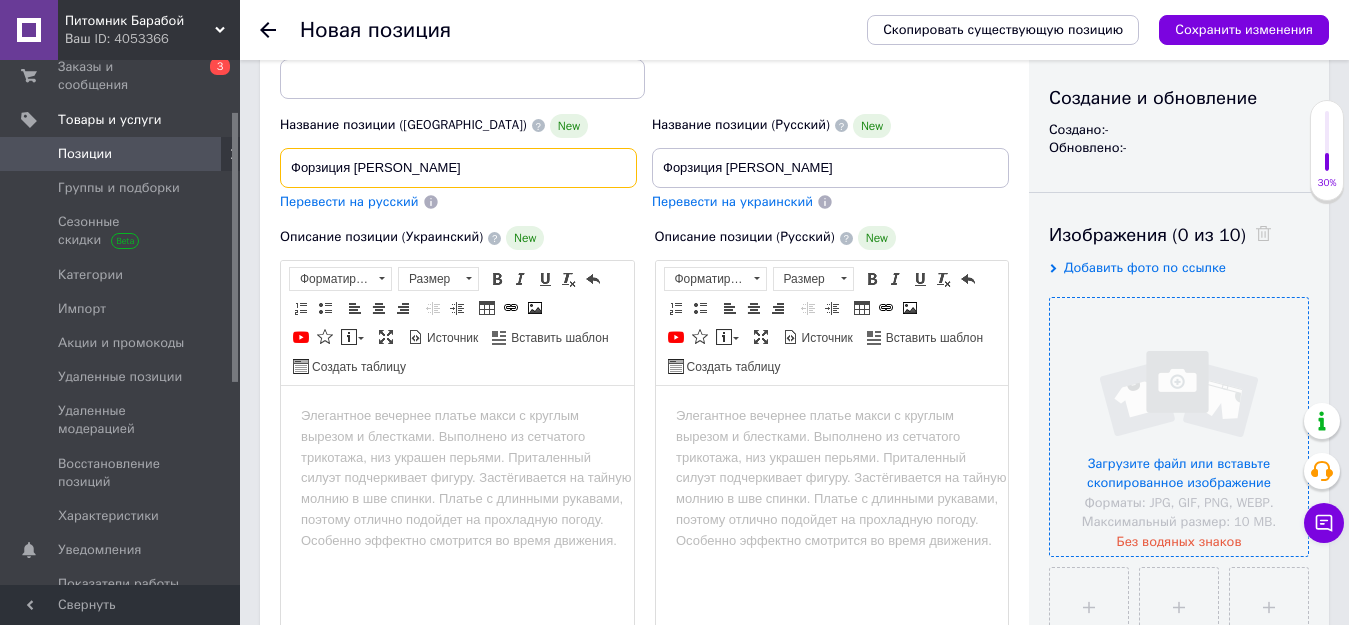 type on "Форзиция [PERSON_NAME]" 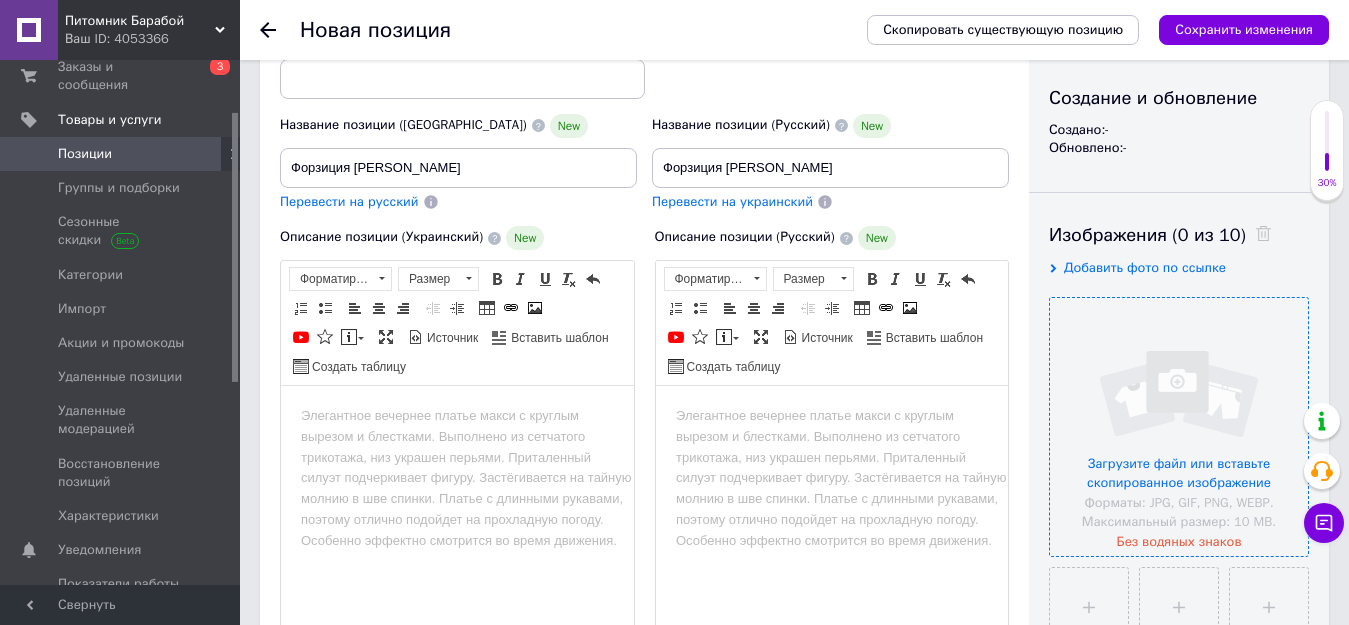 click at bounding box center (1179, 427) 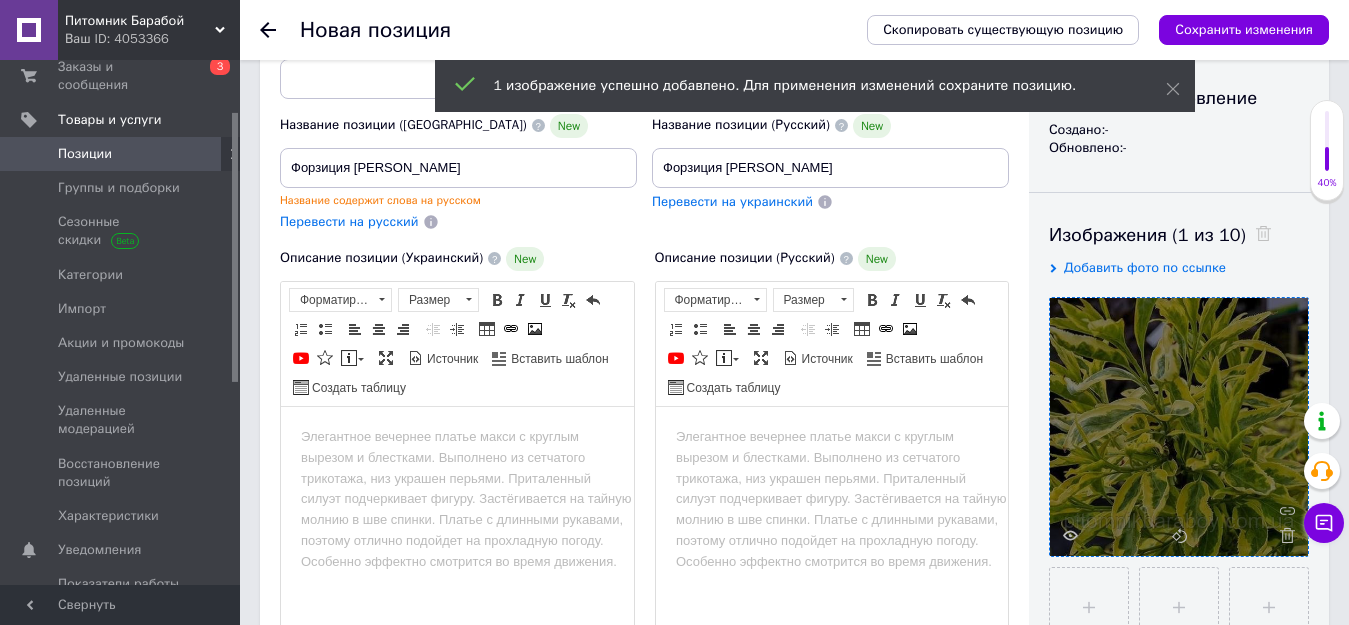 click at bounding box center (831, 436) 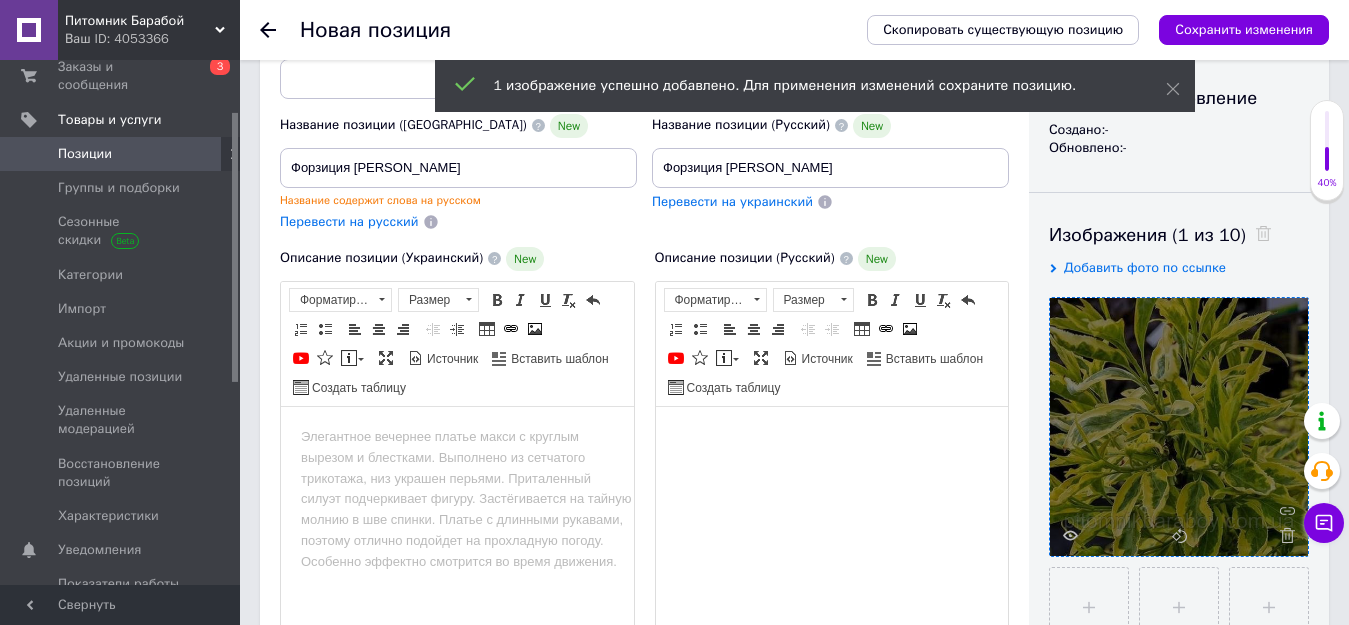 click at bounding box center [457, 436] 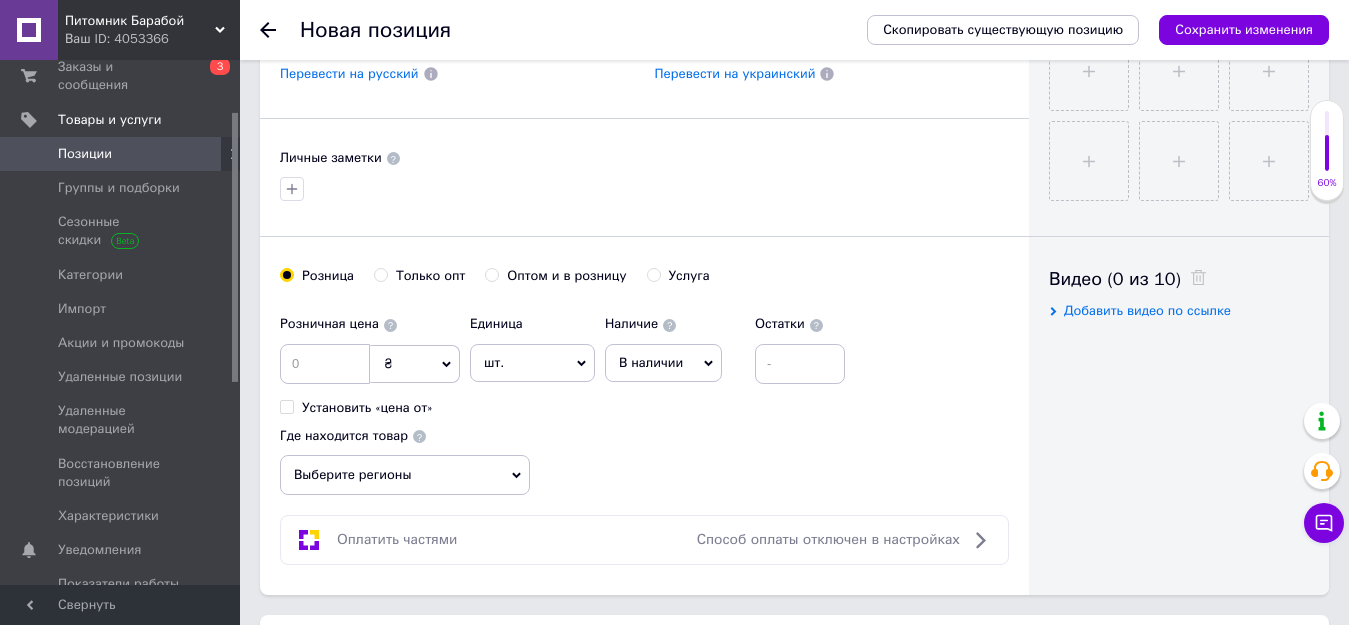 scroll, scrollTop: 832, scrollLeft: 0, axis: vertical 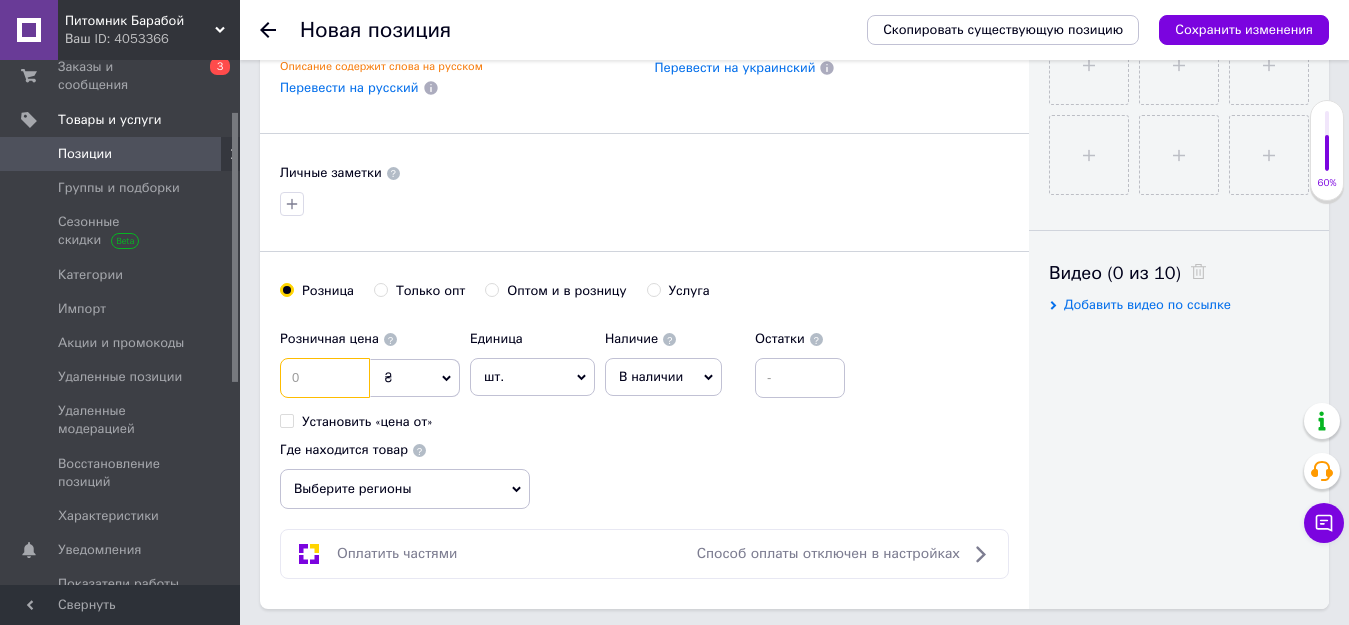 click at bounding box center [325, 378] 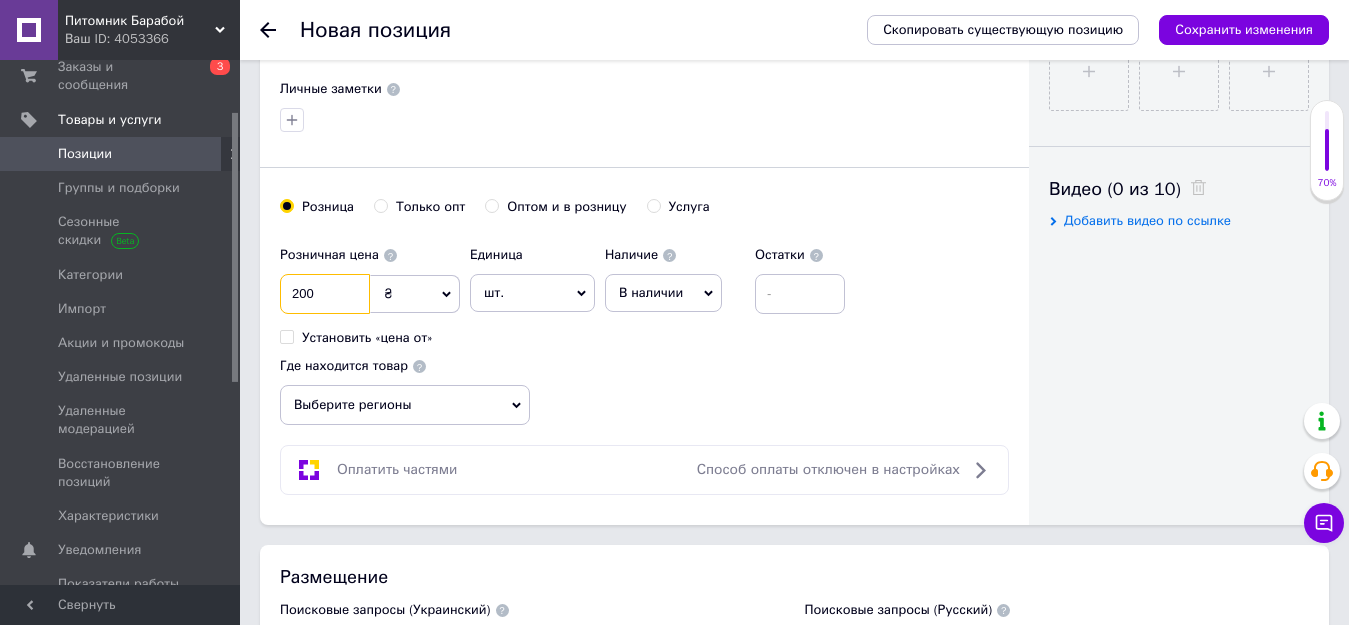 scroll, scrollTop: 932, scrollLeft: 0, axis: vertical 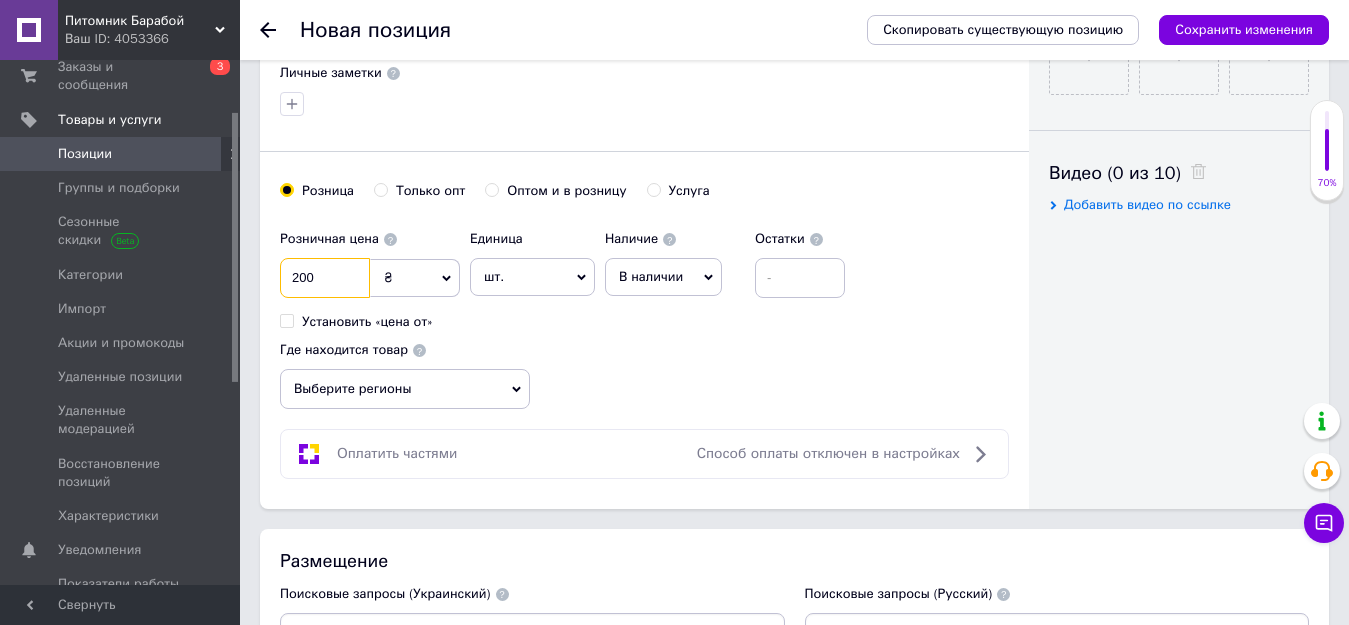 type on "200" 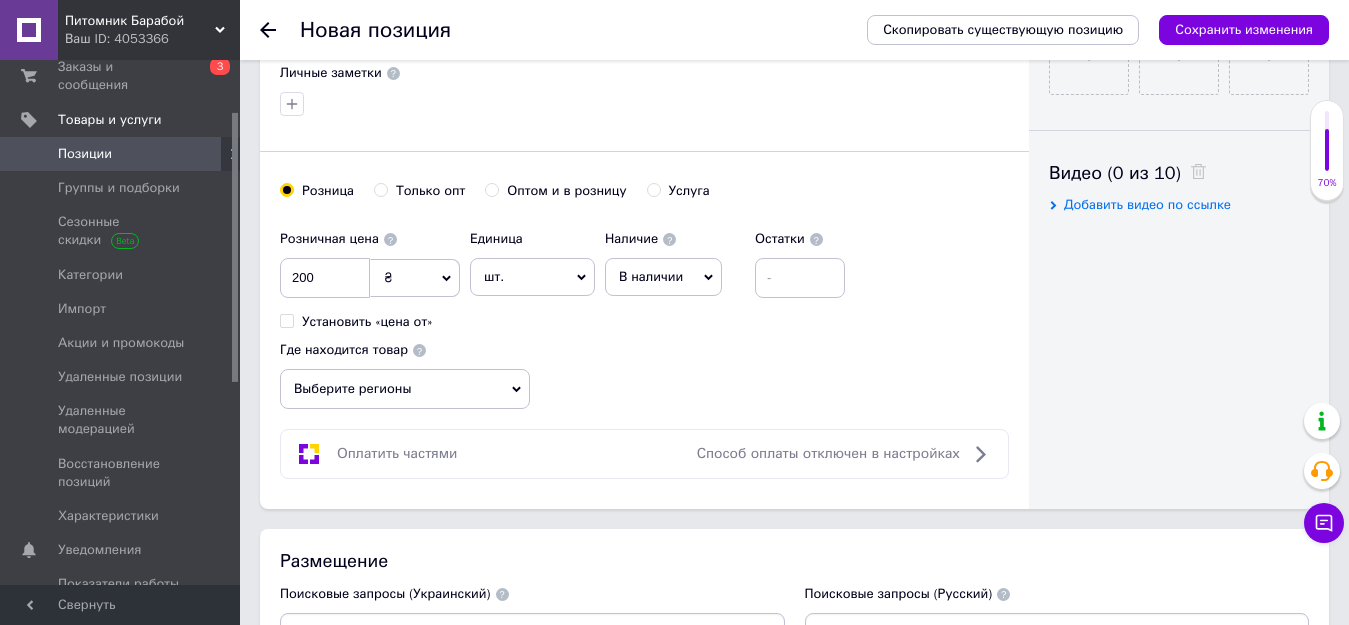 click on "Выберите регионы" at bounding box center [405, 389] 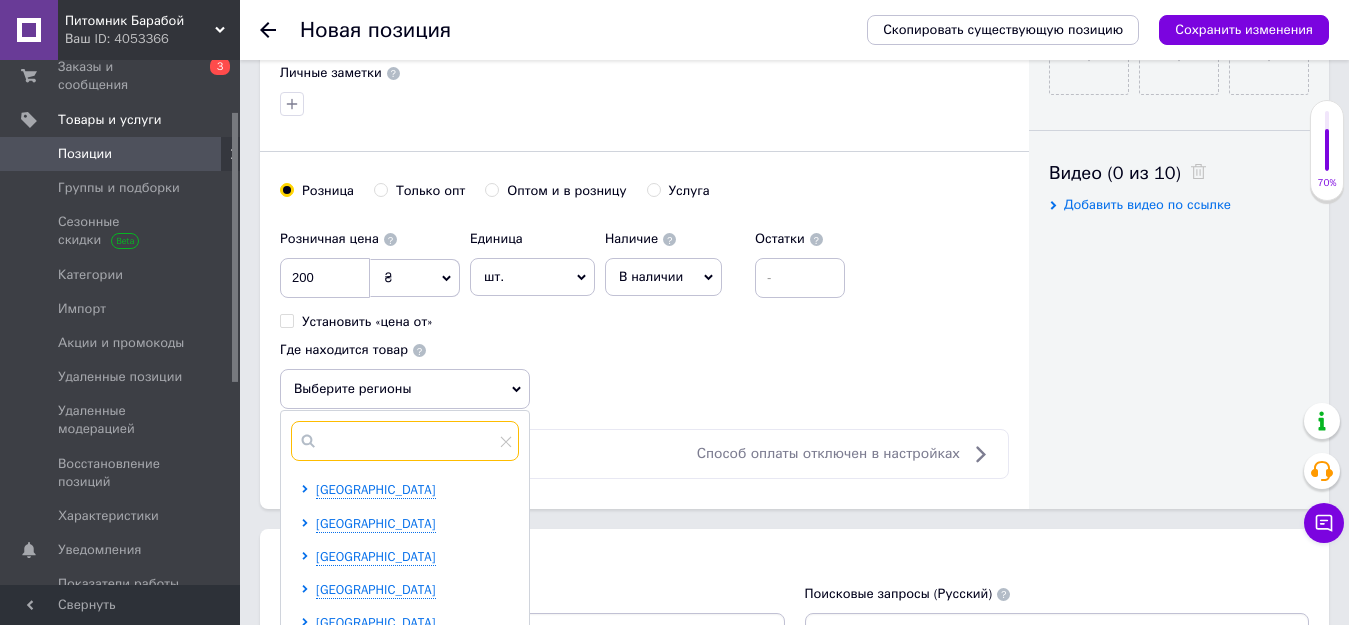 click at bounding box center (405, 441) 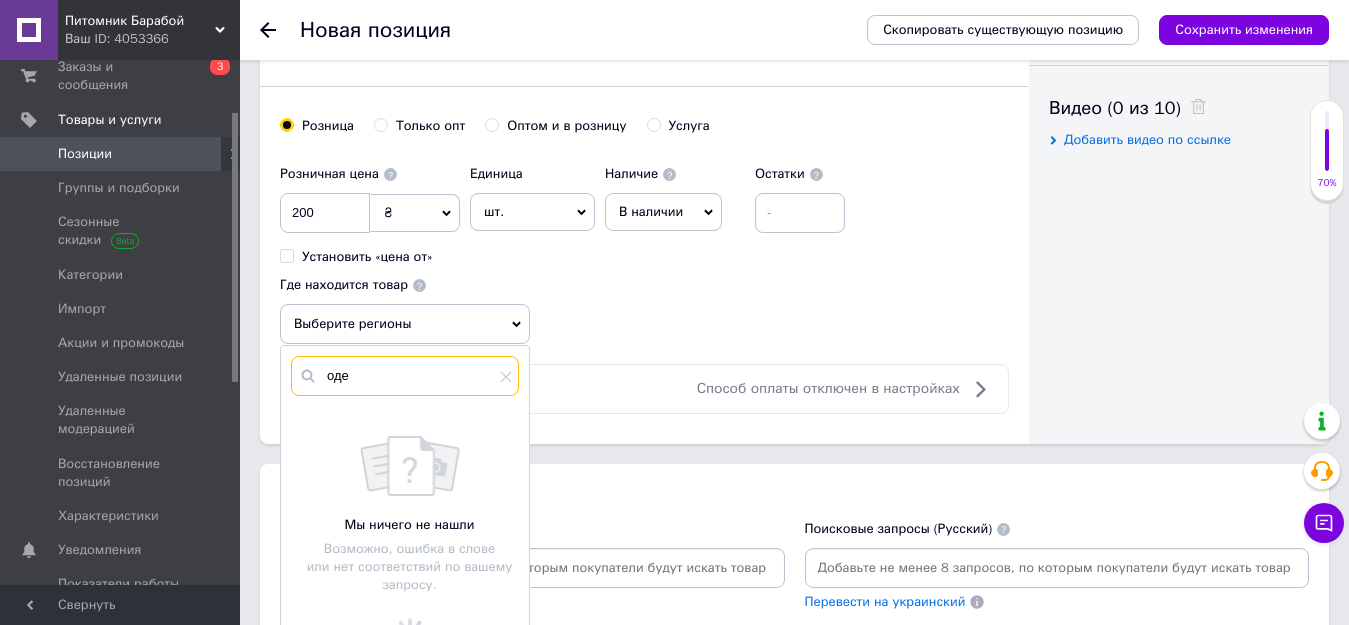 scroll, scrollTop: 1032, scrollLeft: 0, axis: vertical 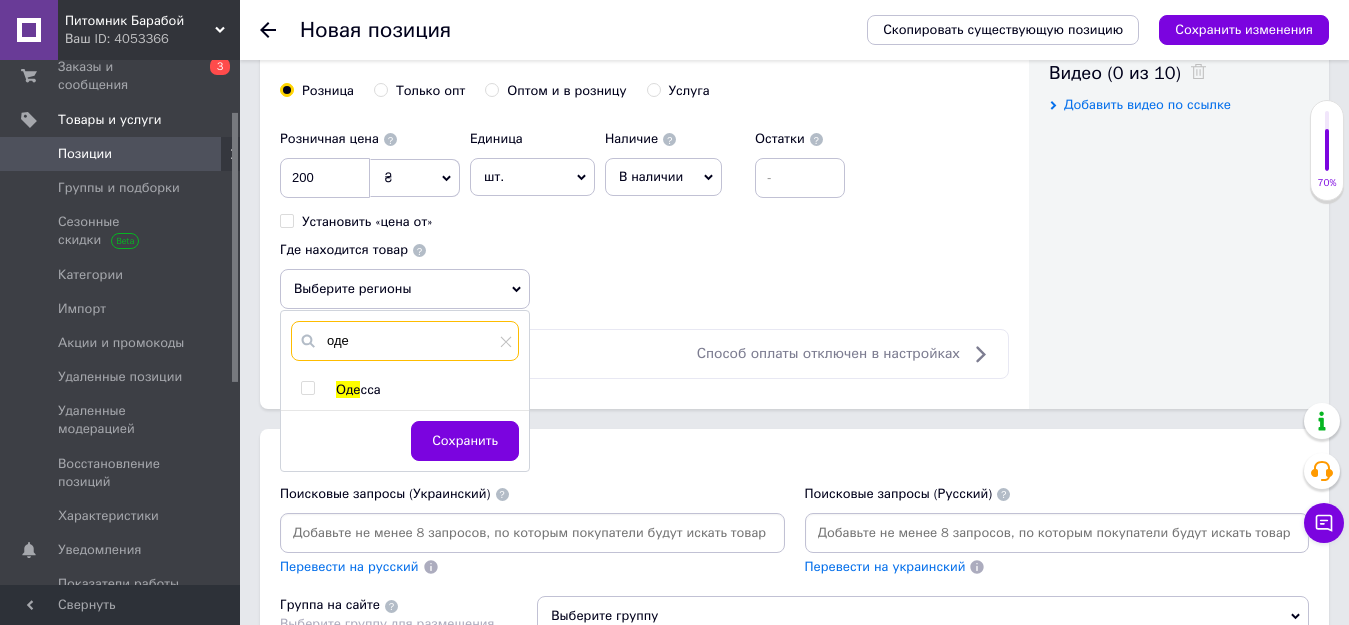 type on "оде" 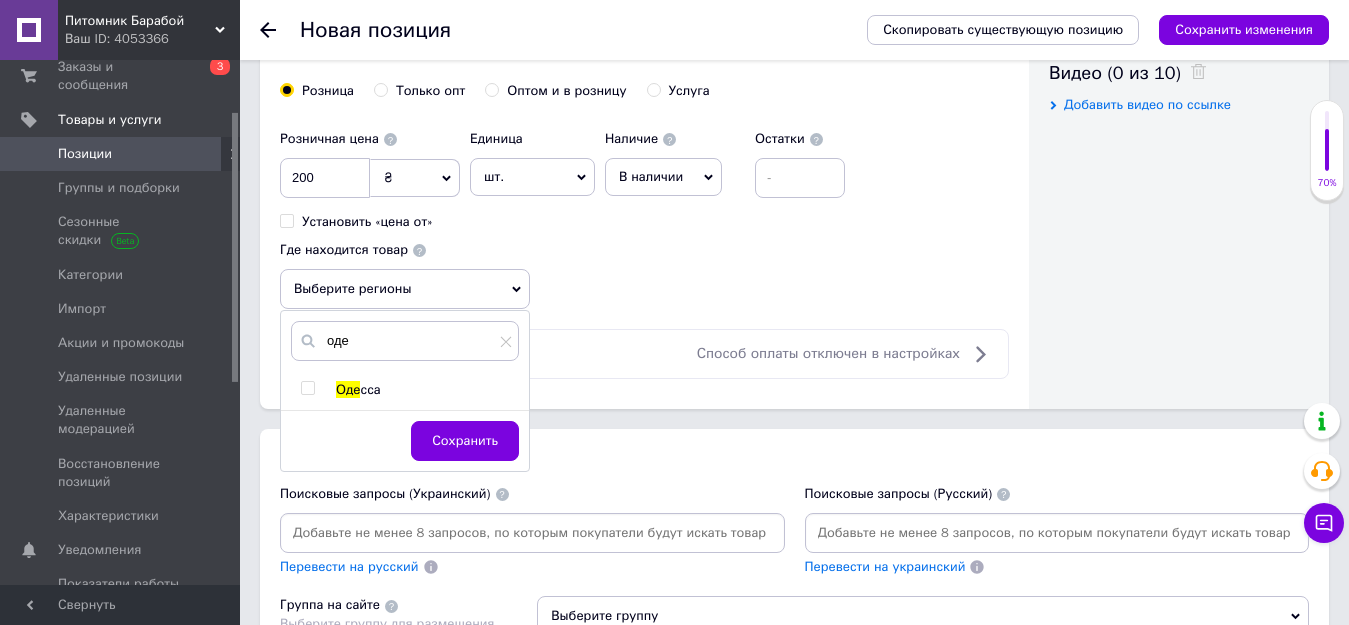 click on "сса" at bounding box center (370, 389) 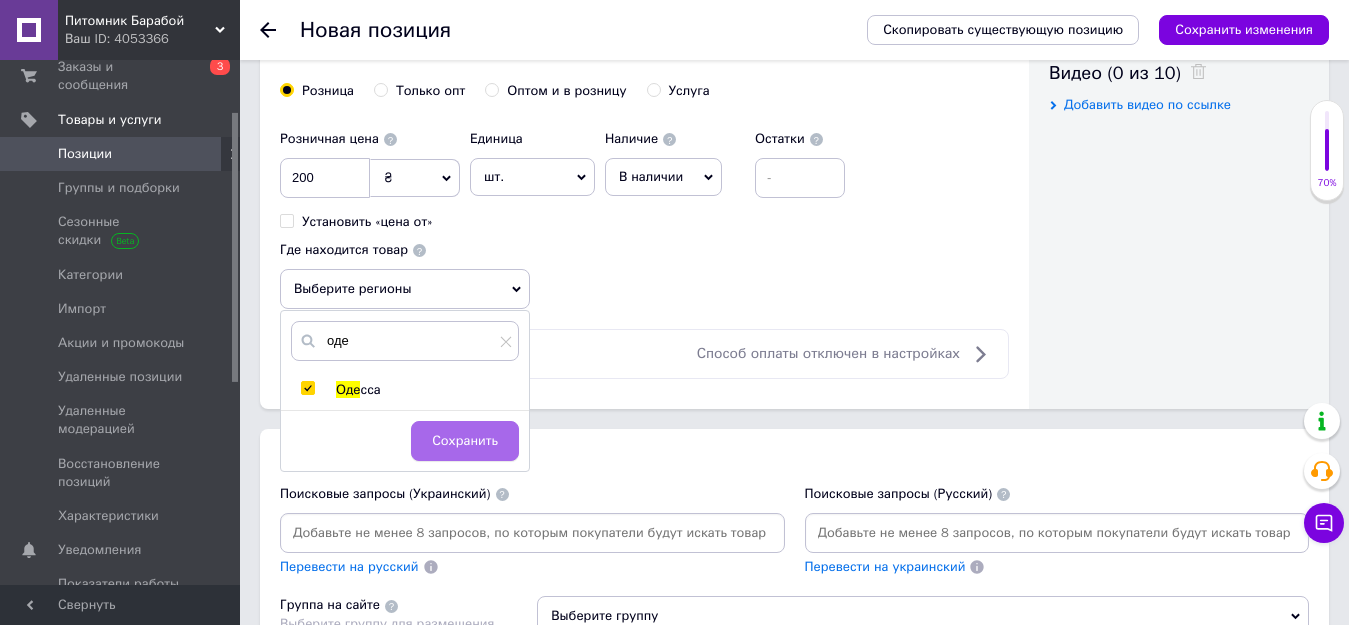 checkbox on "true" 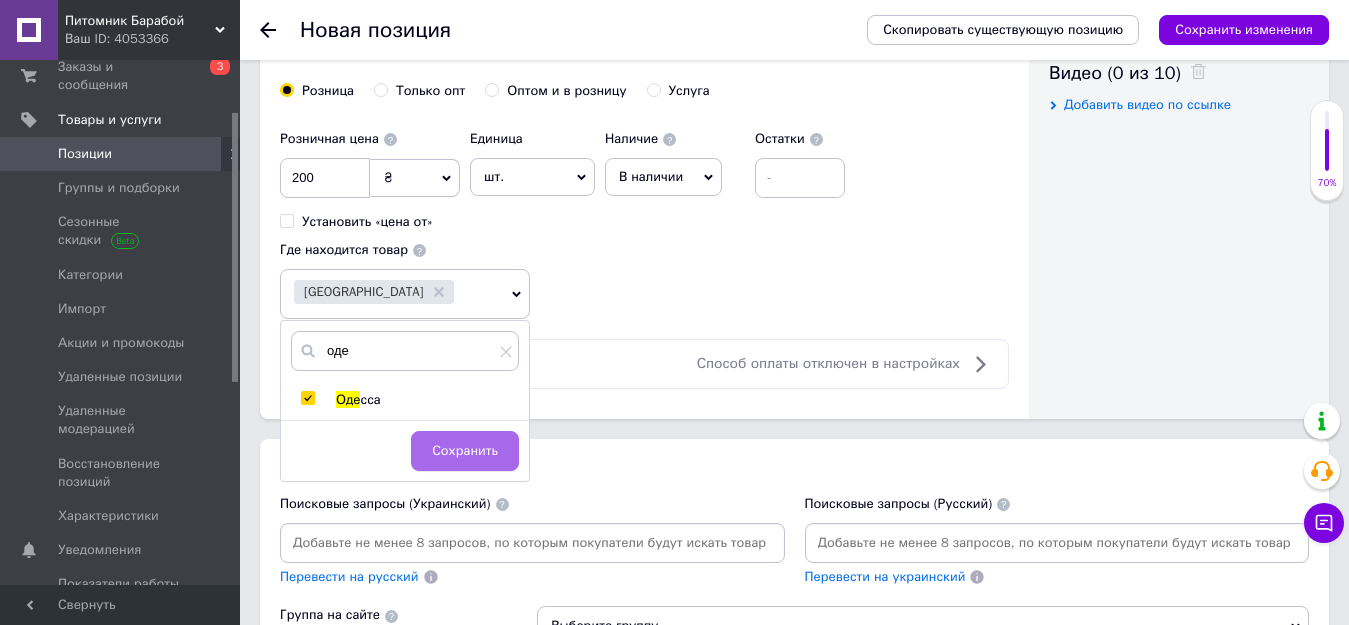 click on "Сохранить" at bounding box center [465, 451] 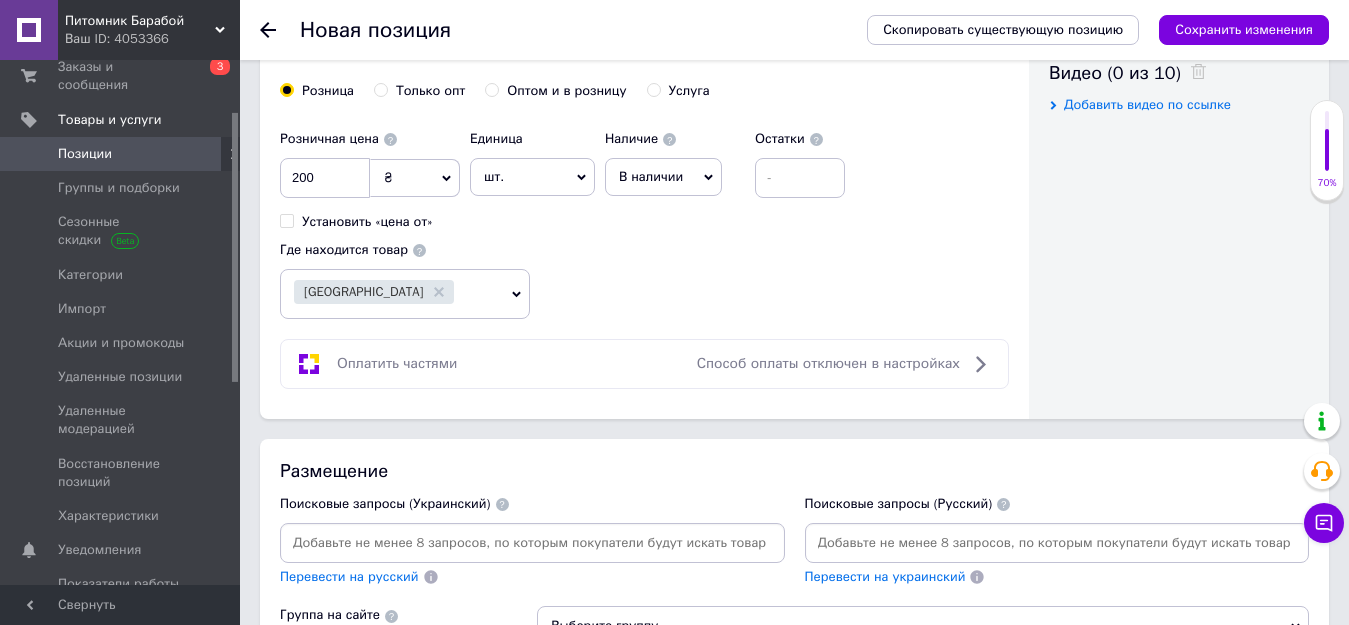 click at bounding box center (1057, 543) 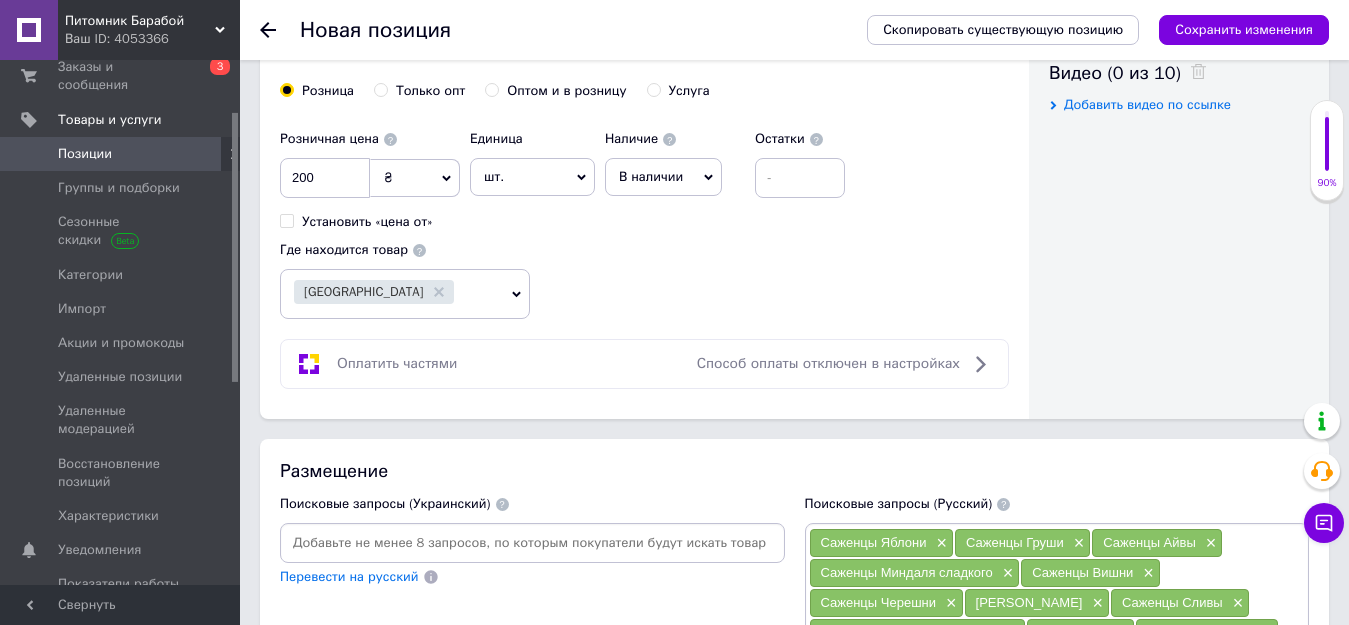 click at bounding box center [532, 543] 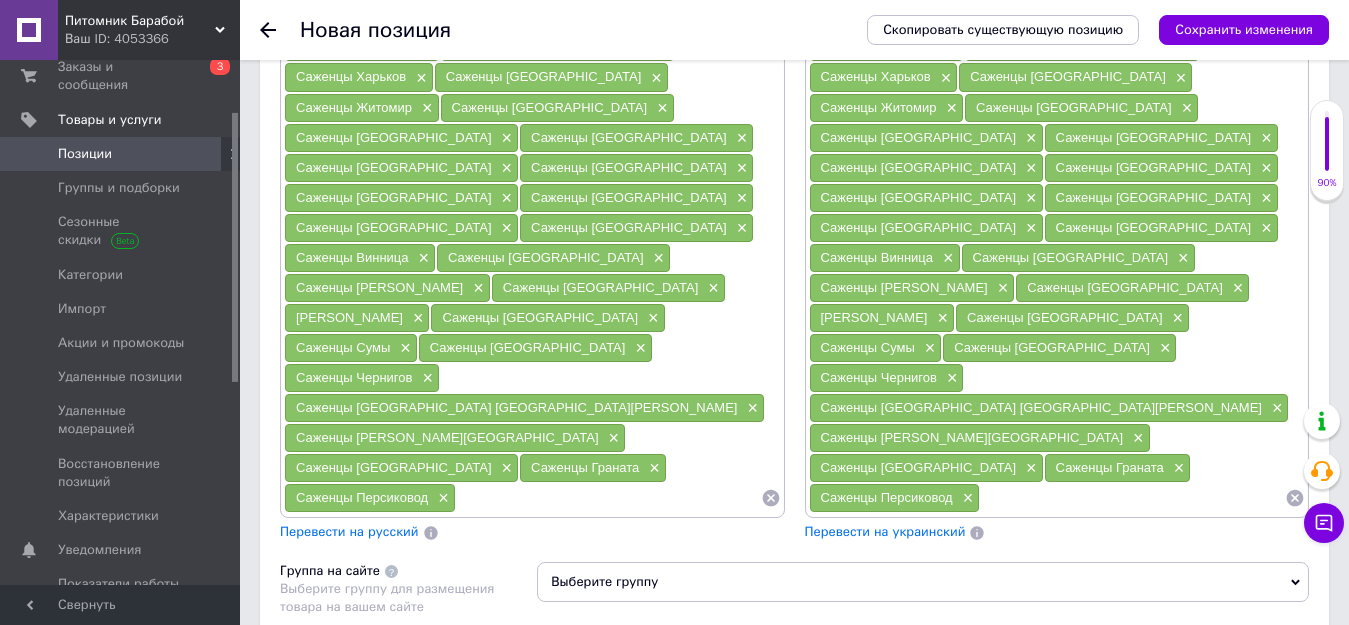 scroll, scrollTop: 2032, scrollLeft: 0, axis: vertical 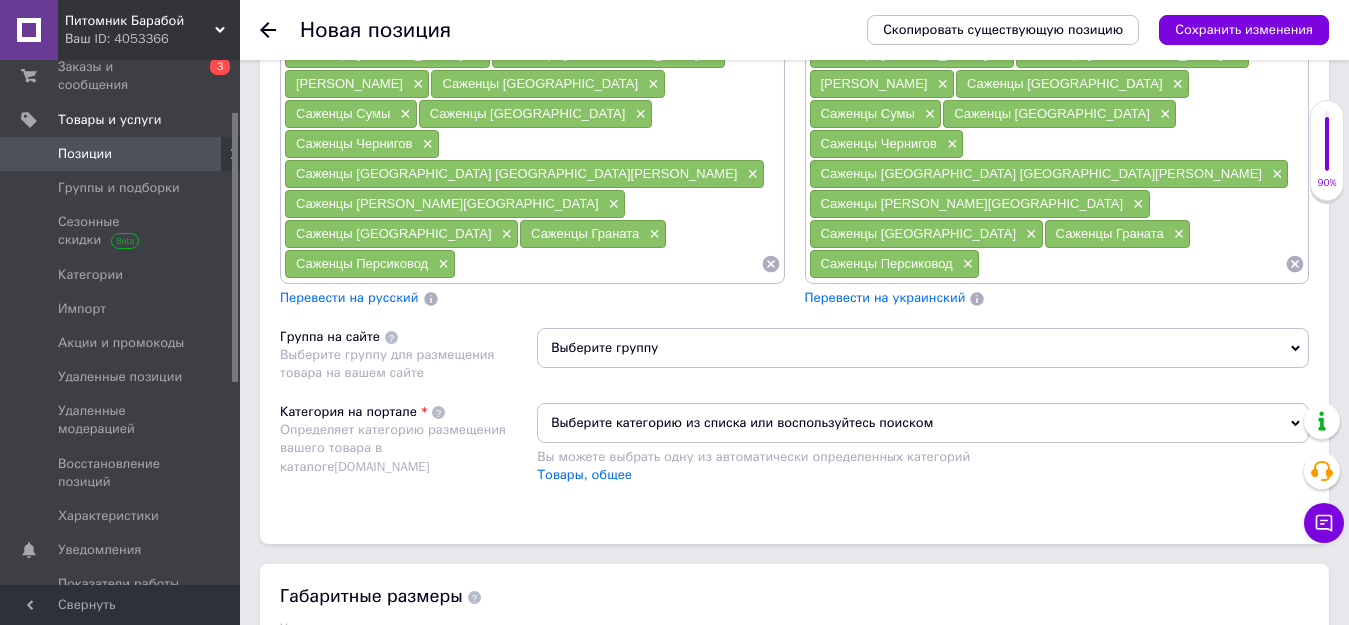 click on "Выберите группу" at bounding box center [923, 348] 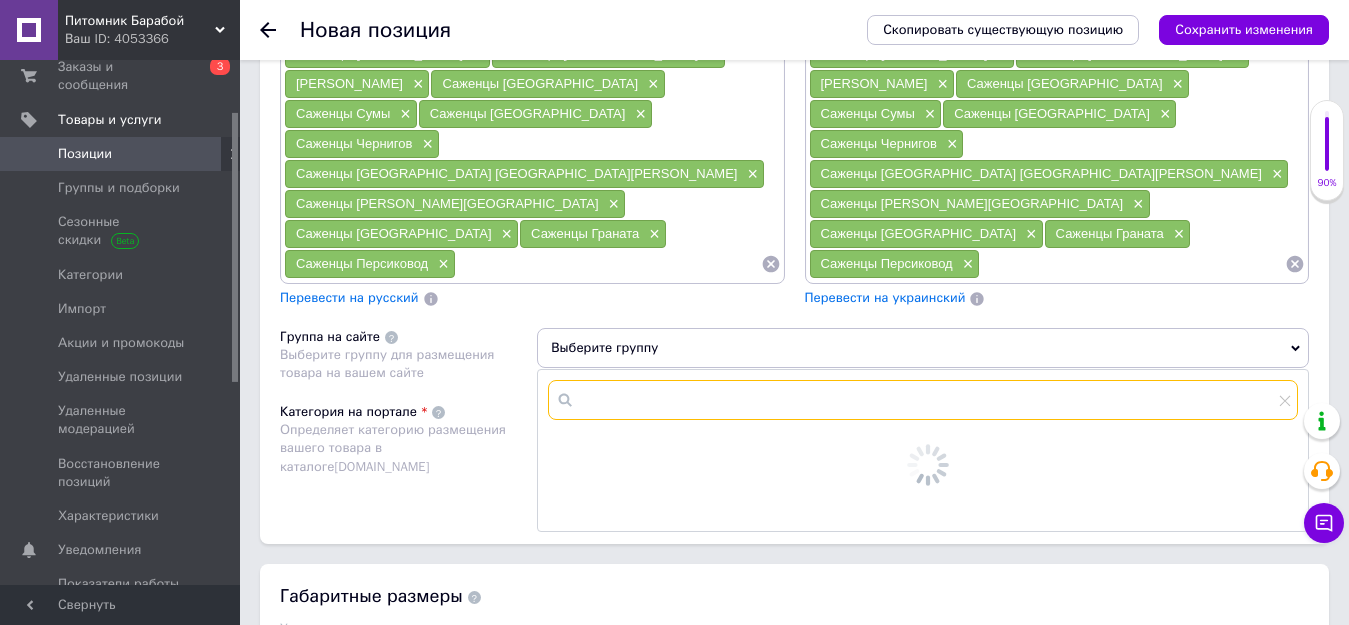 click at bounding box center (923, 400) 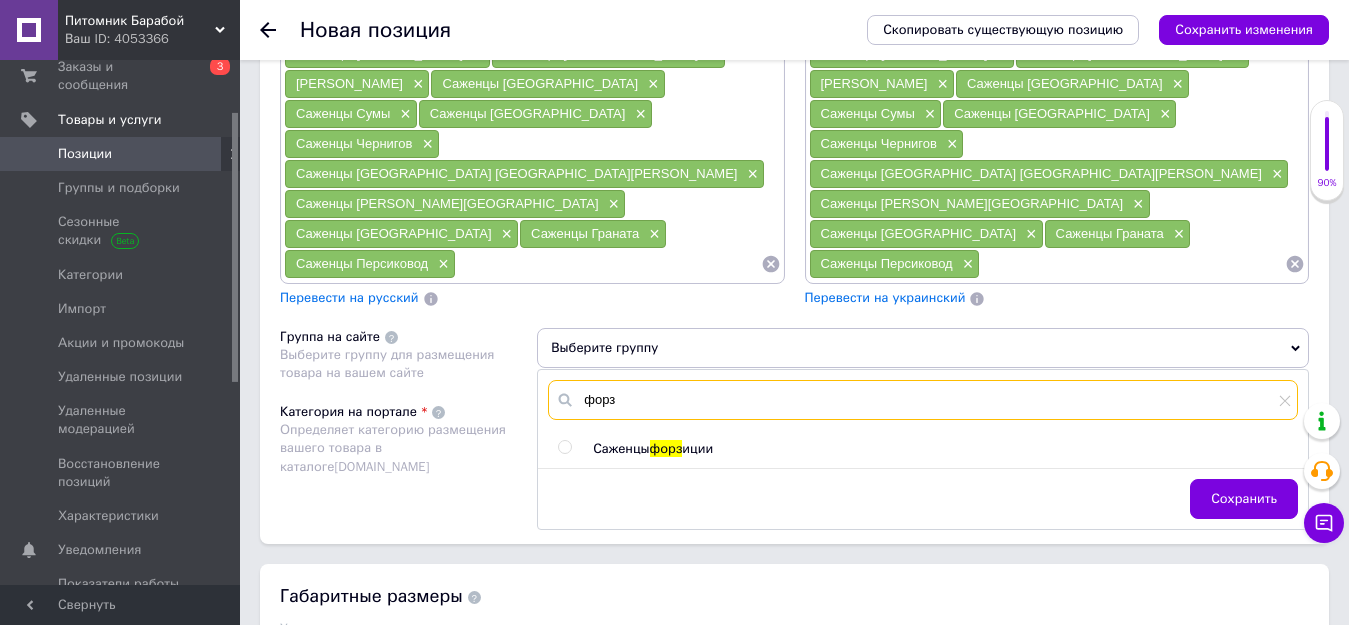 type on "форз" 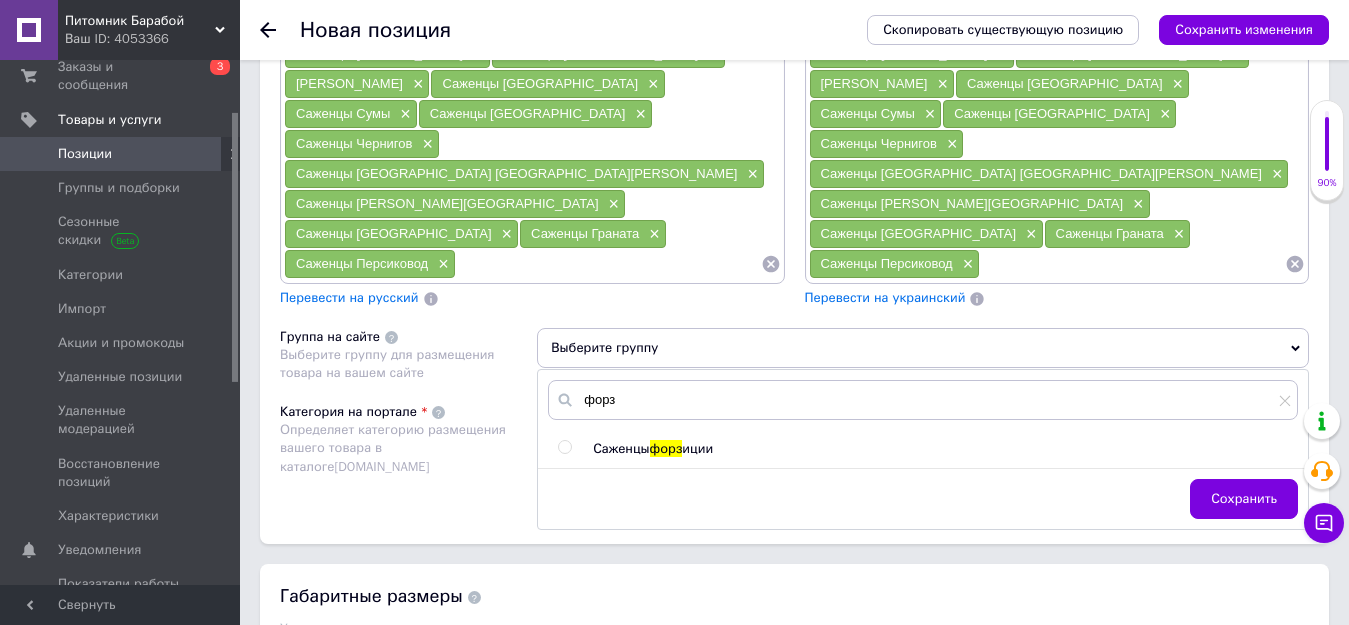 click on "Саженцы" at bounding box center [621, 448] 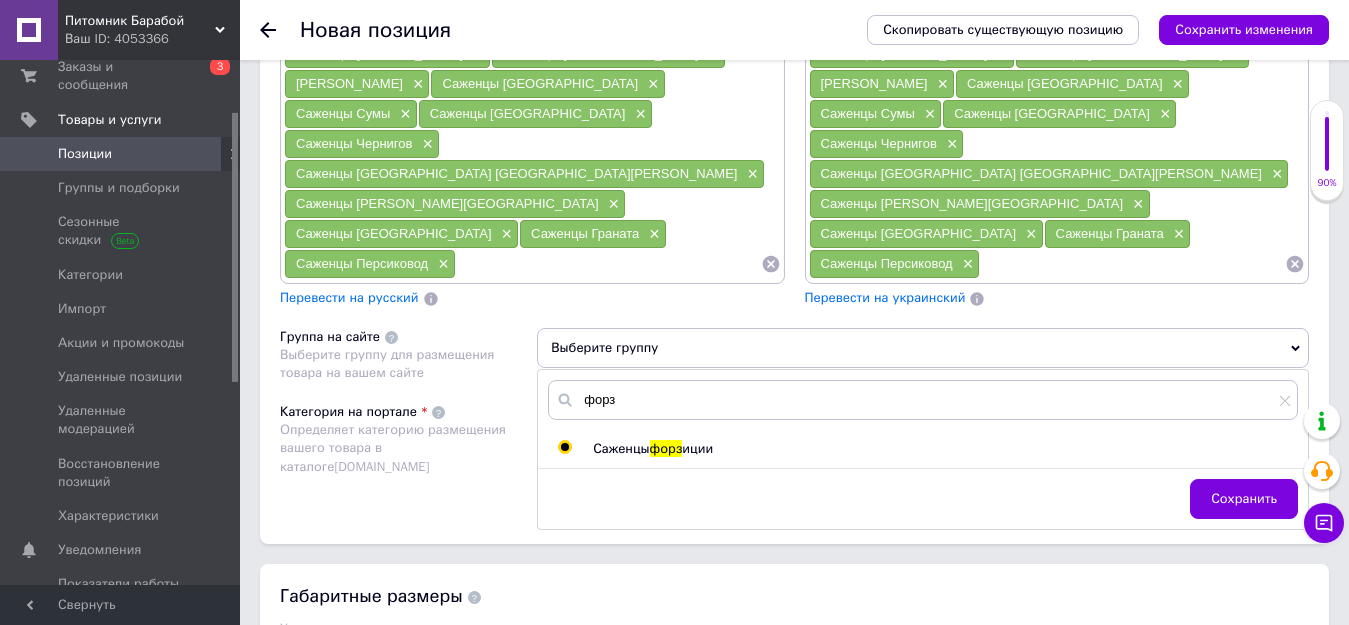 radio on "true" 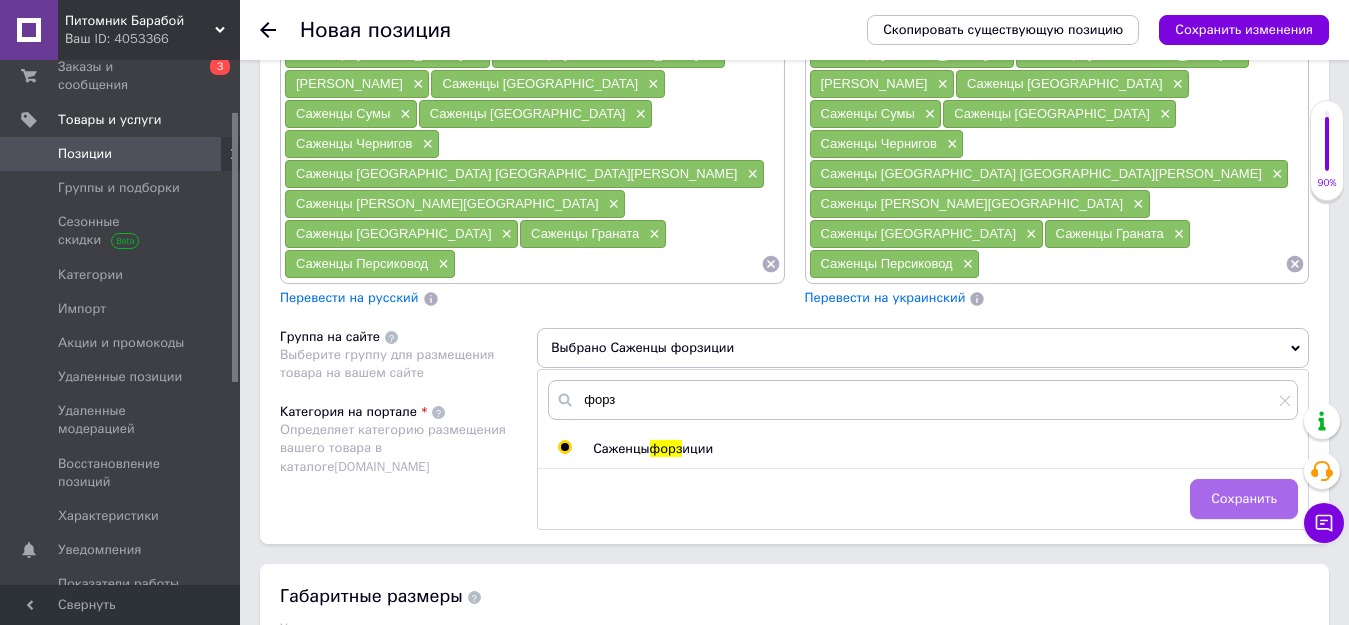 click on "Сохранить" at bounding box center (1244, 499) 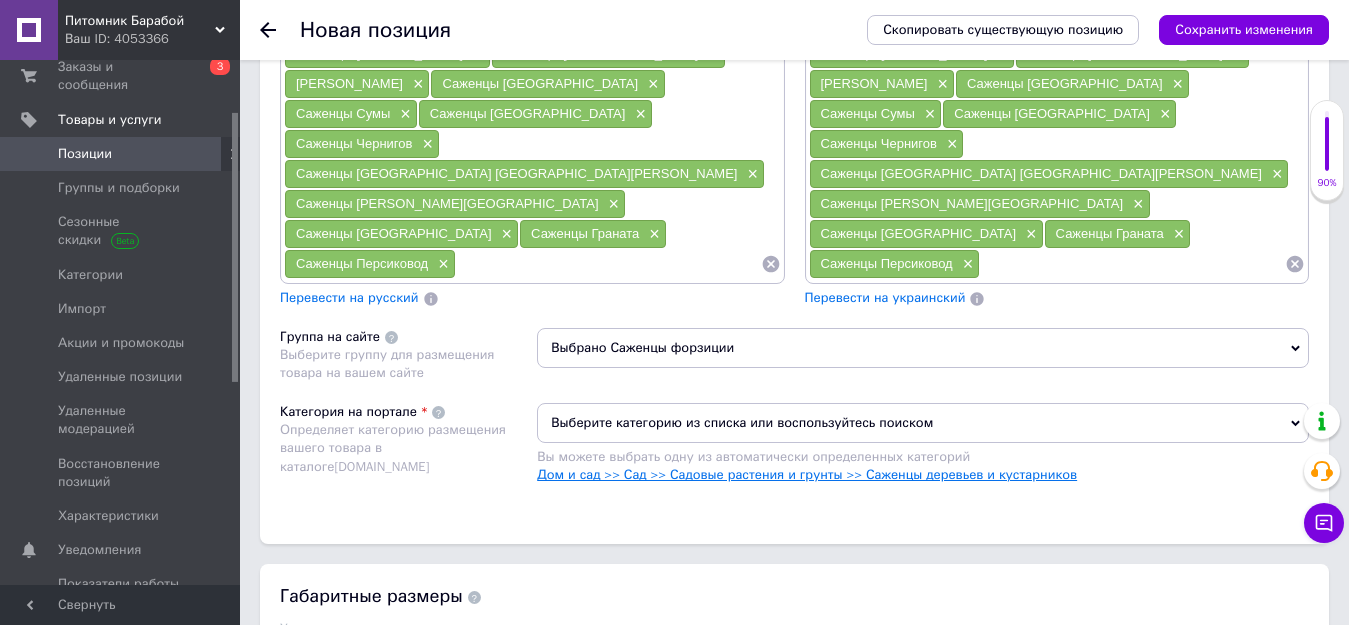 click on "Дом и сад >> Сад >> Садовые растения и грунты >> Саженцы деревьев и кустарников" at bounding box center (807, 474) 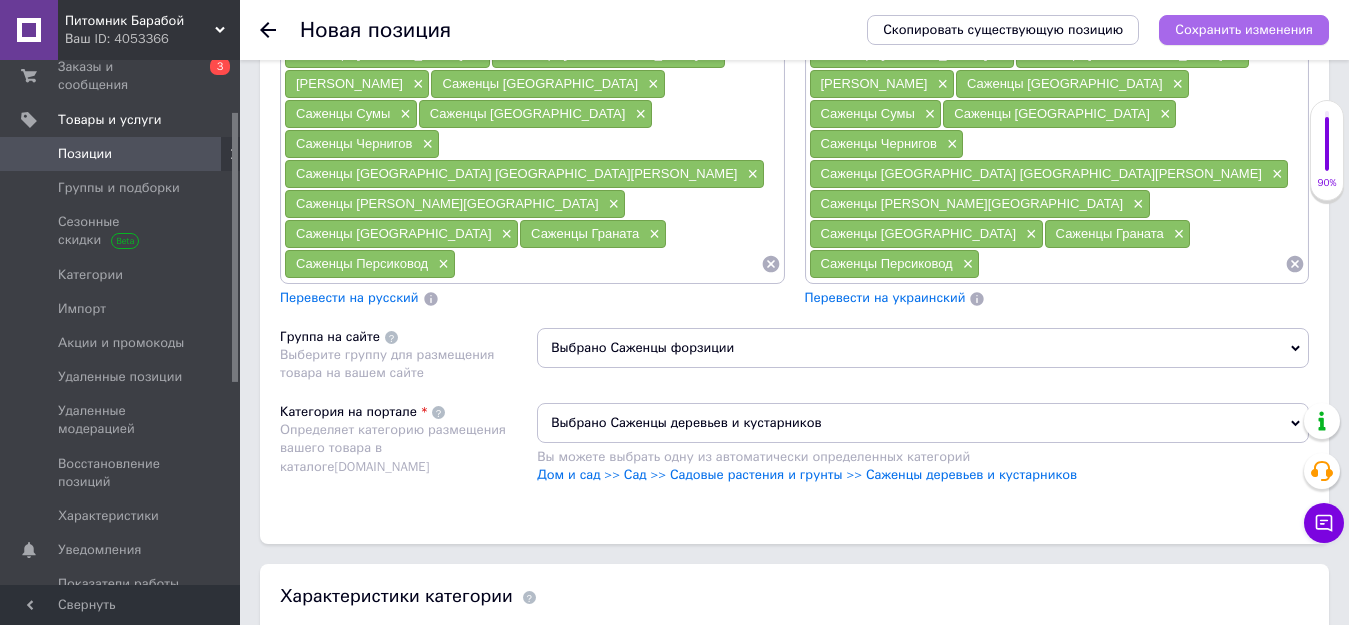 click on "Сохранить изменения" at bounding box center [1244, 29] 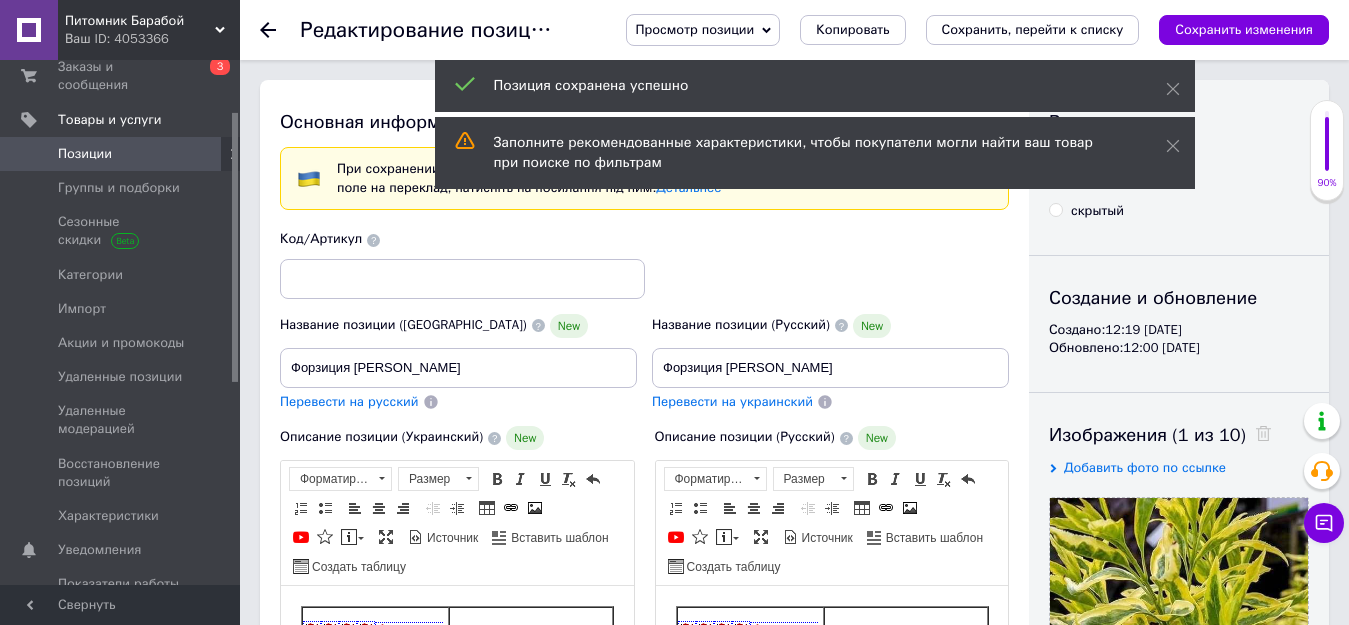 scroll, scrollTop: 0, scrollLeft: 0, axis: both 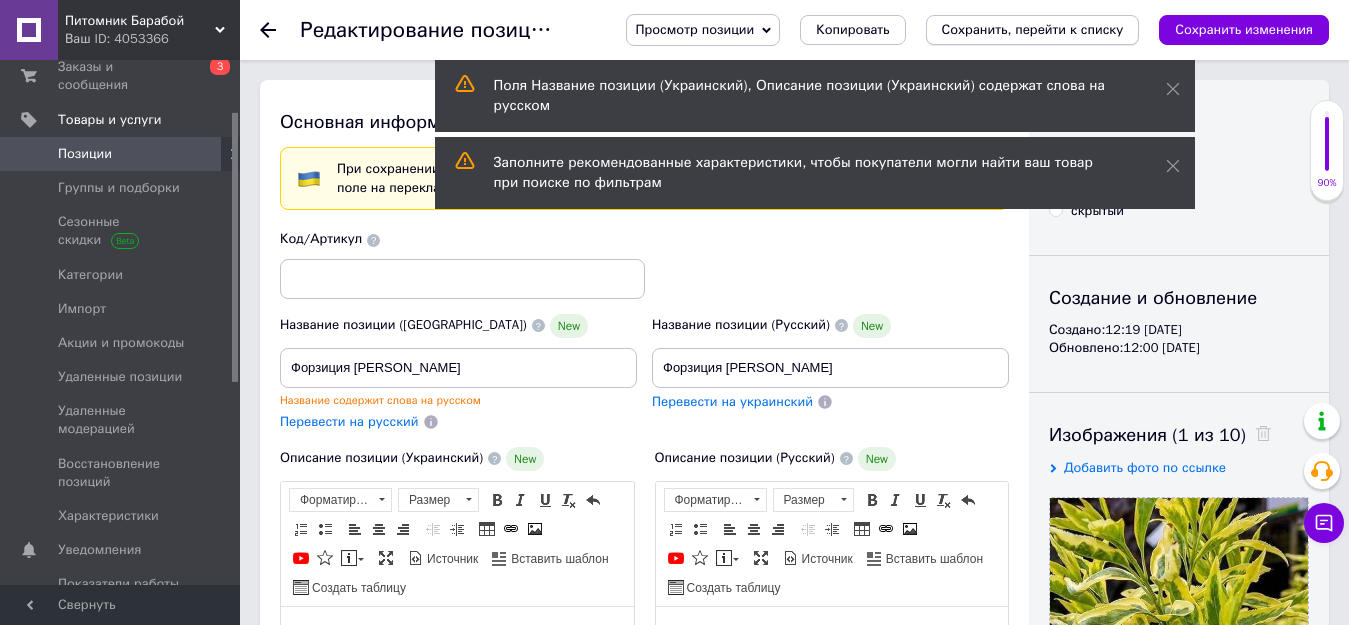 click on "Сохранить, перейти к списку" at bounding box center [1033, 29] 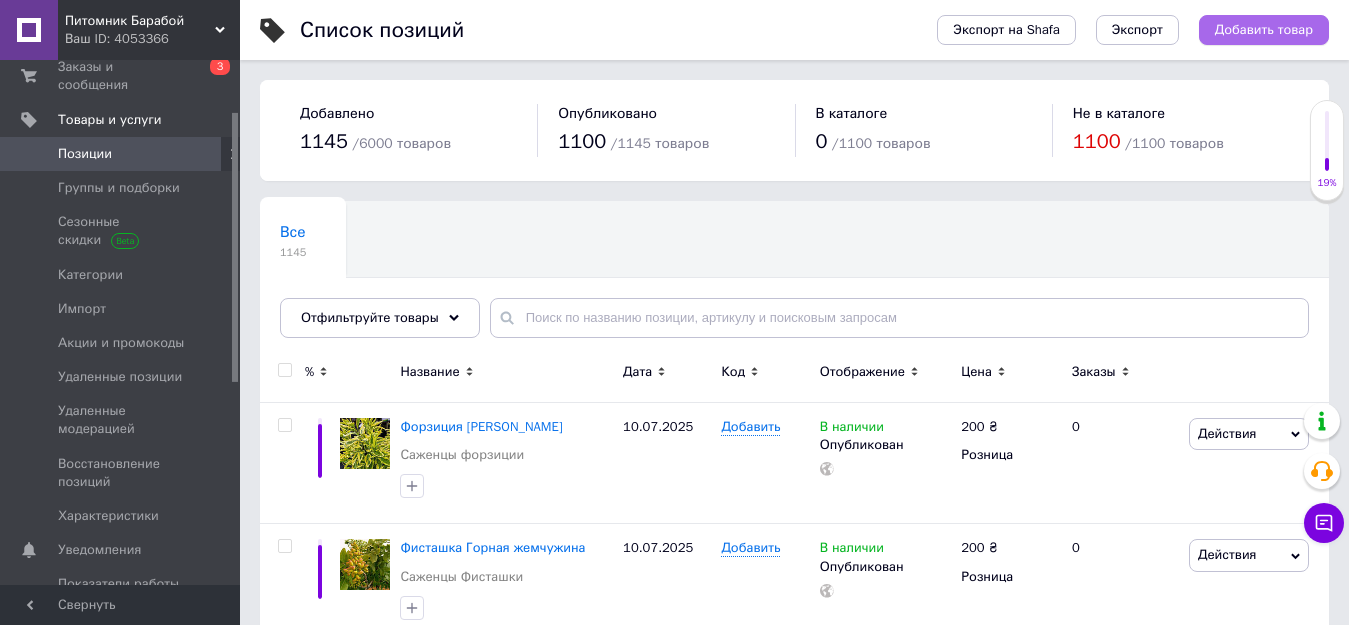 click on "Добавить товар" at bounding box center (1264, 30) 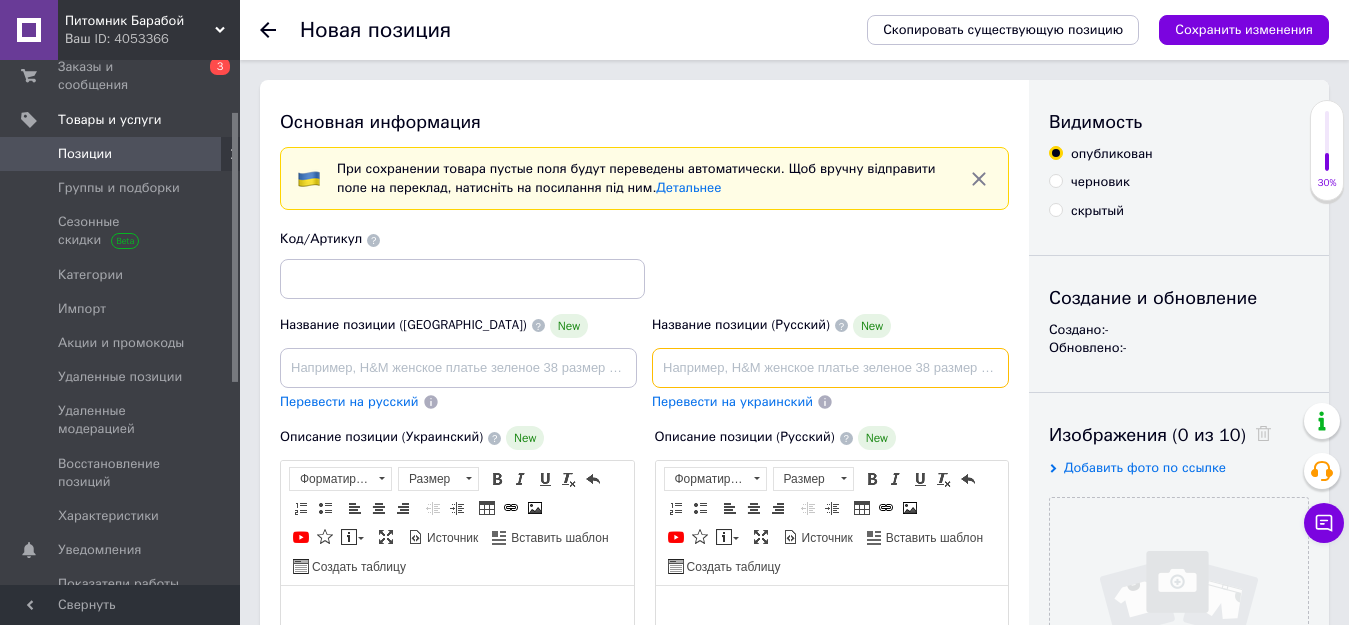 click at bounding box center (830, 368) 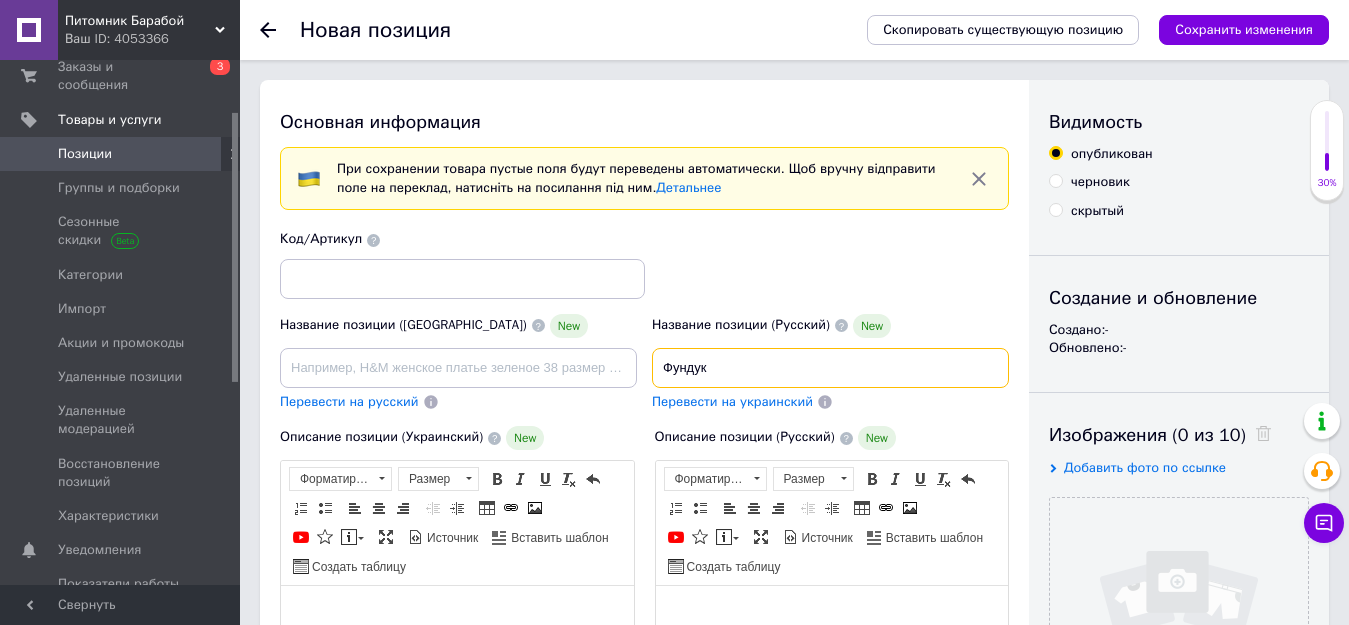 paste on "[PERSON_NAME] (краснолистый)" 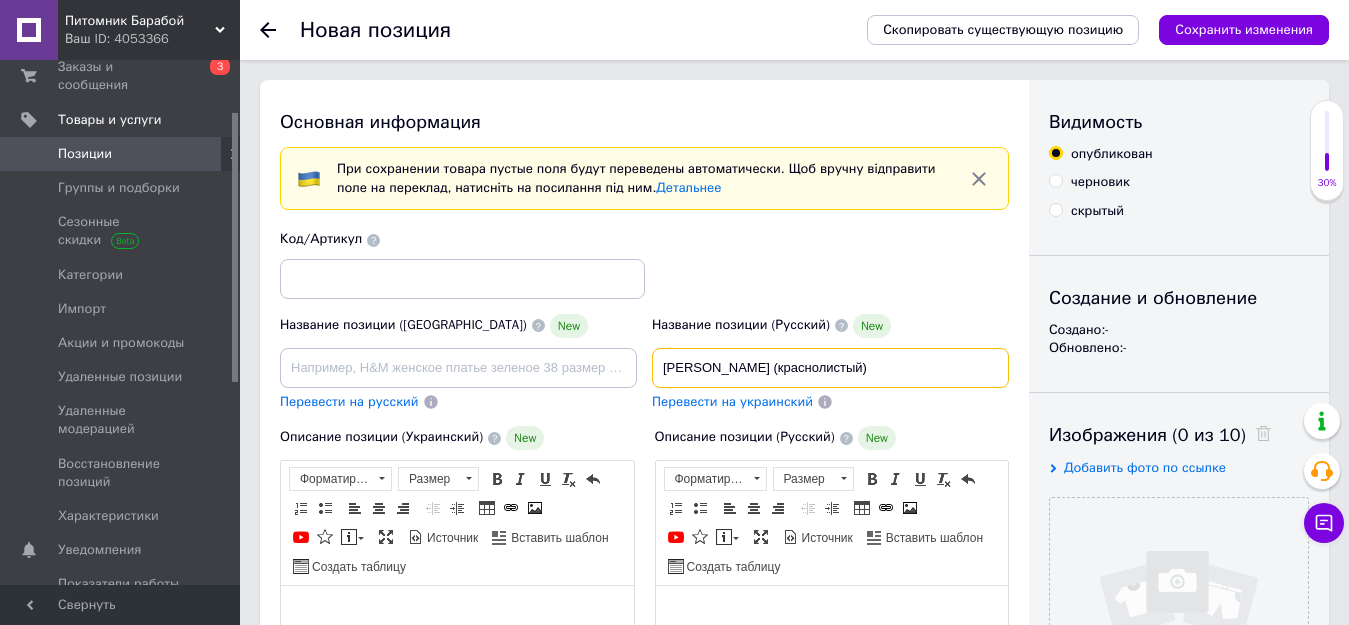 type on "[PERSON_NAME] (краснолистый)" 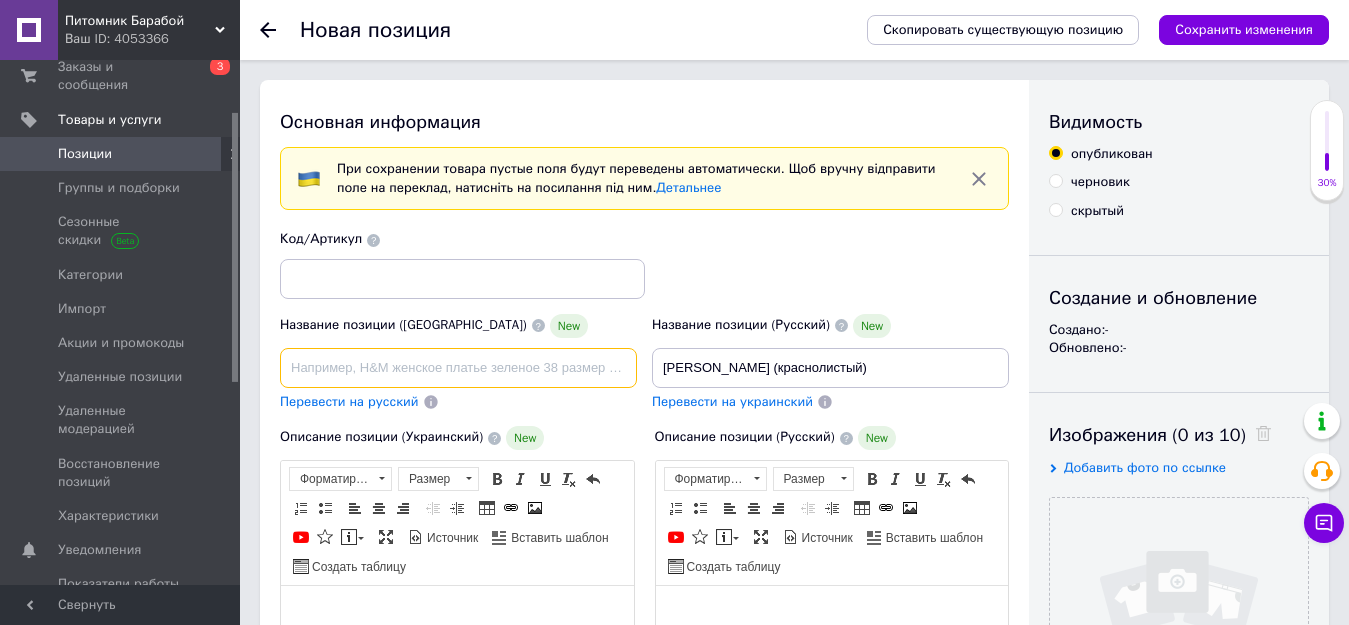 click at bounding box center [458, 368] 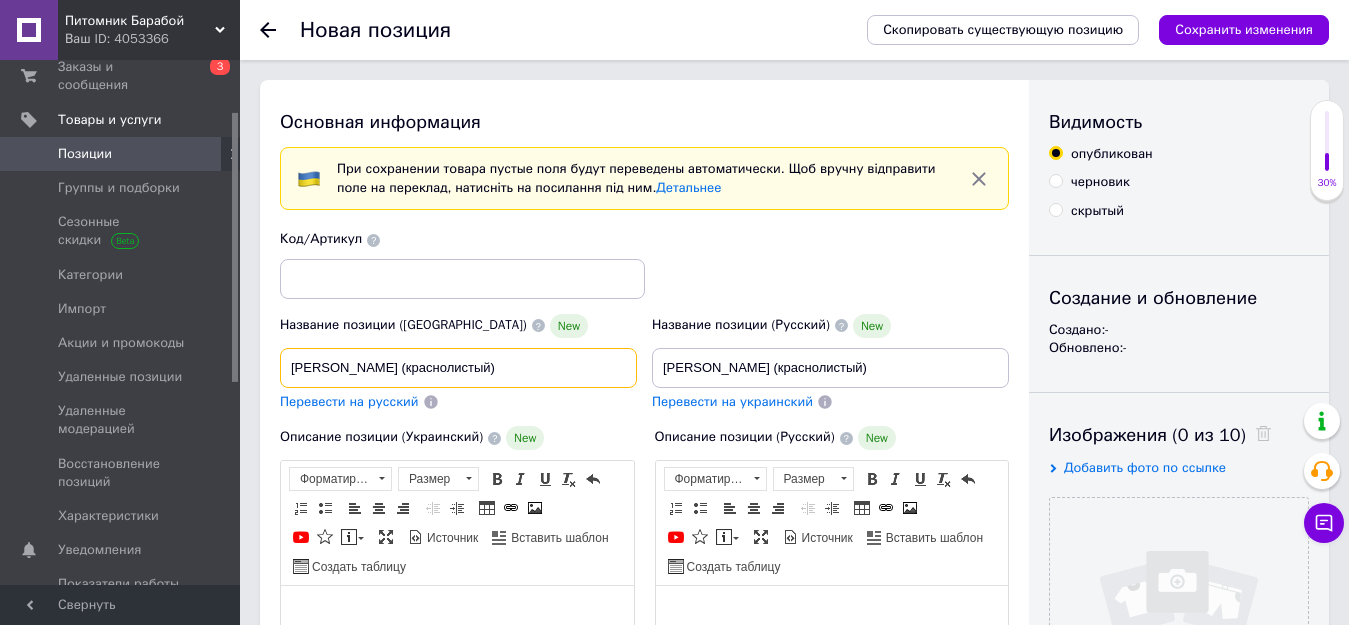 scroll, scrollTop: 100, scrollLeft: 0, axis: vertical 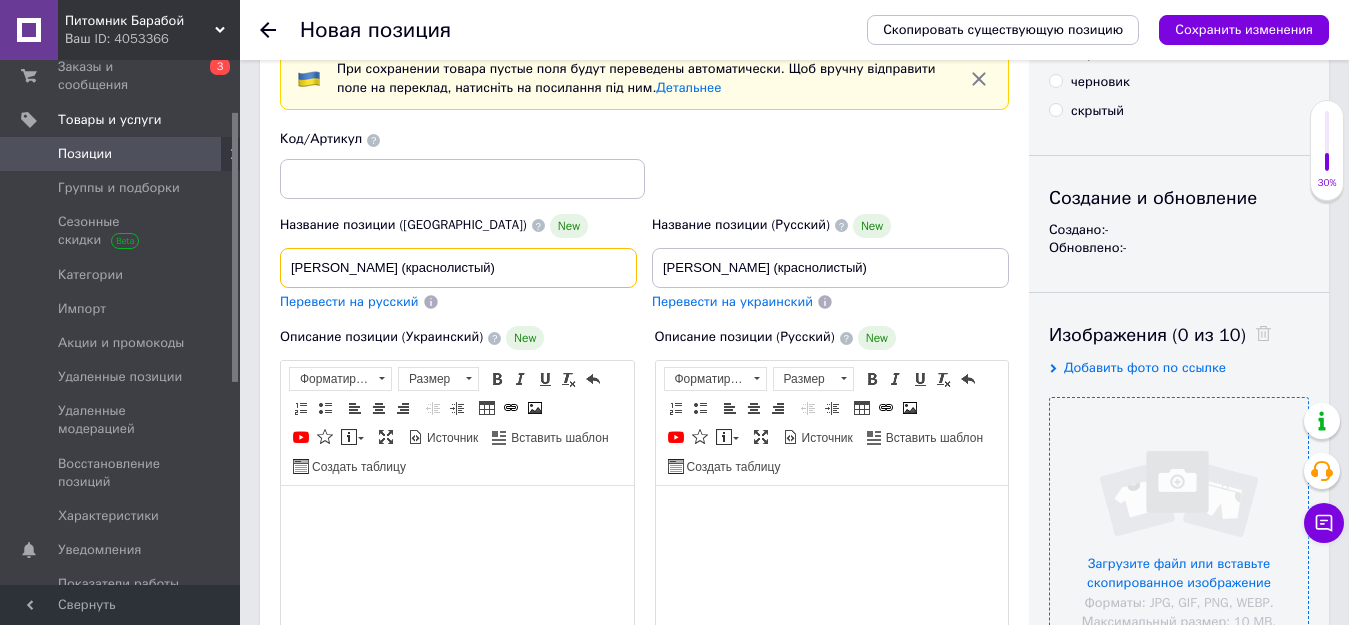 type on "[PERSON_NAME] (краснолистый)" 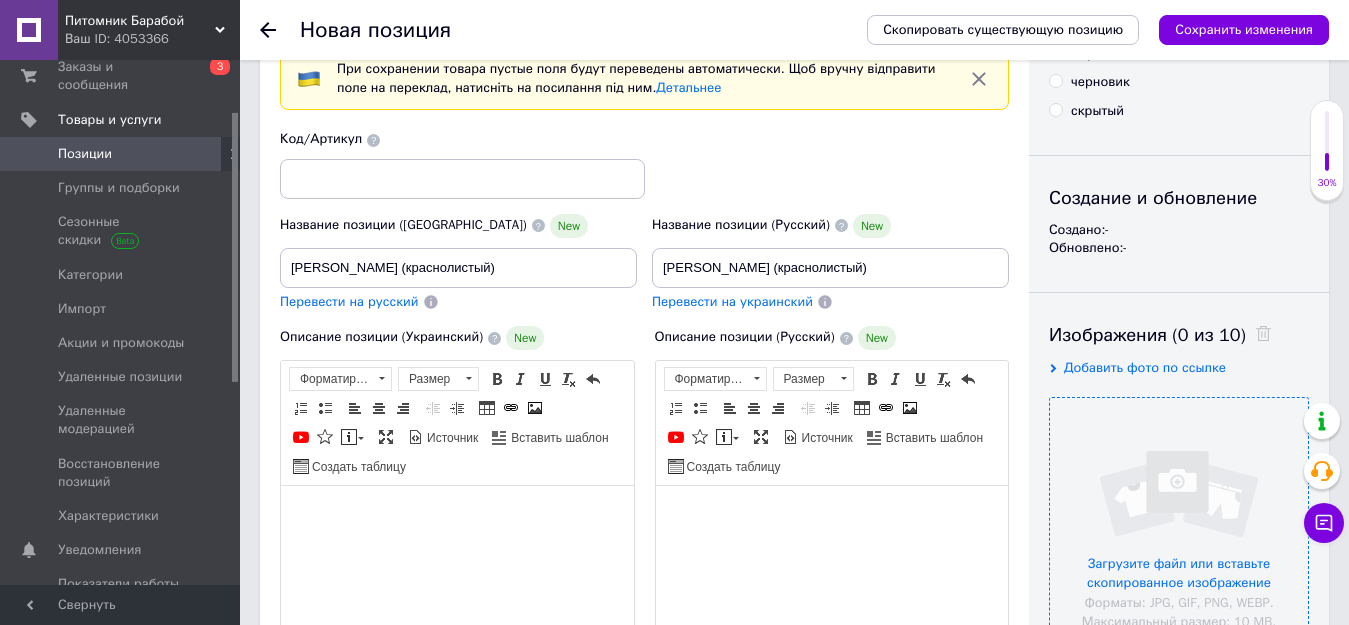 click at bounding box center (1179, 527) 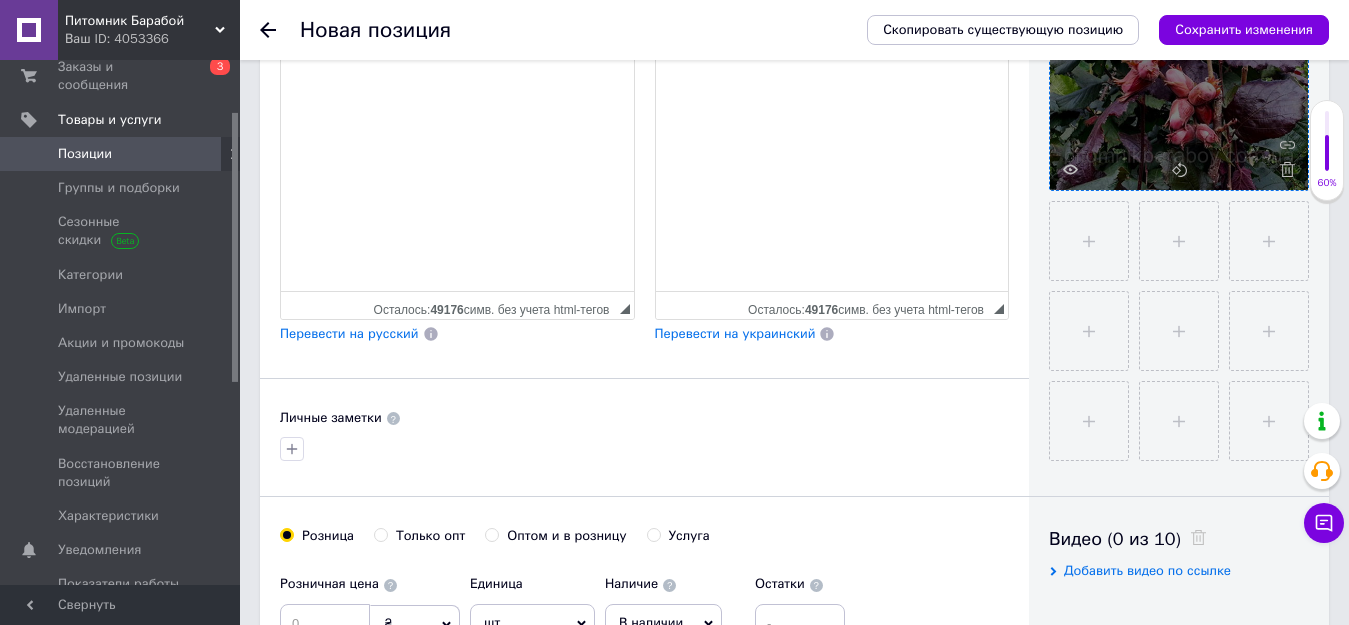 scroll, scrollTop: 731, scrollLeft: 0, axis: vertical 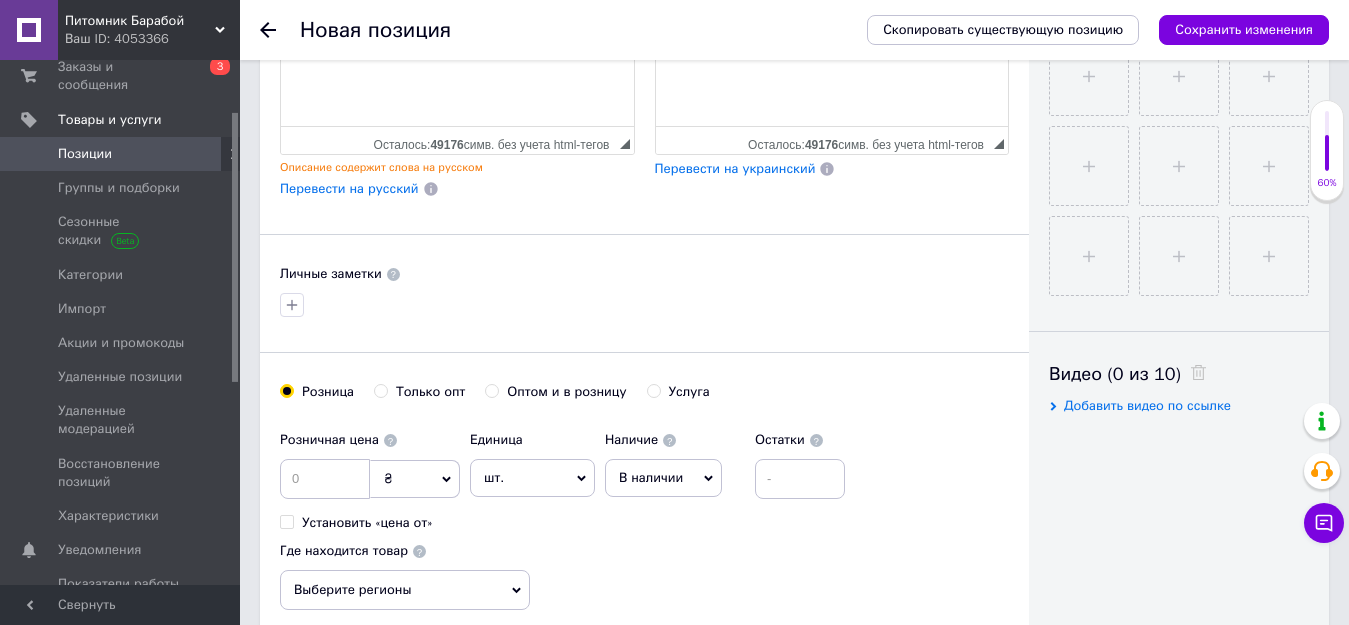 click on "Розничная цена" at bounding box center (370, 440) 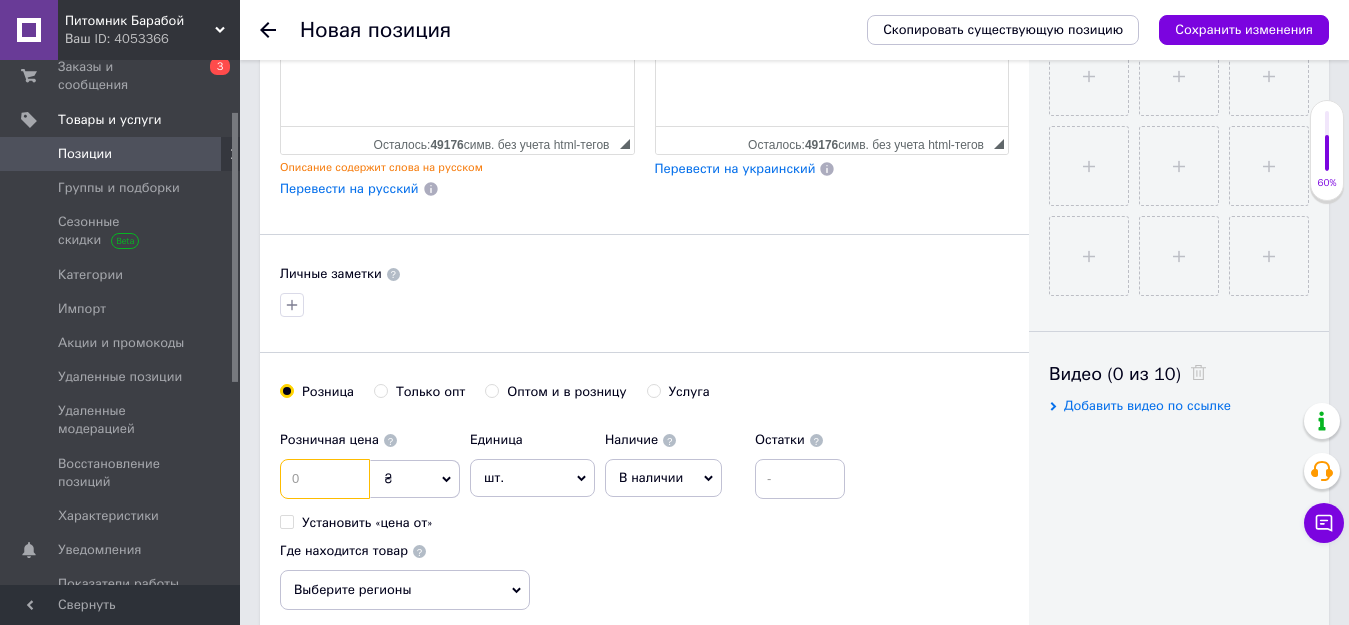 click at bounding box center (325, 479) 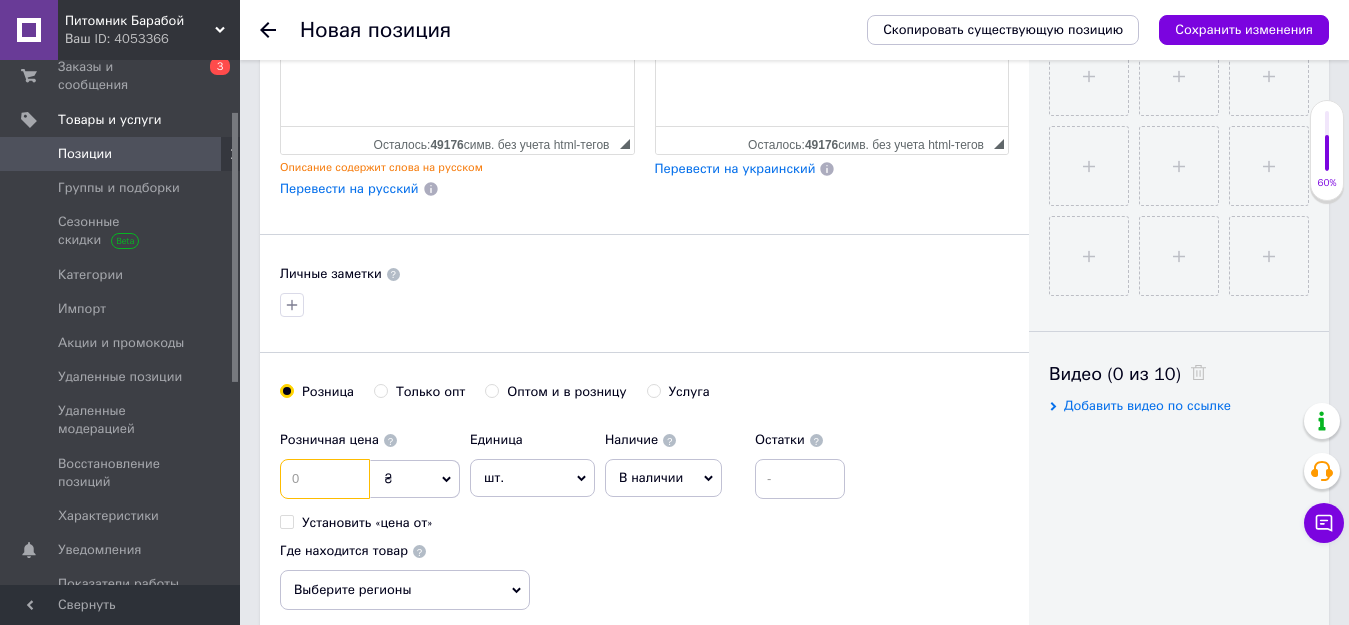 click at bounding box center [325, 479] 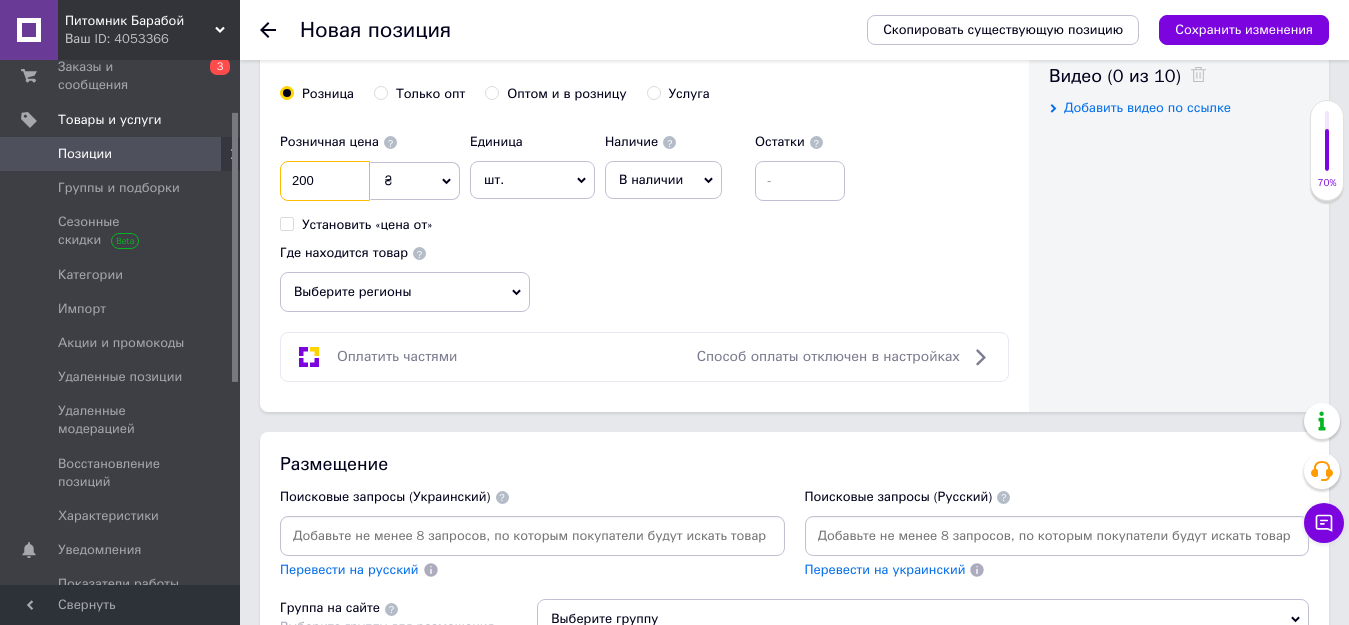 scroll, scrollTop: 1031, scrollLeft: 0, axis: vertical 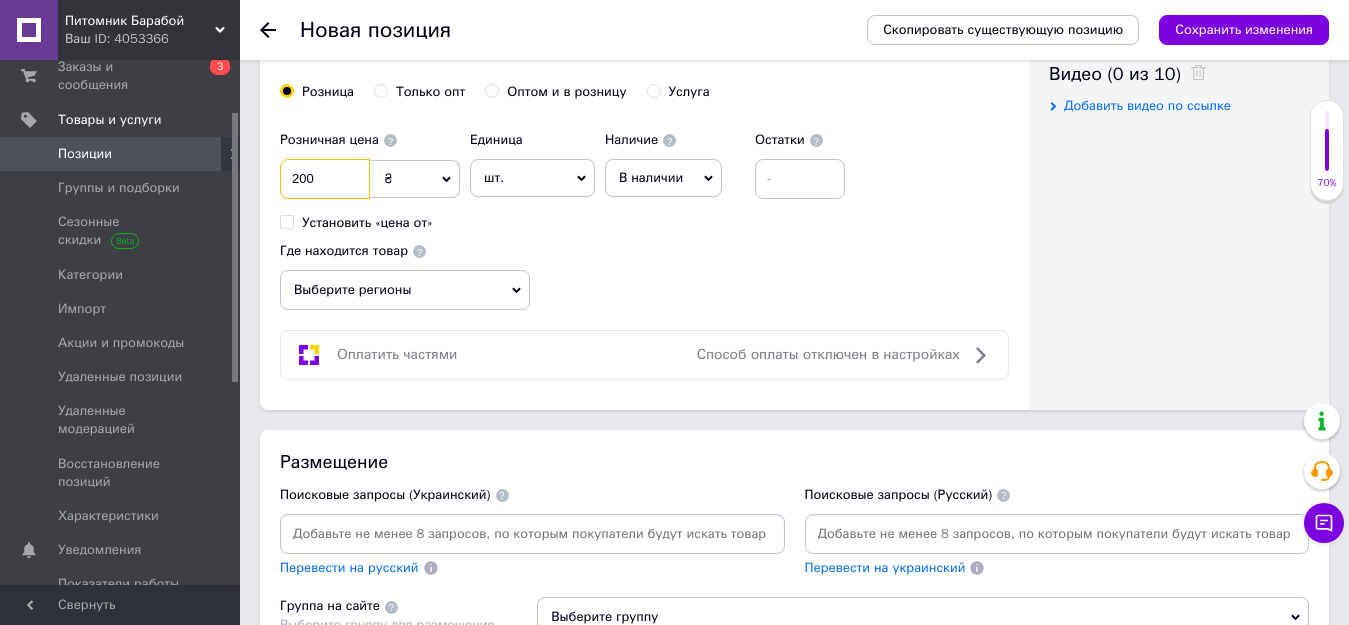 type on "200" 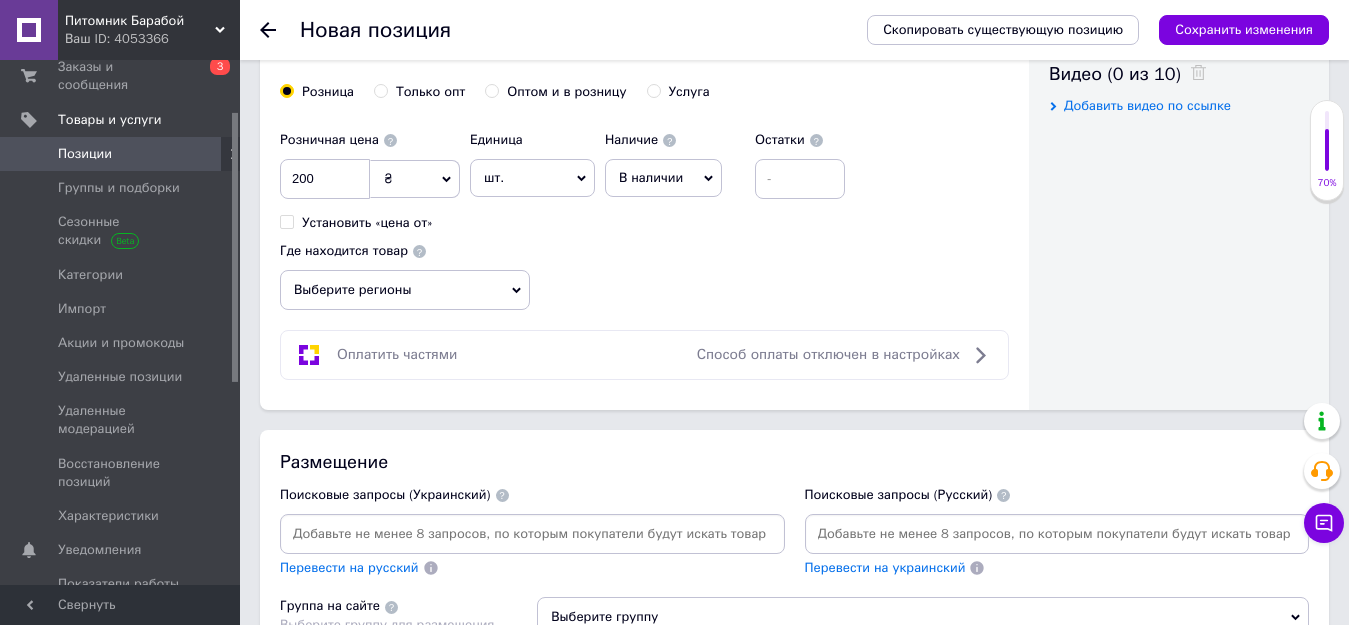 drag, startPoint x: 392, startPoint y: 323, endPoint x: 392, endPoint y: 291, distance: 32 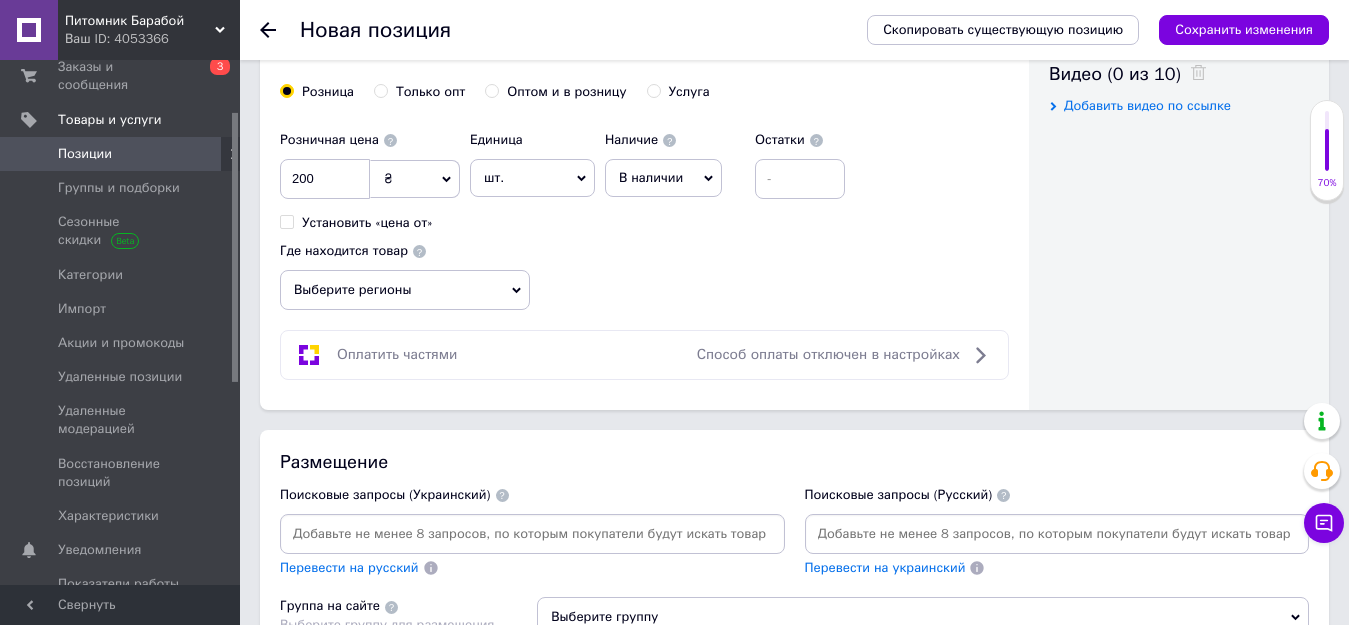 click on "Основная информация При сохранении товара пустые поля будут переведены автоматически. Щоб вручну відправити поле на переклад, натисніть на посилання під ним.  Детальнее Название позиции (Украинский) New Фундук [PERSON_NAME] (краснолистый) Название содержит слова на русском Перевести на русский Код/Артикул Название позиции (Русский) New Фундук [PERSON_NAME] (краснолистый) Перевести на украинский Описание позиции (Украинский) New
Срок созревания
Начало сентября
Размер плодов
Средние (1,5-2,5 г)
Селекция" at bounding box center [644, -271] 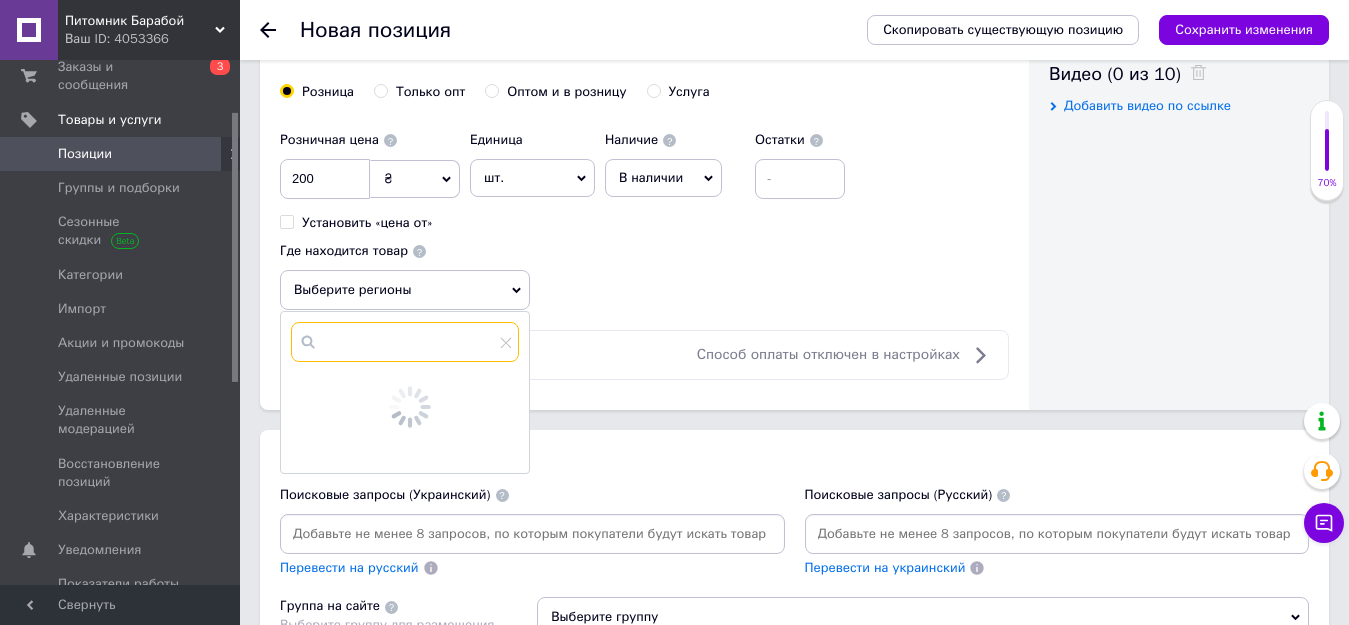 click at bounding box center (405, 342) 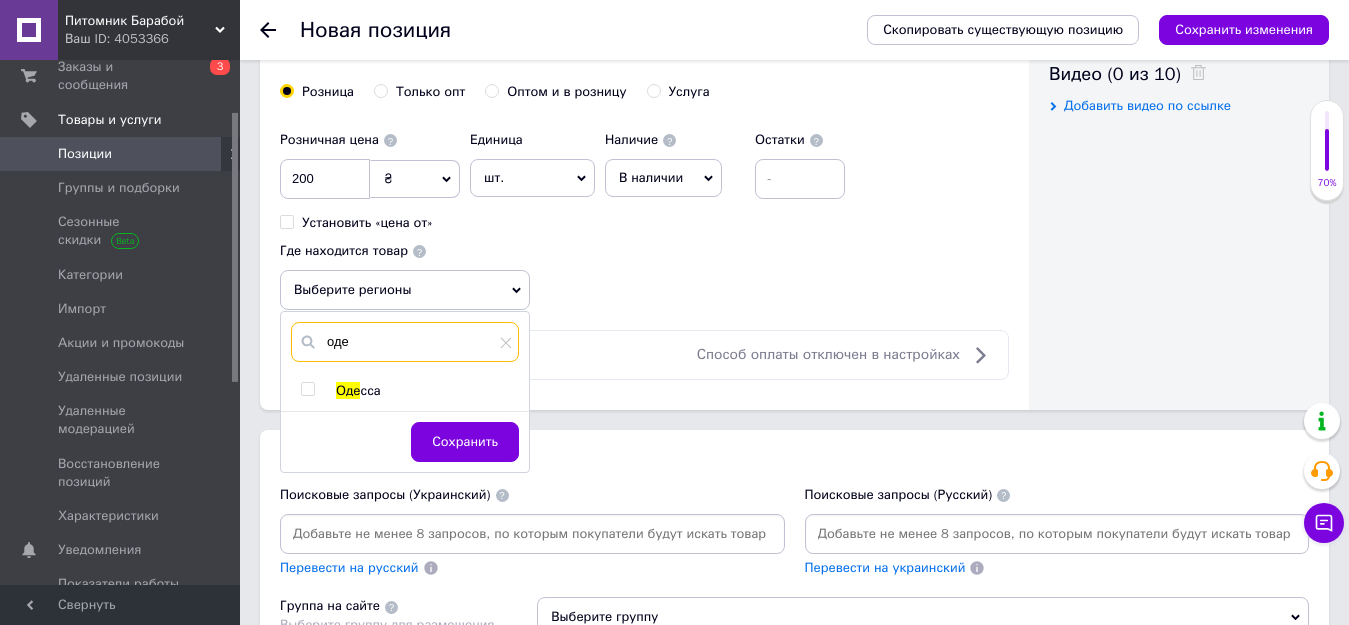 type on "оде" 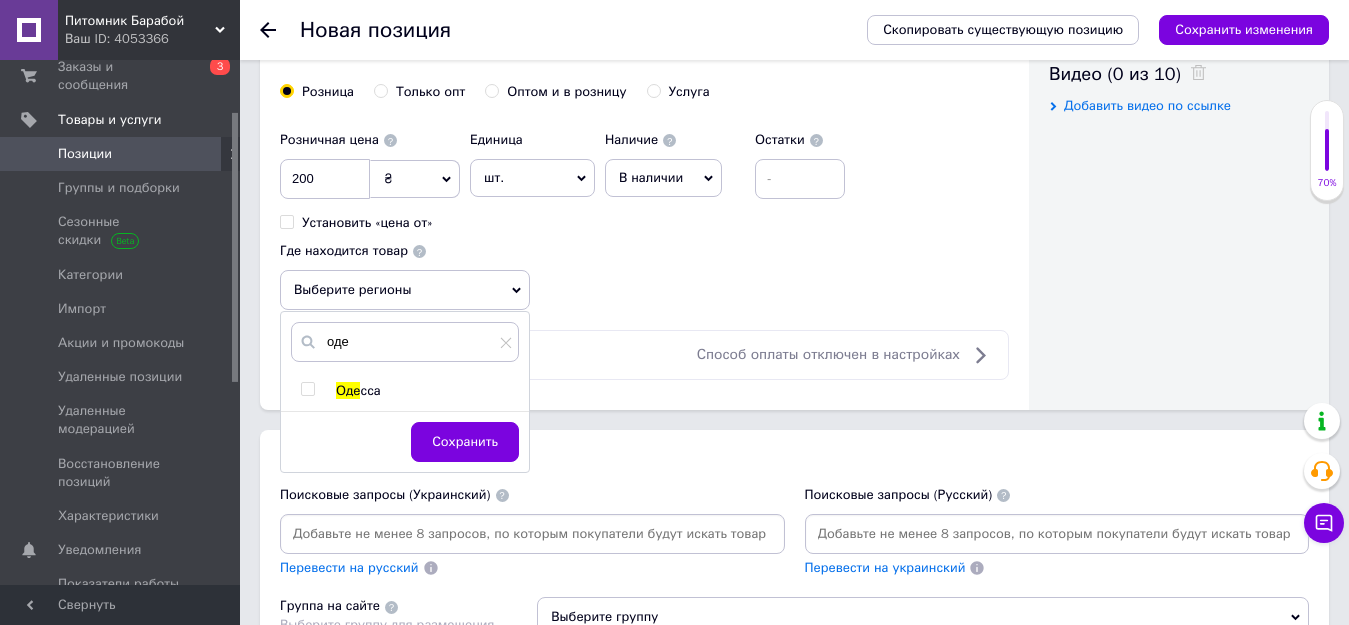 click on "Оде" at bounding box center [348, 390] 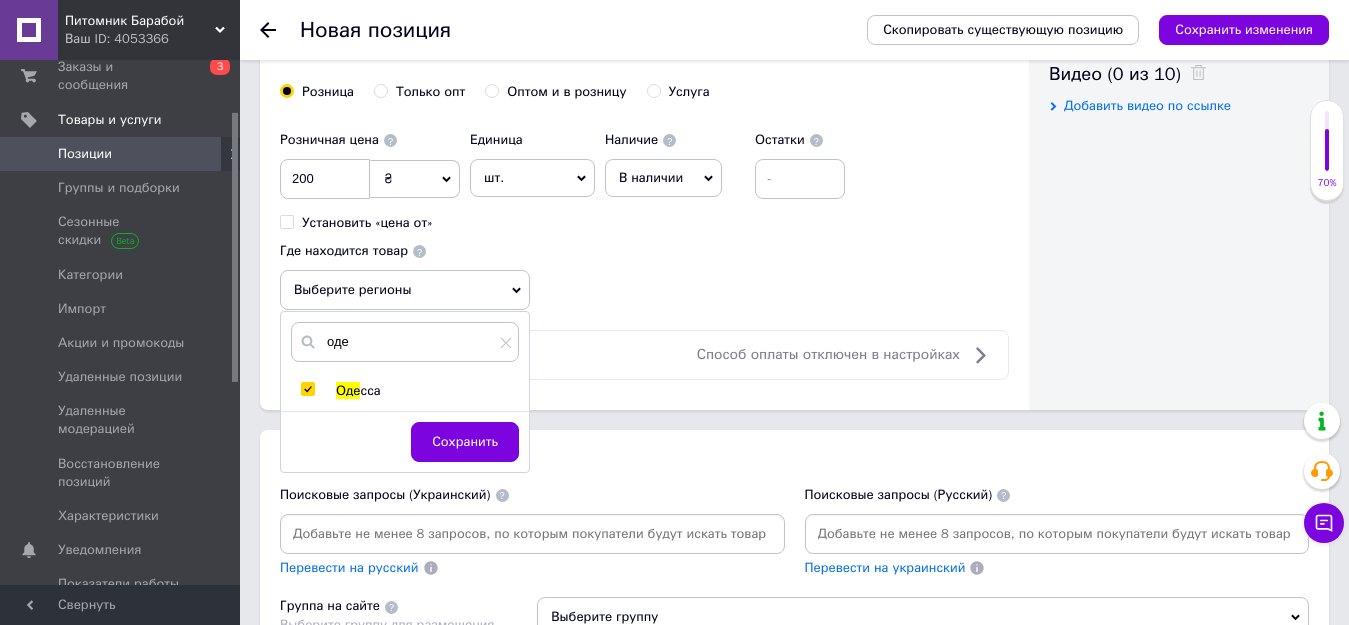 checkbox on "true" 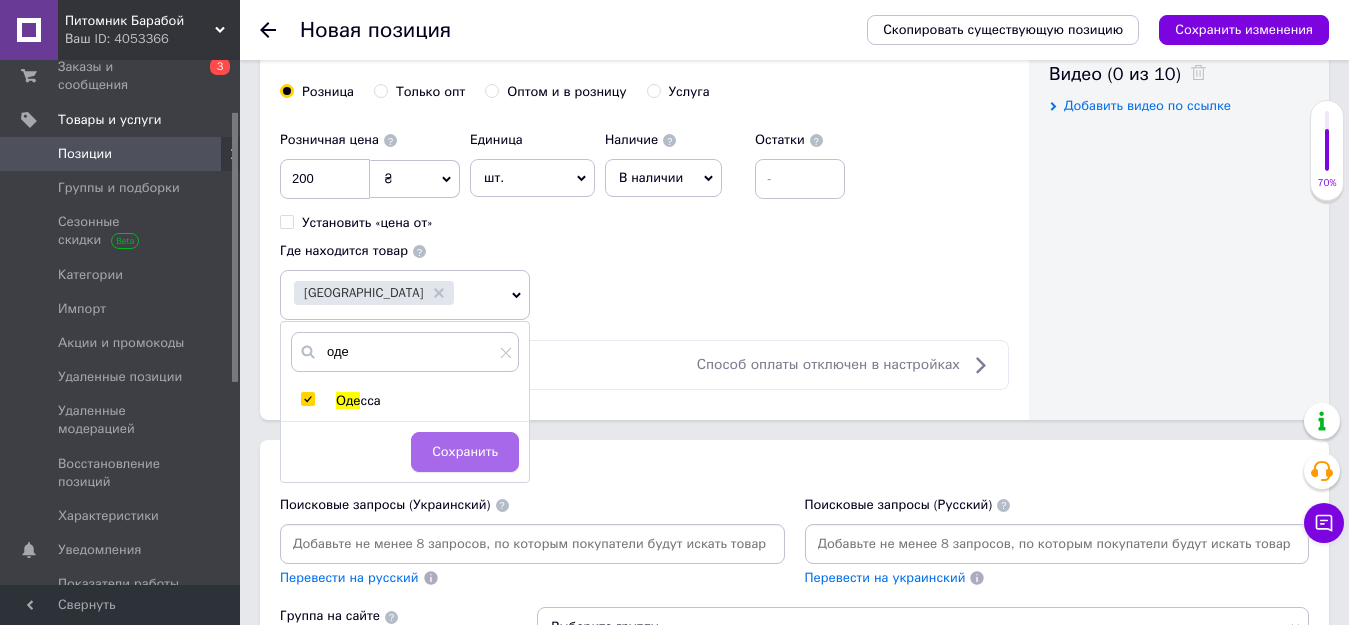 click on "Сохранить" at bounding box center (465, 452) 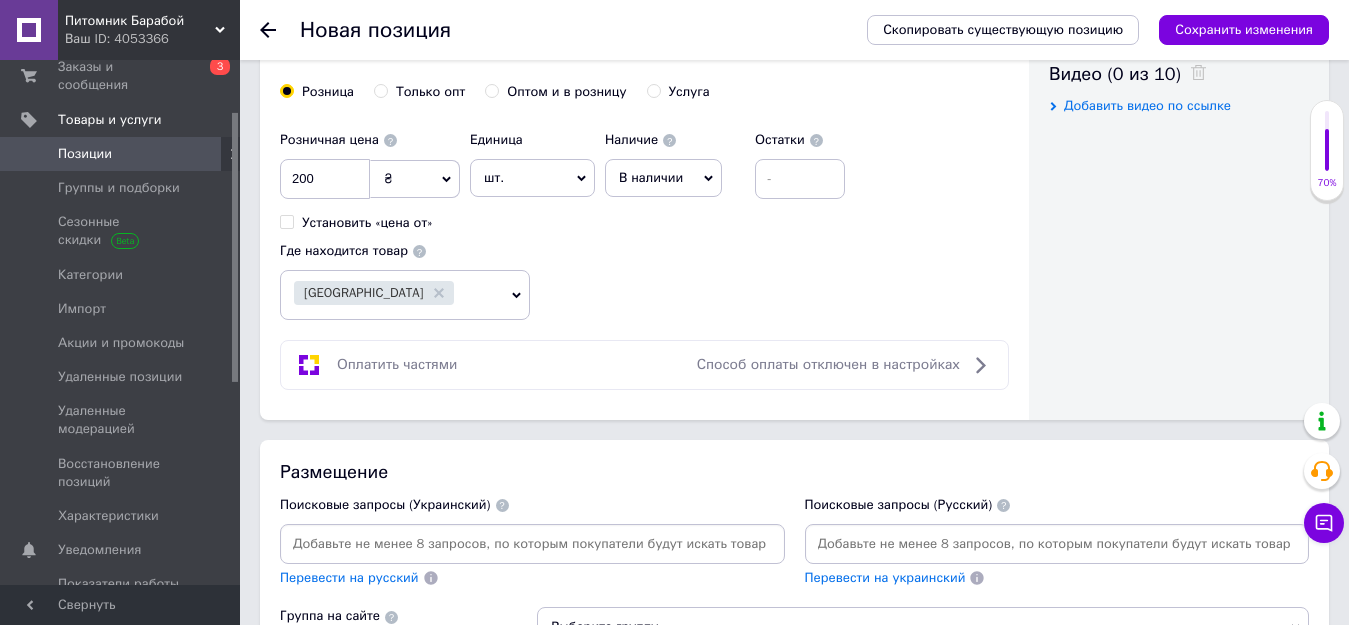 click at bounding box center (1057, 544) 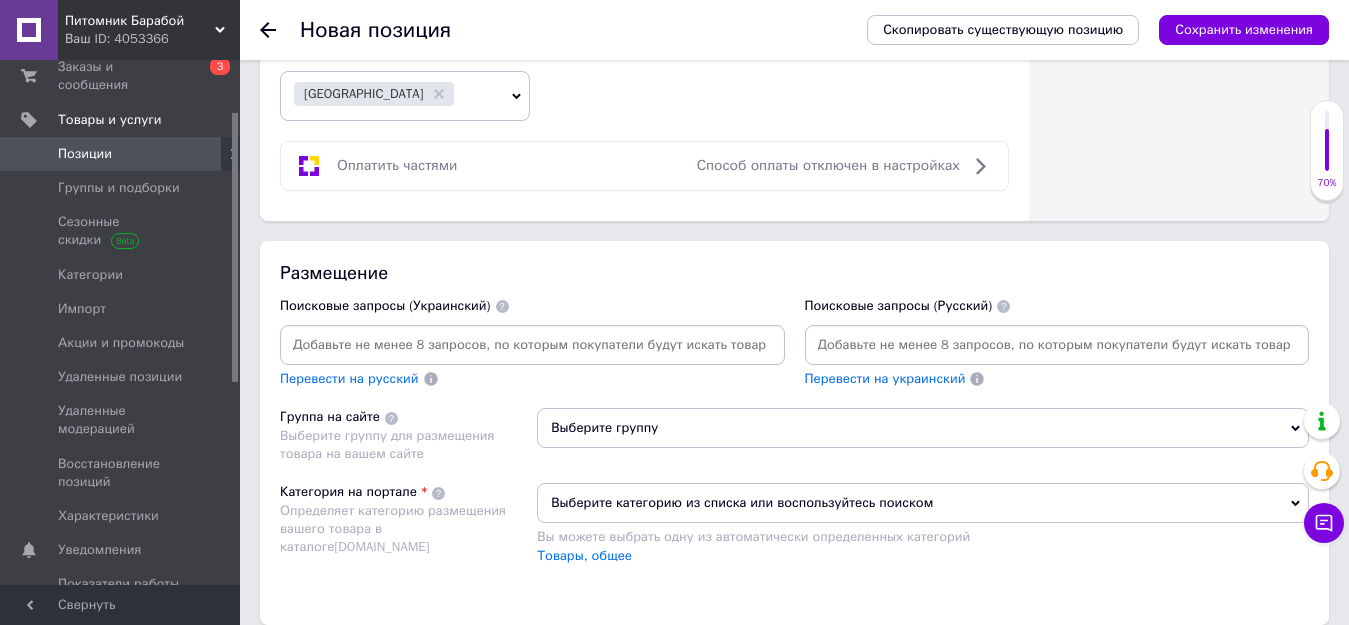 scroll, scrollTop: 1231, scrollLeft: 0, axis: vertical 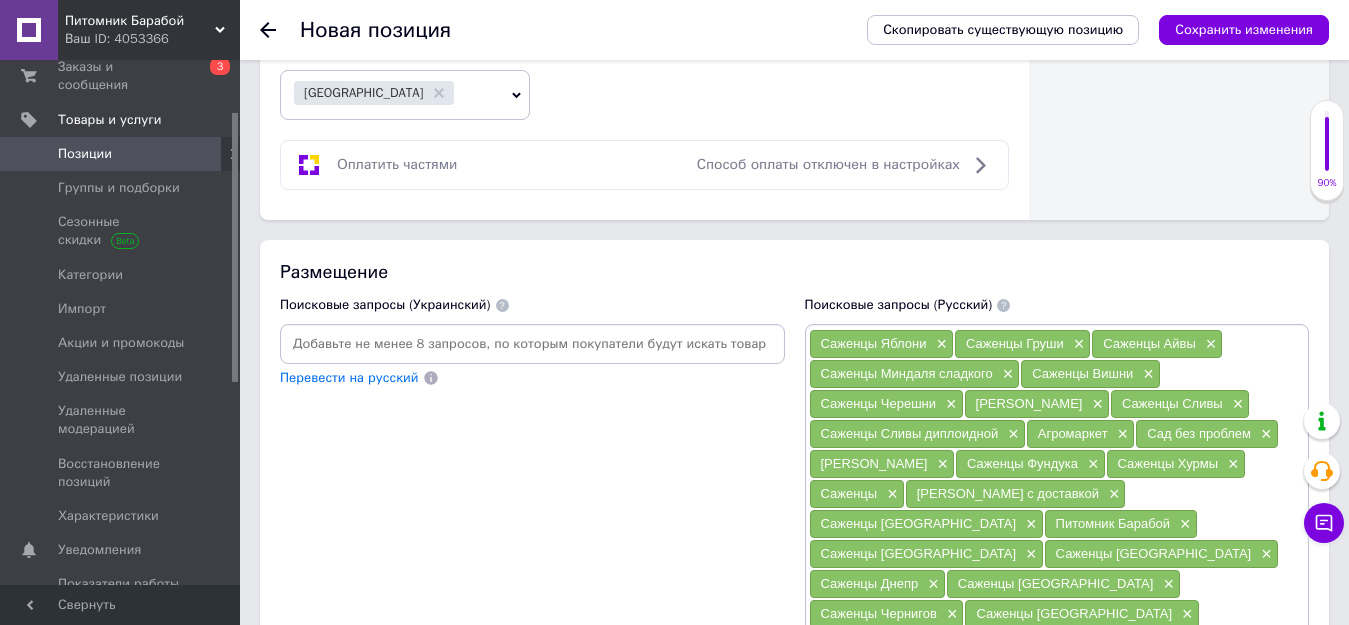 click at bounding box center [532, 344] 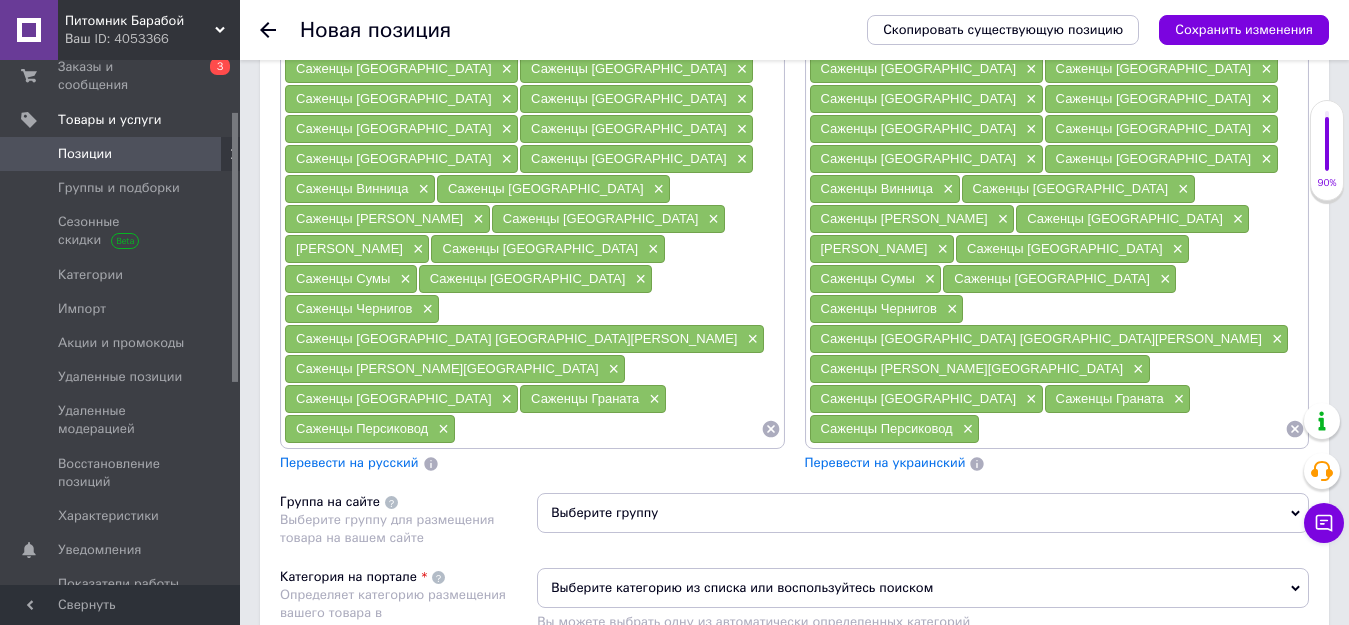 scroll, scrollTop: 1931, scrollLeft: 0, axis: vertical 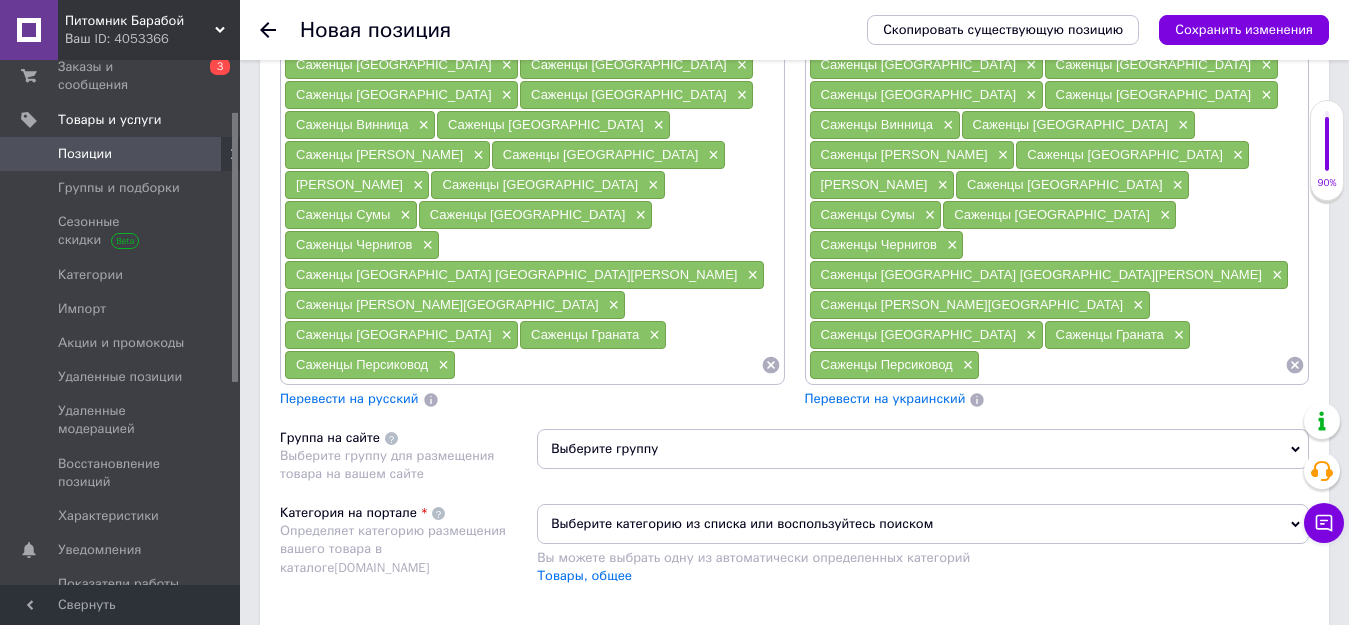 click on "Выберите группу" at bounding box center [923, 449] 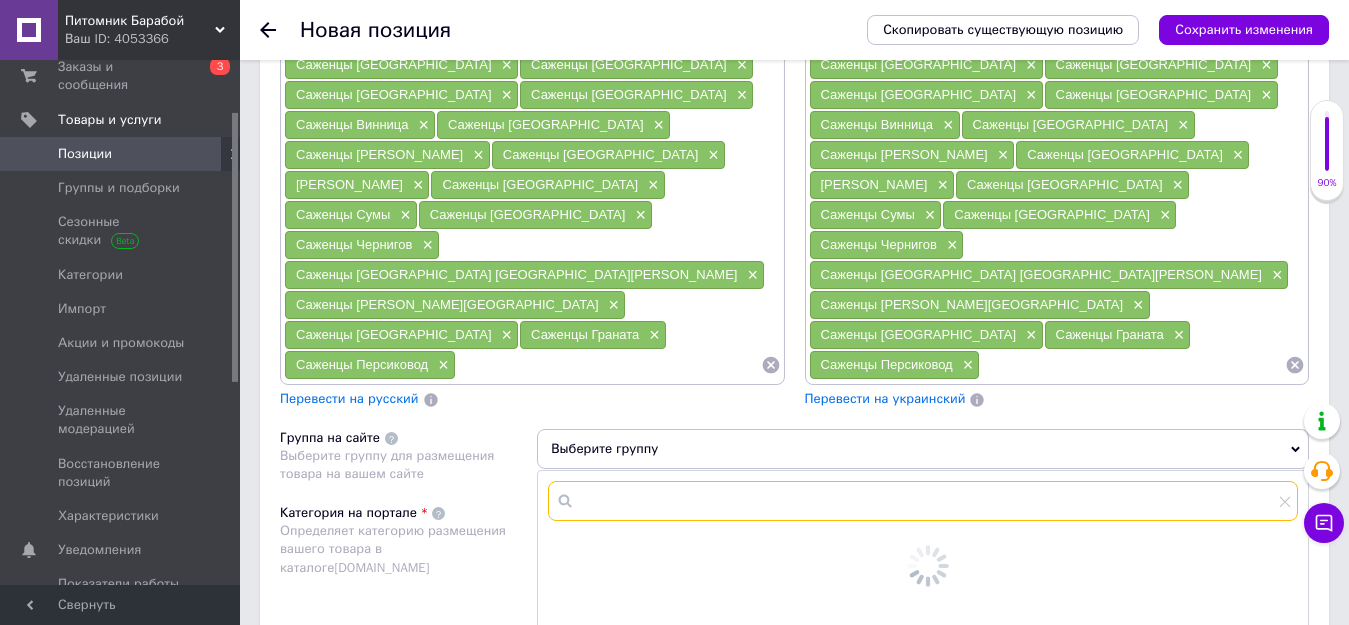 click at bounding box center [923, 501] 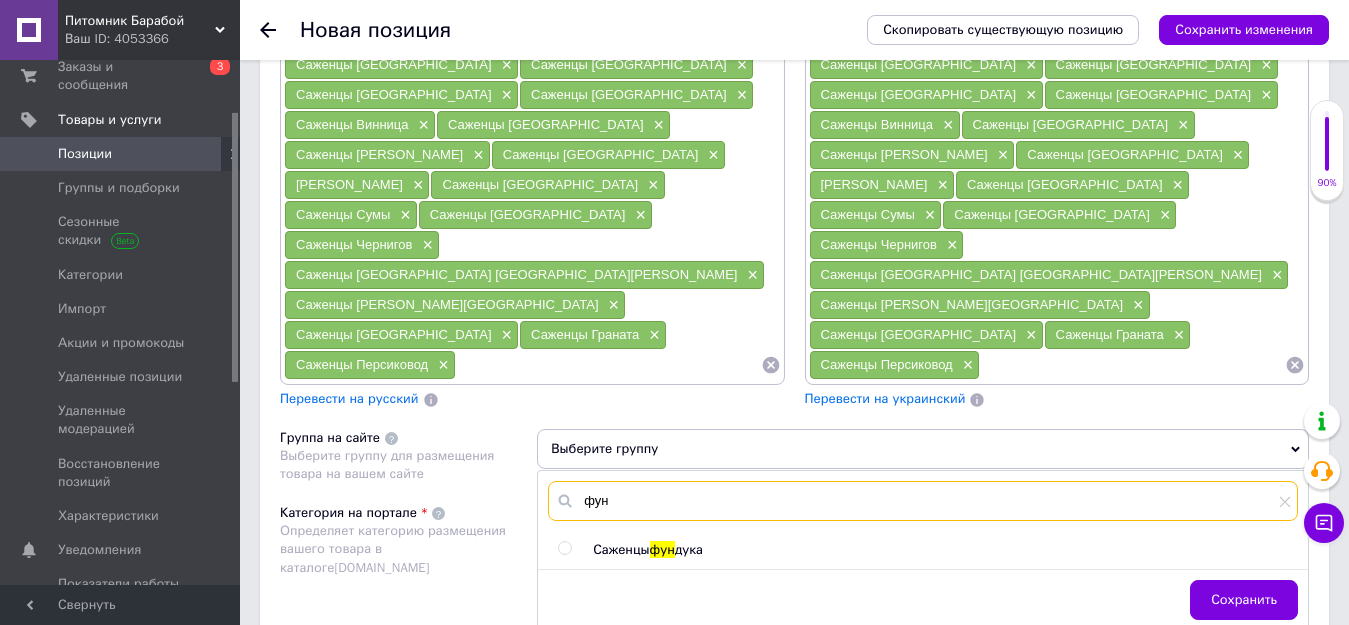 type on "фун" 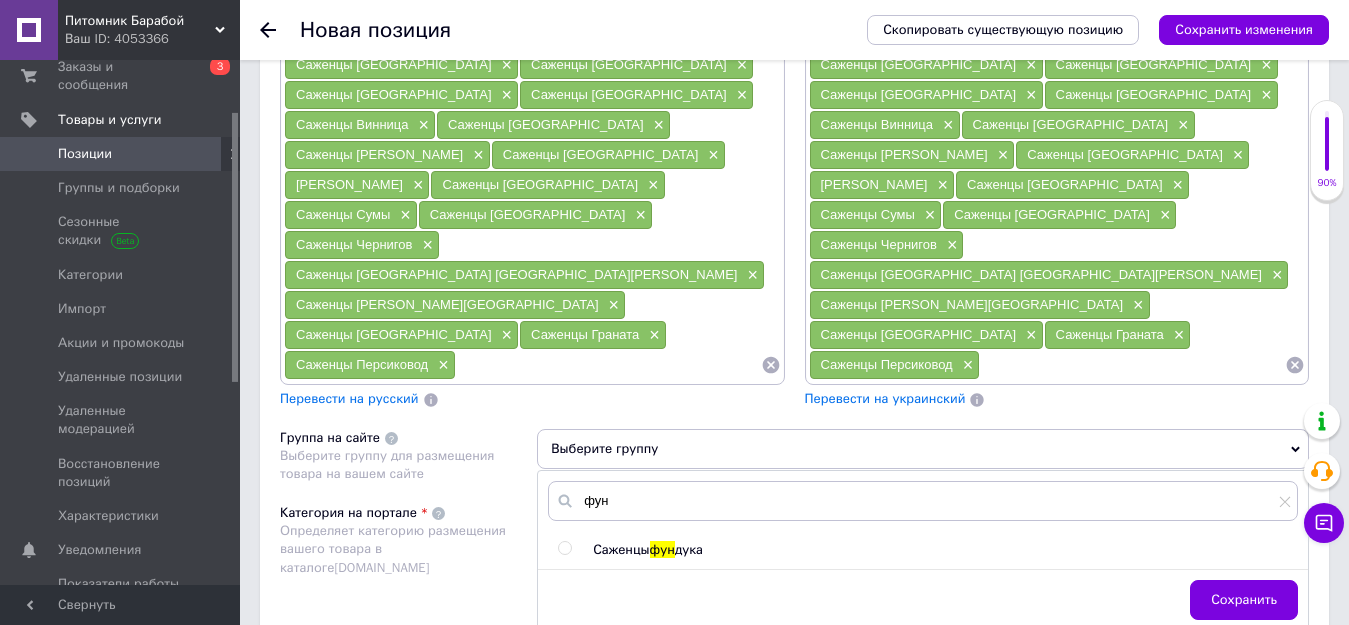 click on "Саженцы" at bounding box center [621, 549] 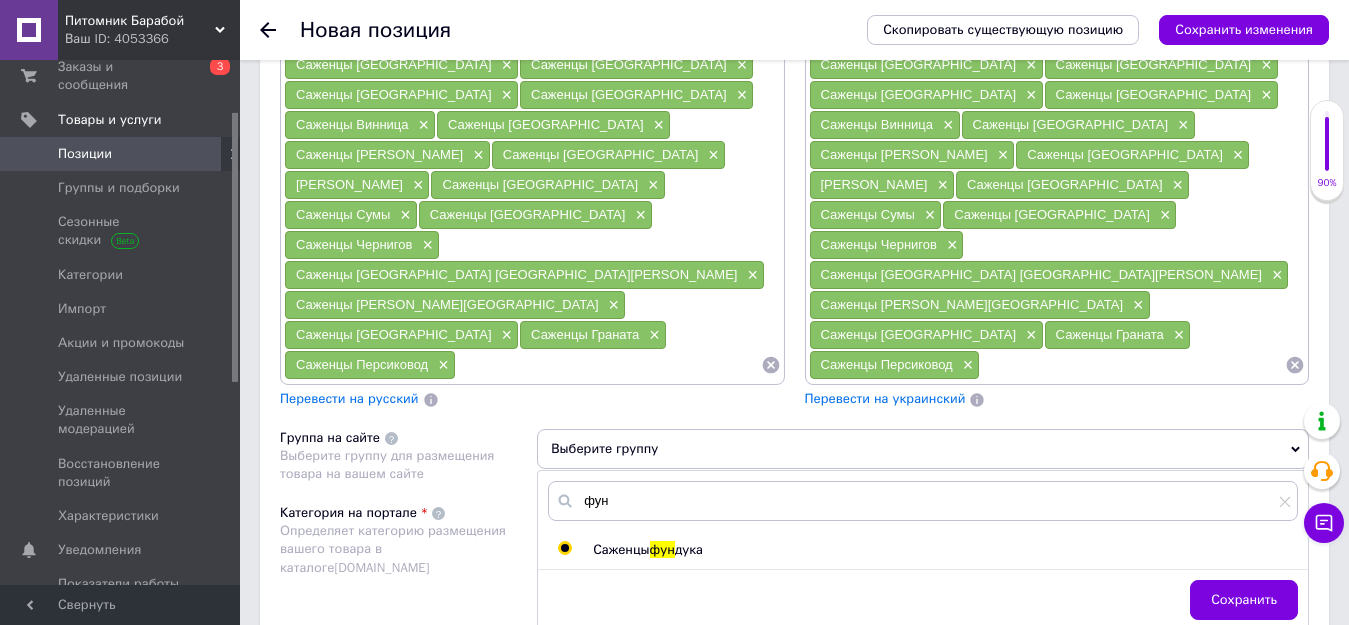 radio on "true" 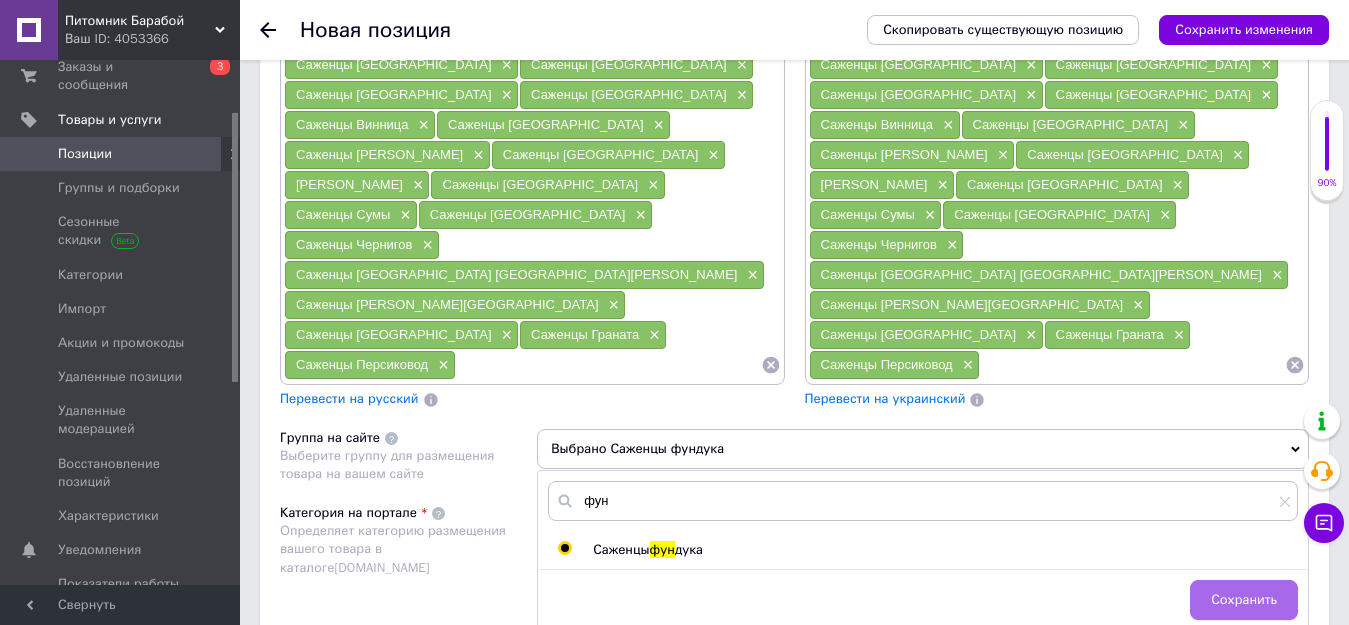click on "Сохранить" at bounding box center [1244, 600] 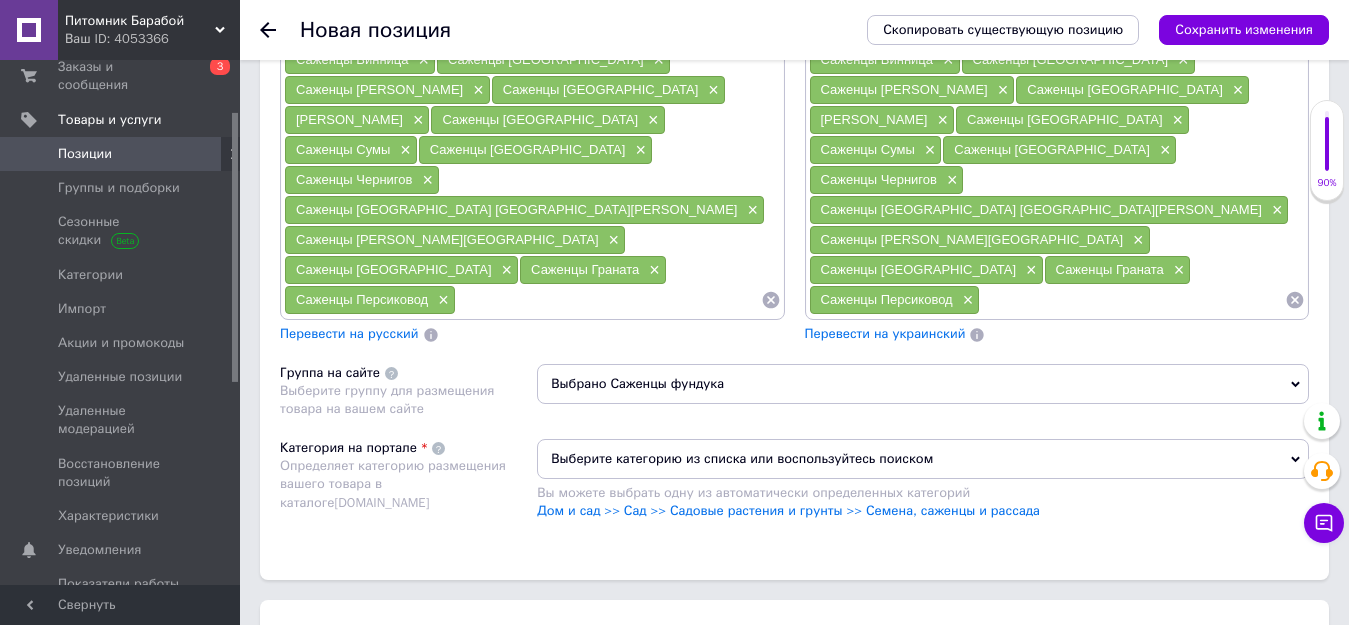 scroll, scrollTop: 2031, scrollLeft: 0, axis: vertical 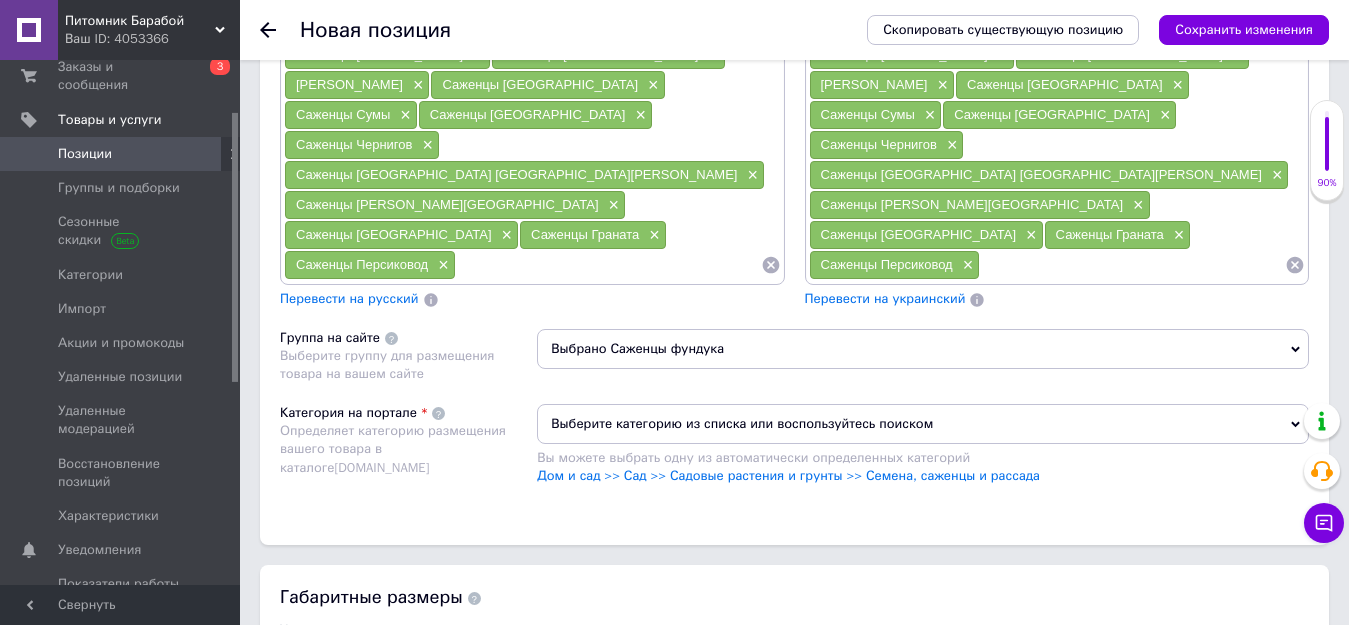 click on "Размещение Поисковые запросы (Украинский) Саженцы Яблони × Саженцы Груши × Саженцы Айвы × Саженцы Миндаля сладкого × Саженцы Вишни × Саженцы Черешни × Саженцы Абрикоса × Саженцы Сливы × Саженцы Сливы диплоидной × Агромаркет × Сад без проблем × [PERSON_NAME] × Саженцы Фундука × Саженцы Хурмы × Саженцы × Саженцы с доставкой × Саженцы [GEOGRAPHIC_DATA] × Питомник Барабой × Саженцы [GEOGRAPHIC_DATA] × Саженцы [GEOGRAPHIC_DATA] × Саженцы Днепр × Саженцы [GEOGRAPHIC_DATA] × Саженцы [GEOGRAPHIC_DATA] × Саженцы [GEOGRAPHIC_DATA] × Саженцы [GEOGRAPHIC_DATA] × Саженцы [GEOGRAPHIC_DATA] × × ×" at bounding box center (794, -8) 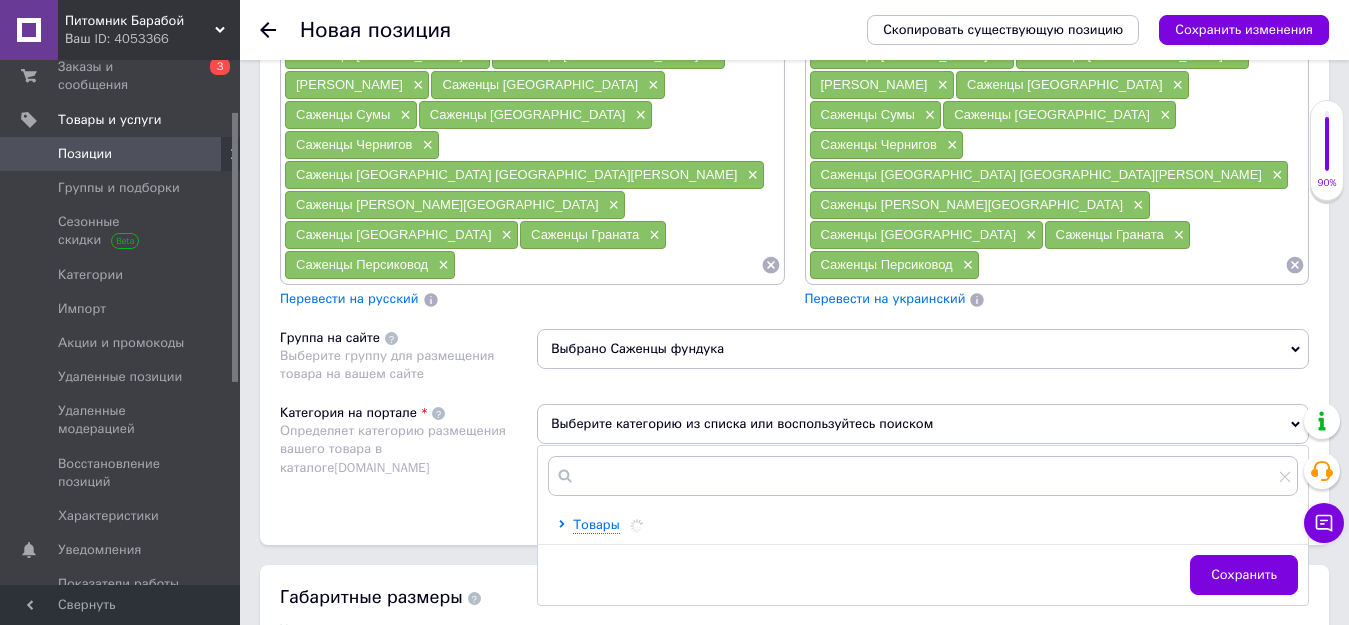 click on "Выберите категорию из списка или воспользуйтесь поиском" at bounding box center (923, 424) 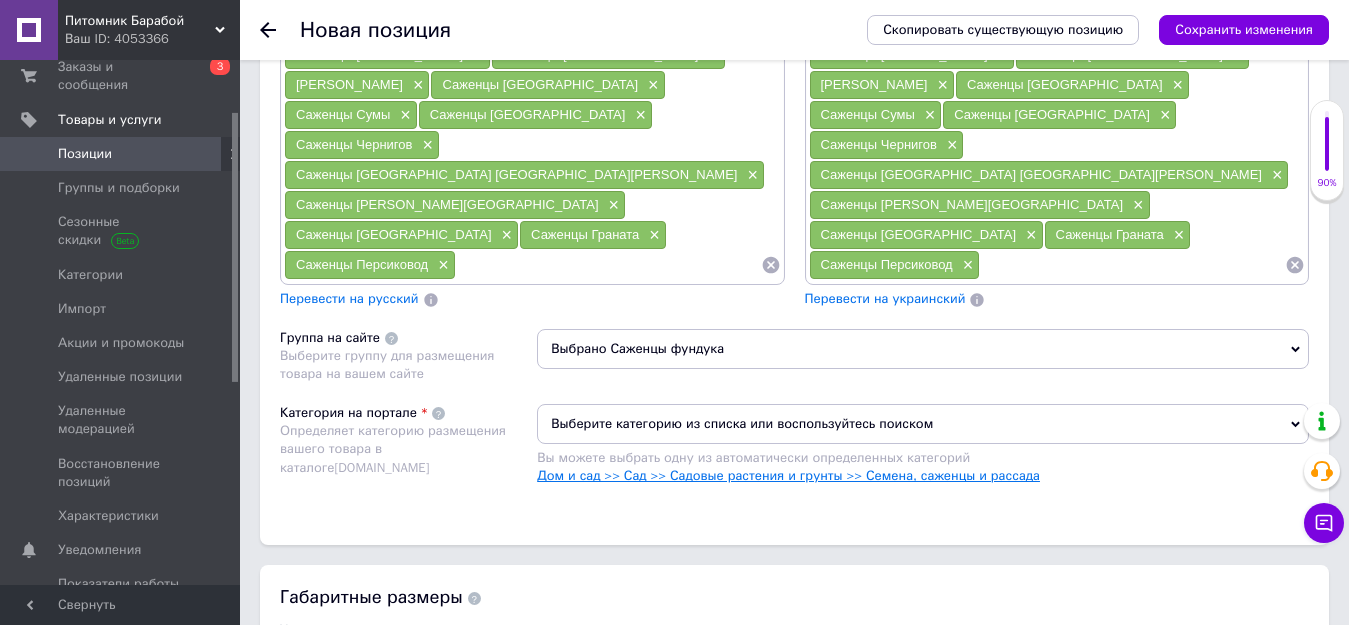 click on "Дом и сад >> Сад >> Садовые растения и грунты >> Семена, саженцы и рассада" at bounding box center (788, 475) 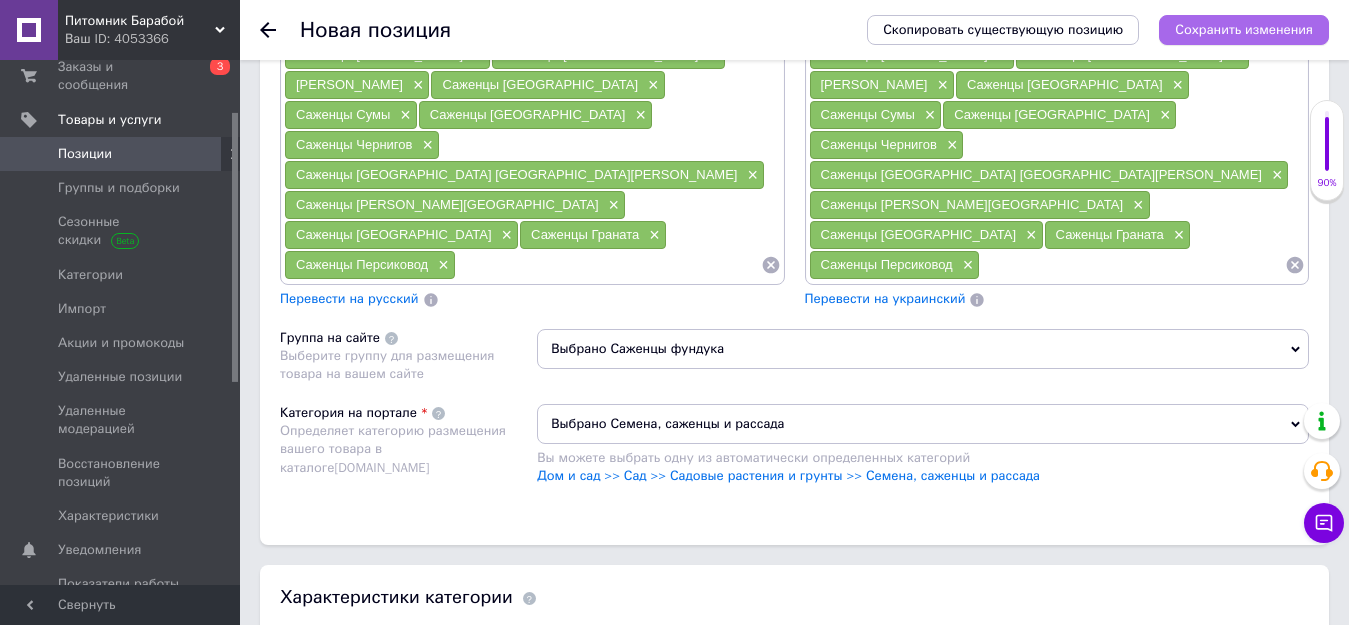 click on "Сохранить изменения" at bounding box center [1244, 29] 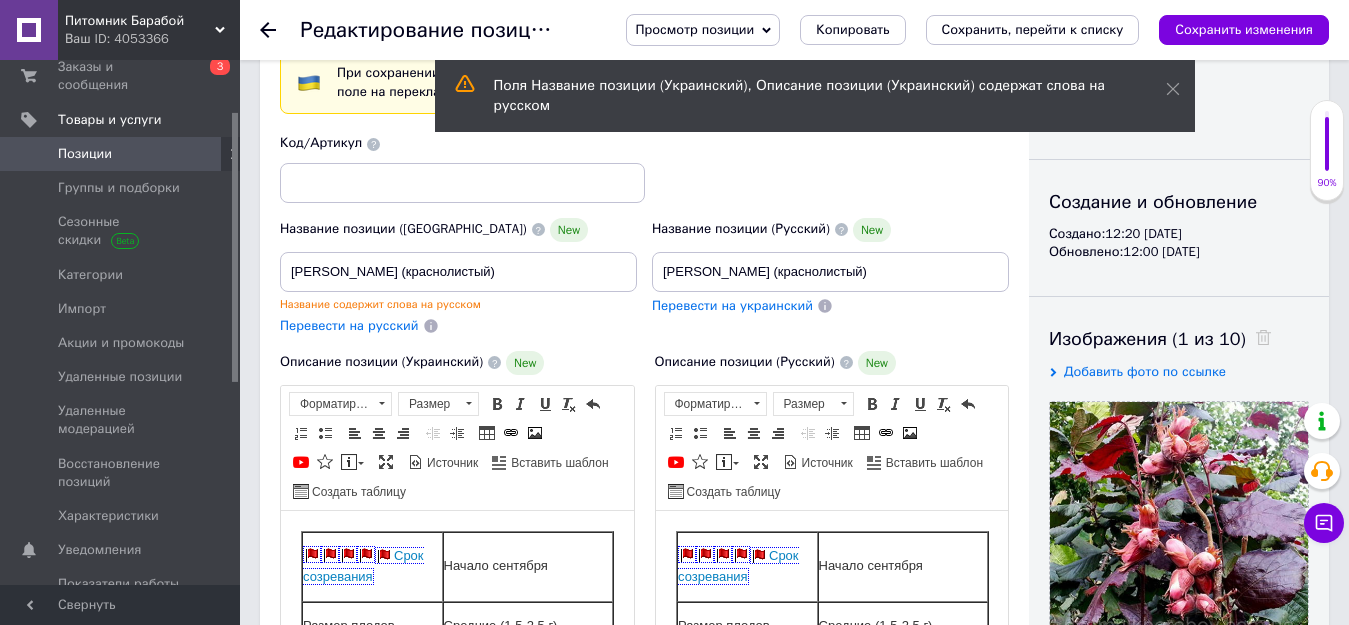 scroll, scrollTop: 0, scrollLeft: 0, axis: both 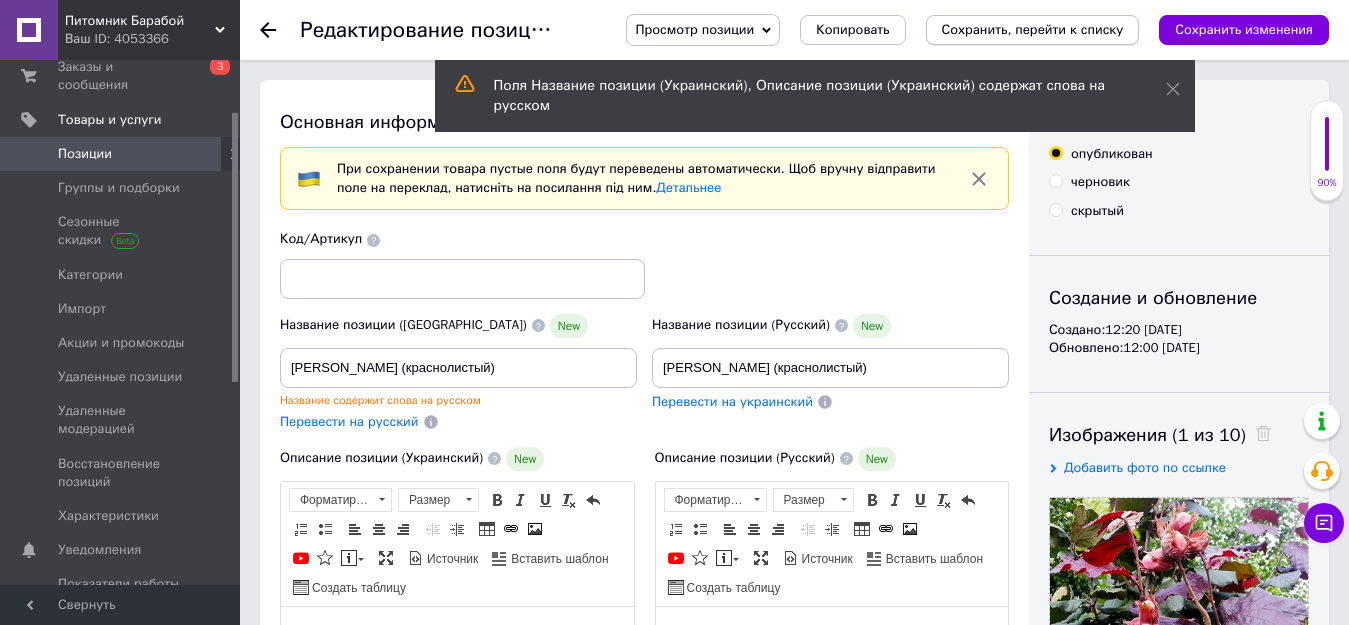 click on "Сохранить, перейти к списку" at bounding box center (1033, 29) 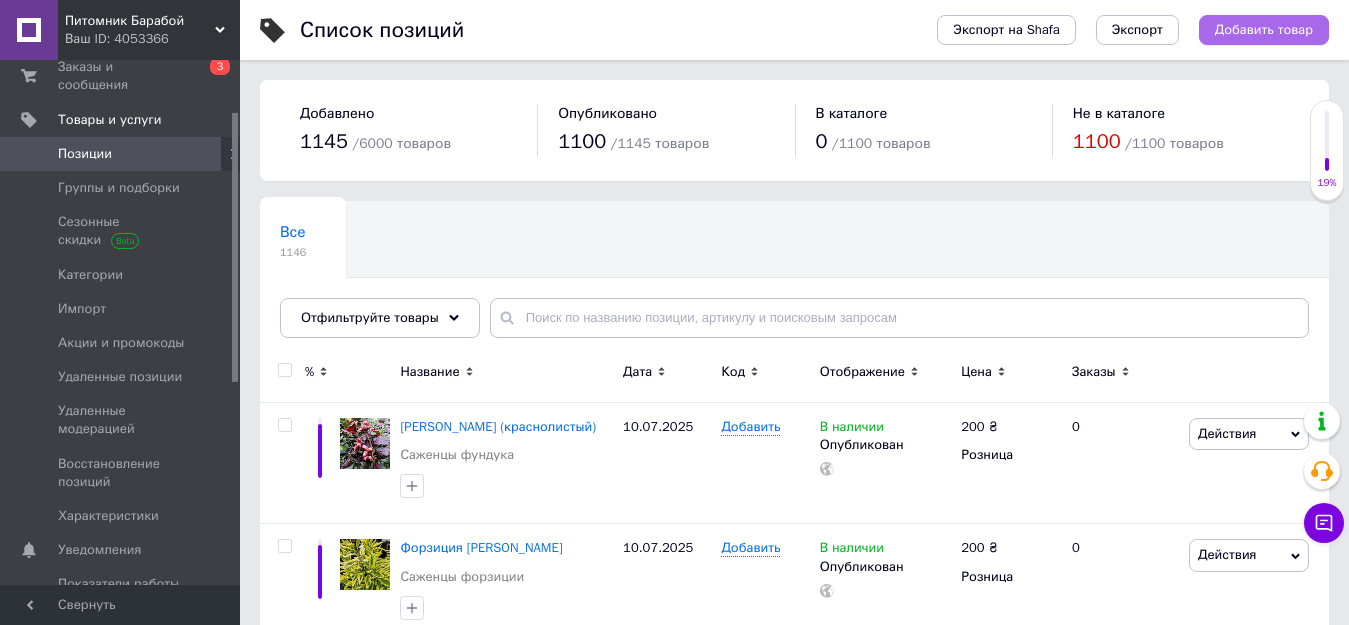click on "Добавить товар" at bounding box center [1264, 30] 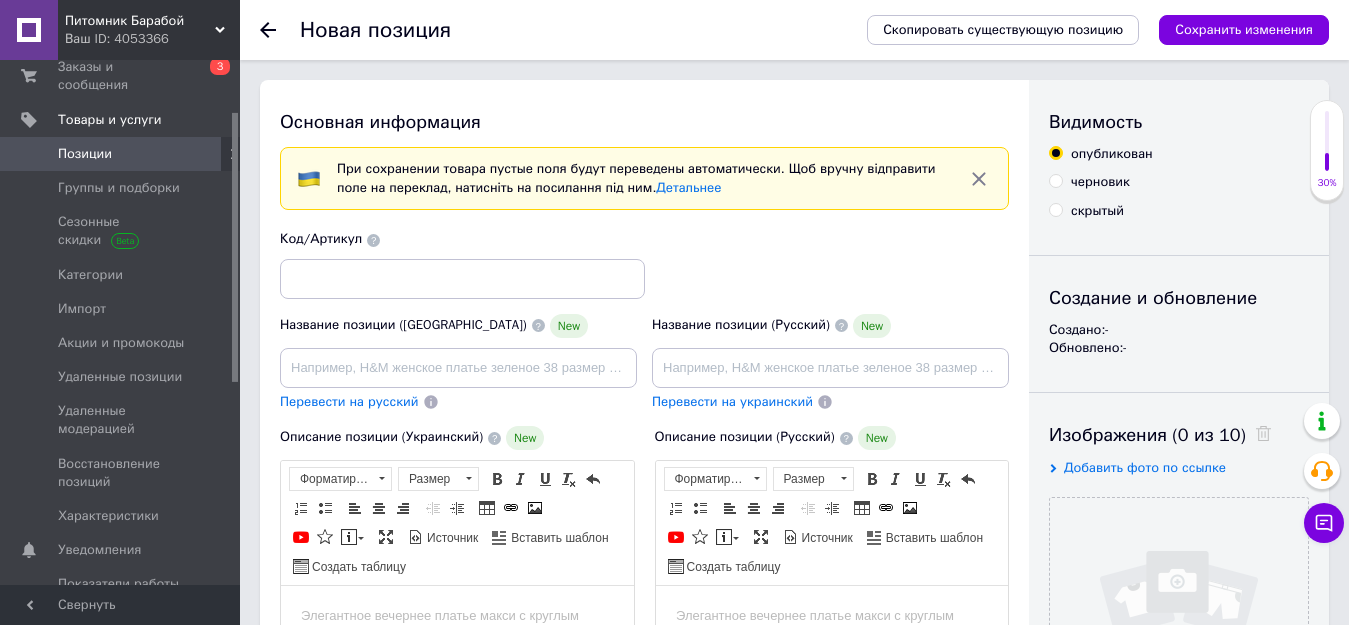 scroll, scrollTop: 0, scrollLeft: 0, axis: both 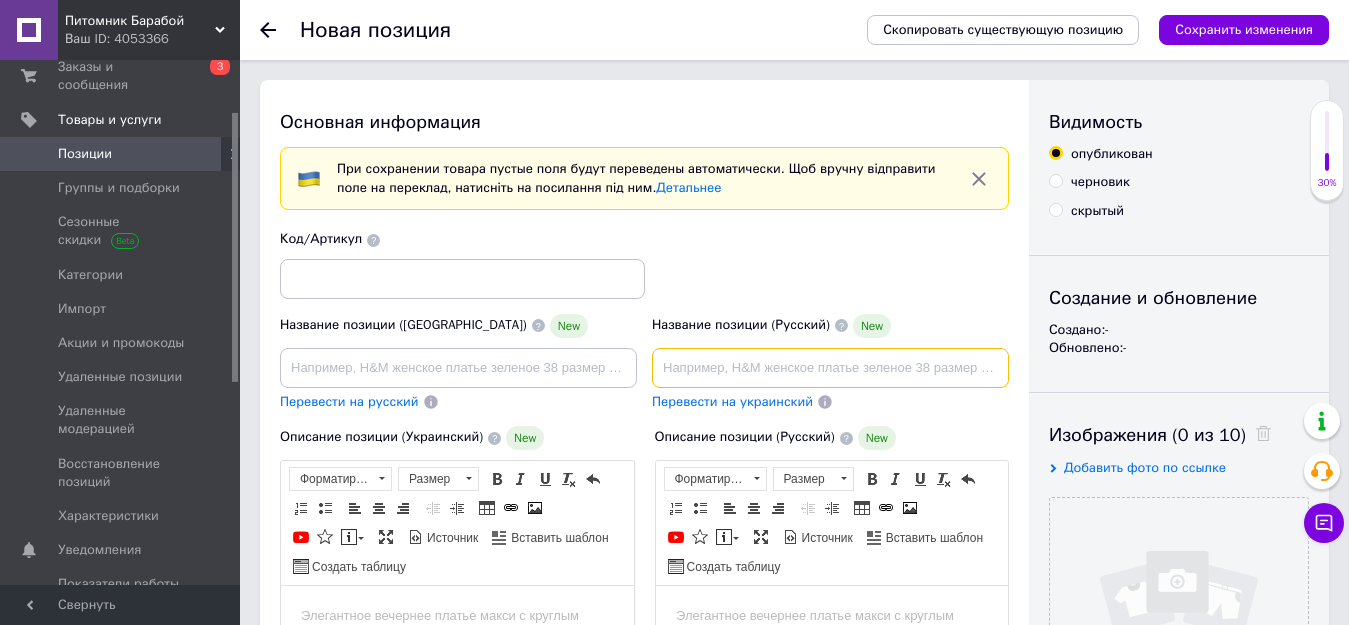 click at bounding box center (830, 368) 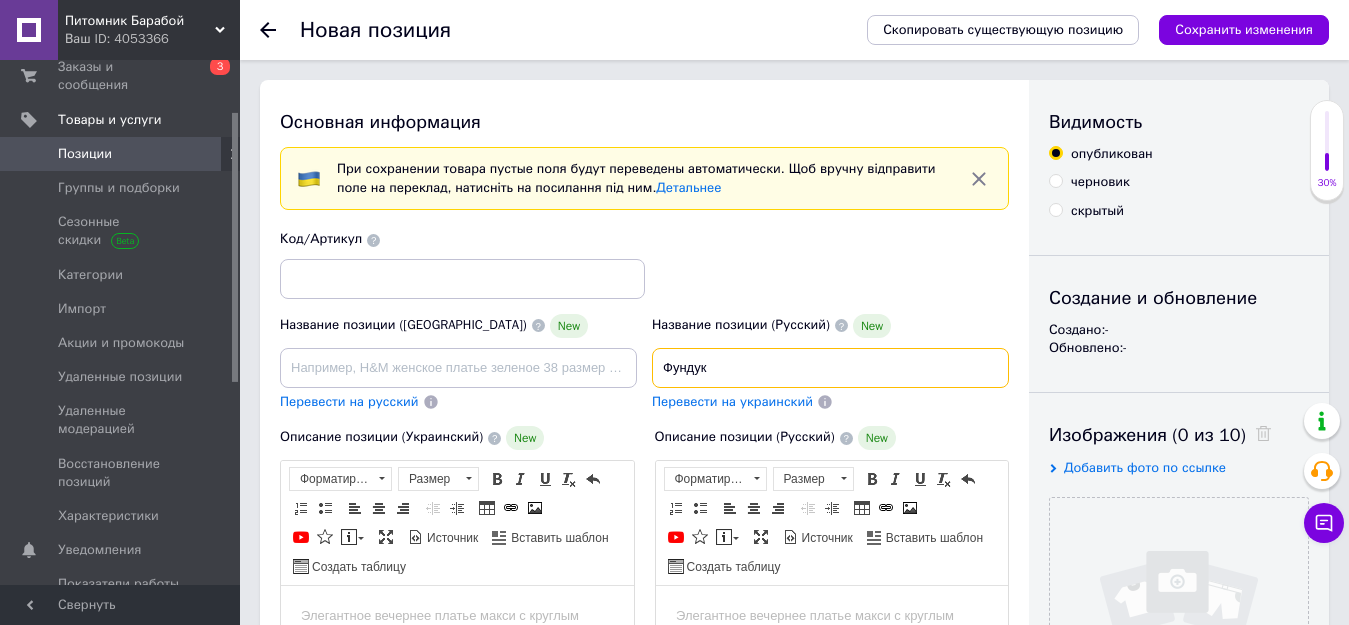 paste on "Гигант Галле" 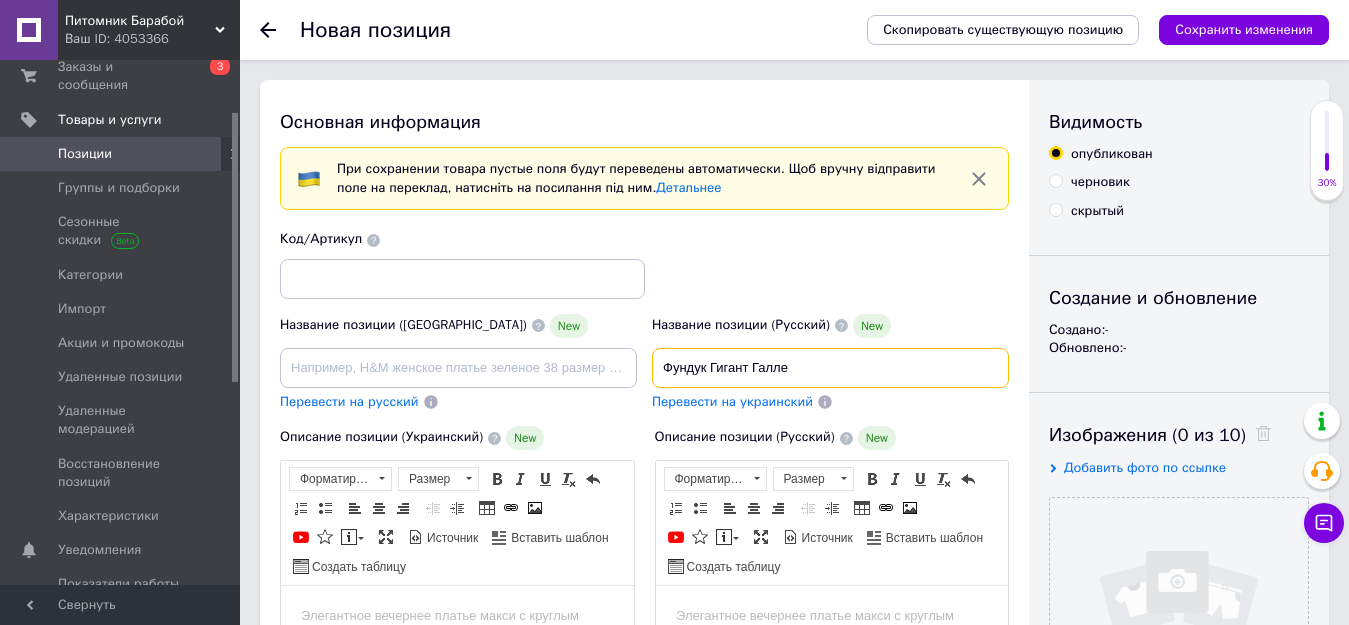 type on "Фундук Гигант Галле" 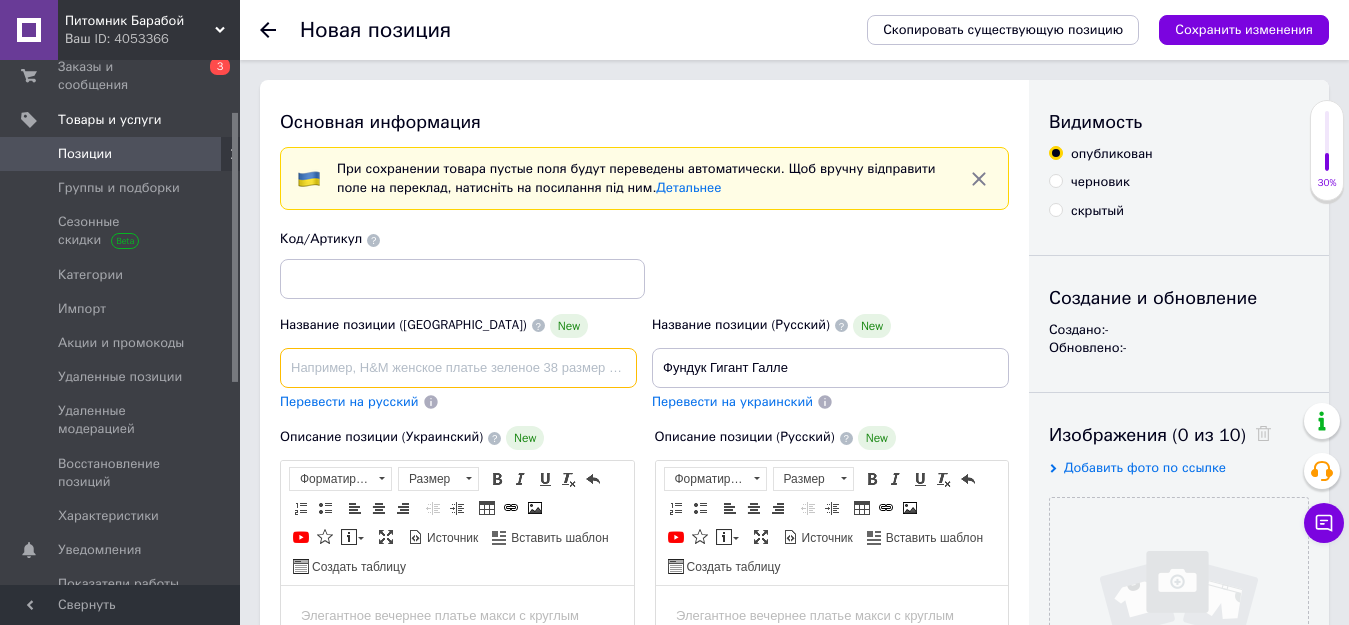 click at bounding box center (458, 368) 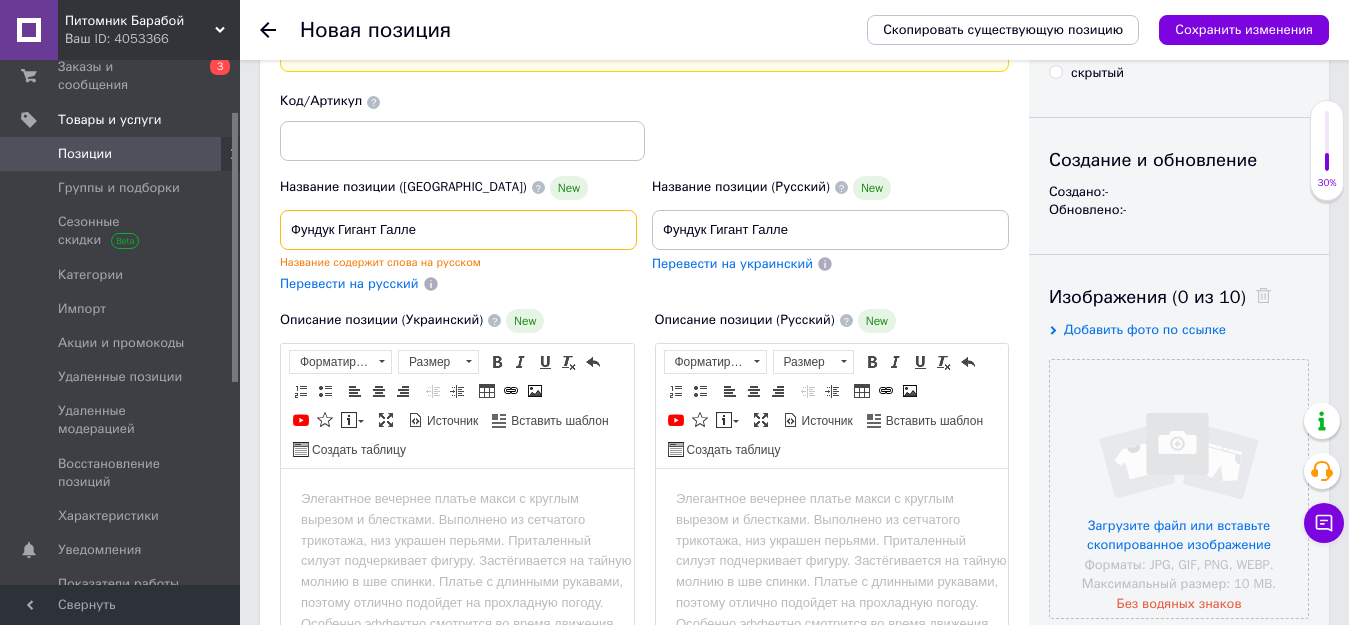 scroll, scrollTop: 300, scrollLeft: 0, axis: vertical 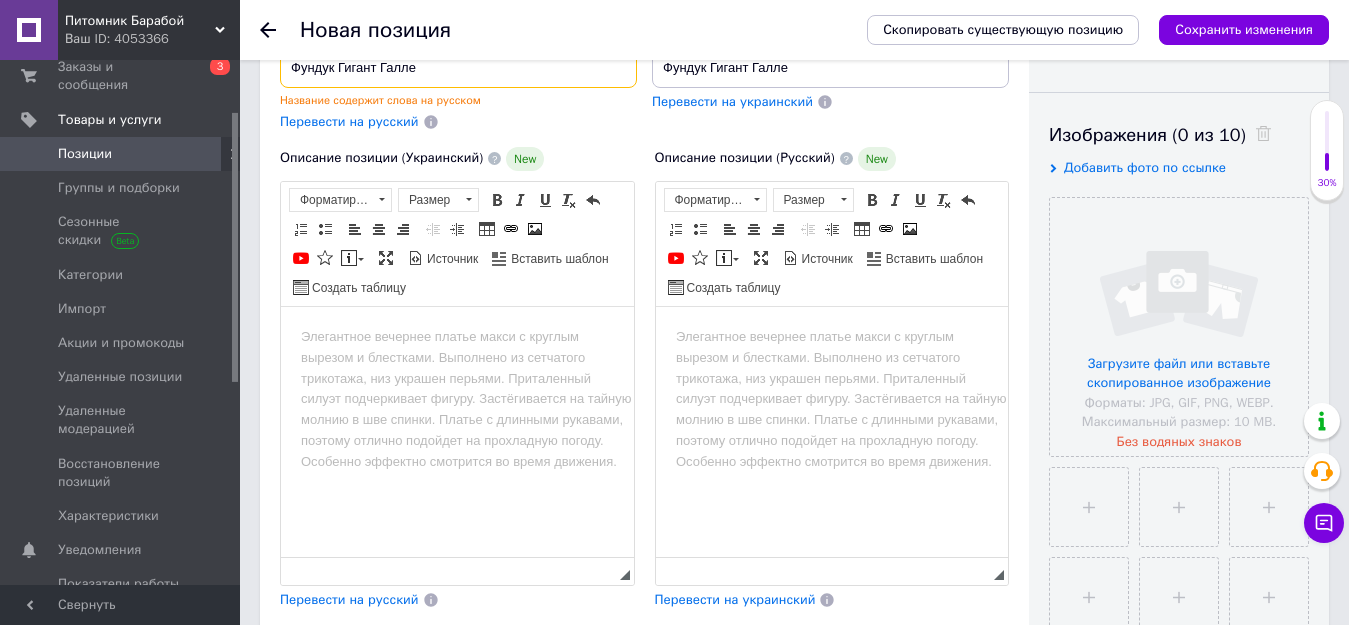 type on "Фундук Гигант Галле" 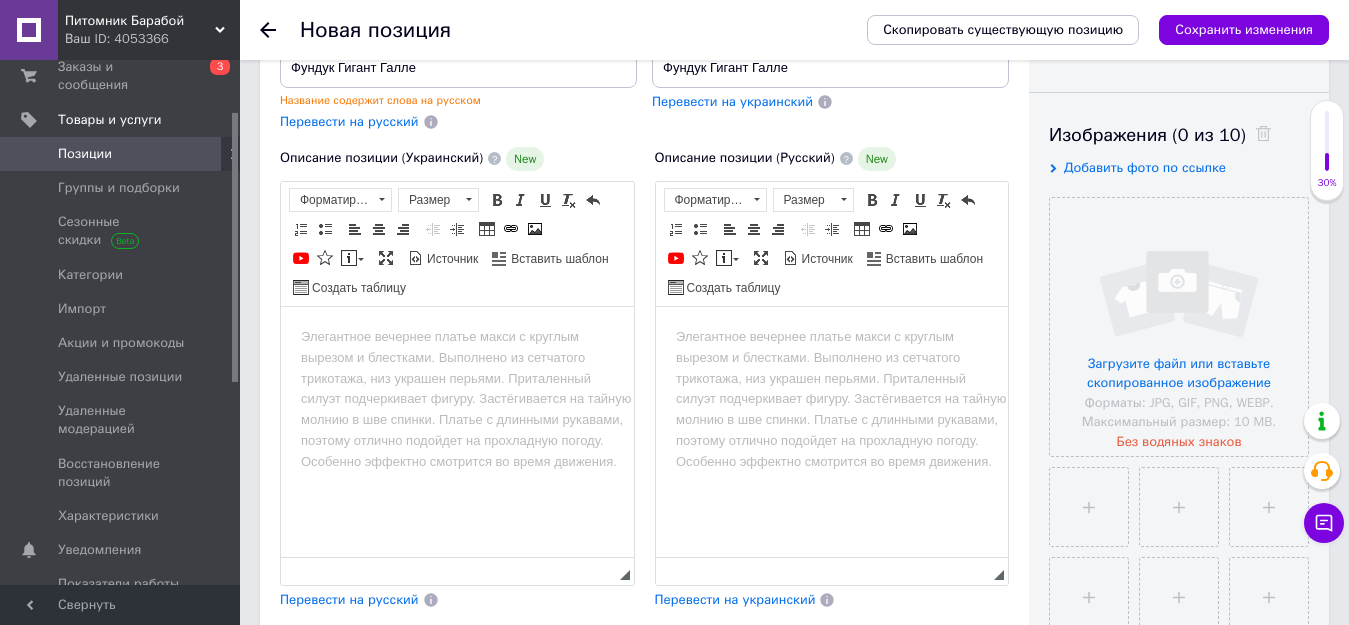 click at bounding box center [831, 336] 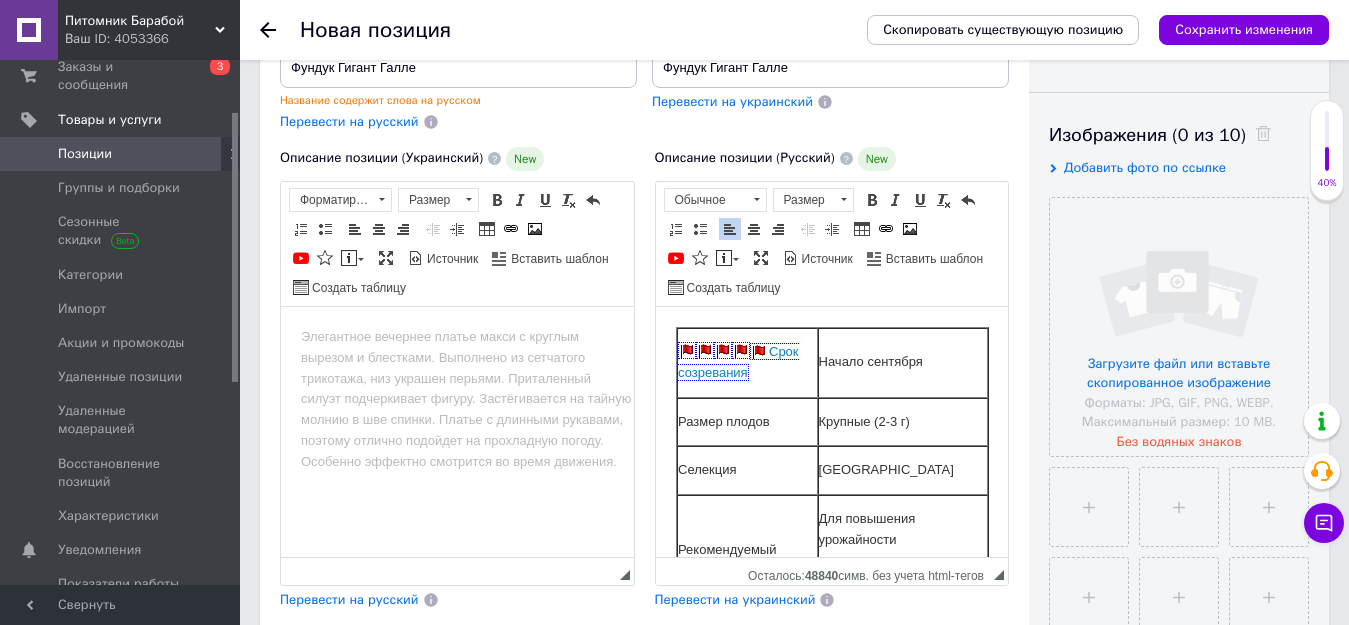 scroll, scrollTop: 1342, scrollLeft: 0, axis: vertical 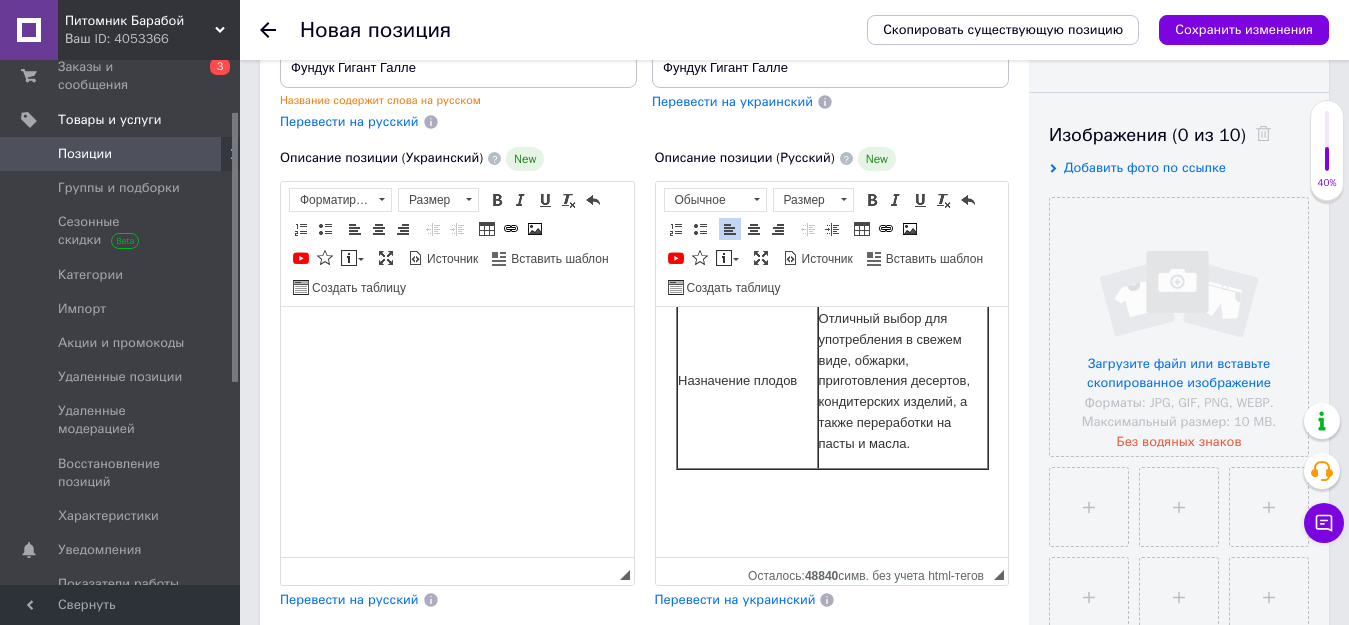click at bounding box center [457, 336] 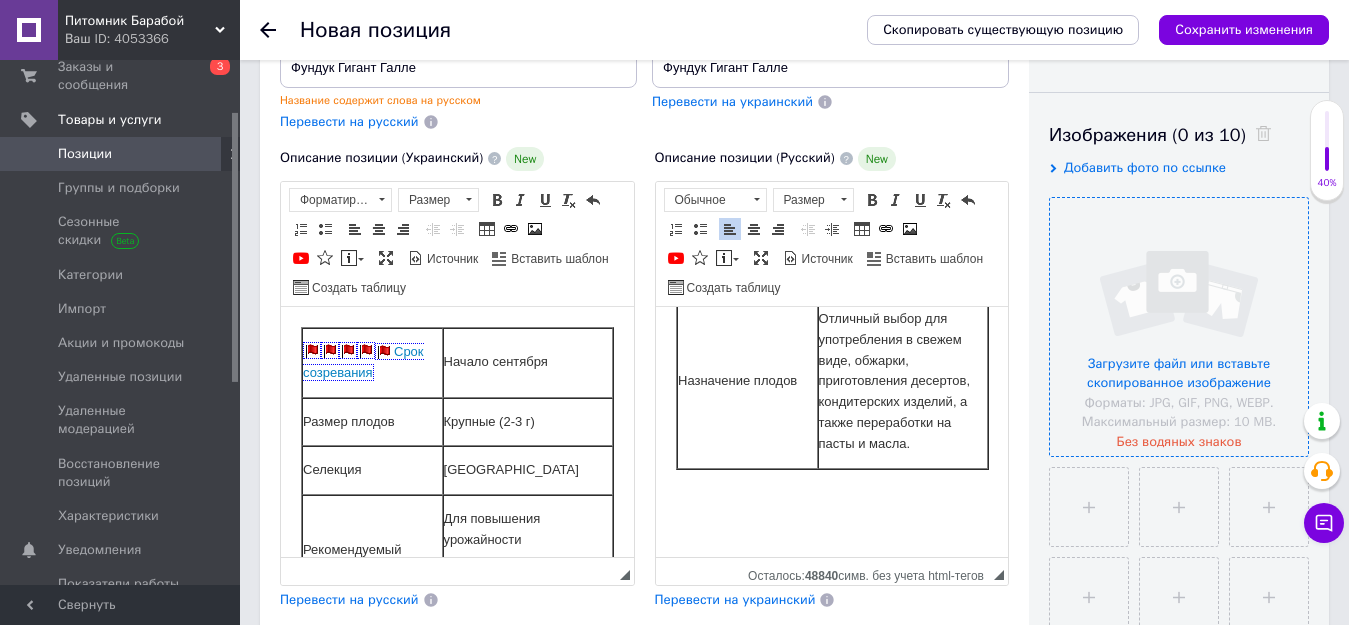 scroll, scrollTop: 1342, scrollLeft: 0, axis: vertical 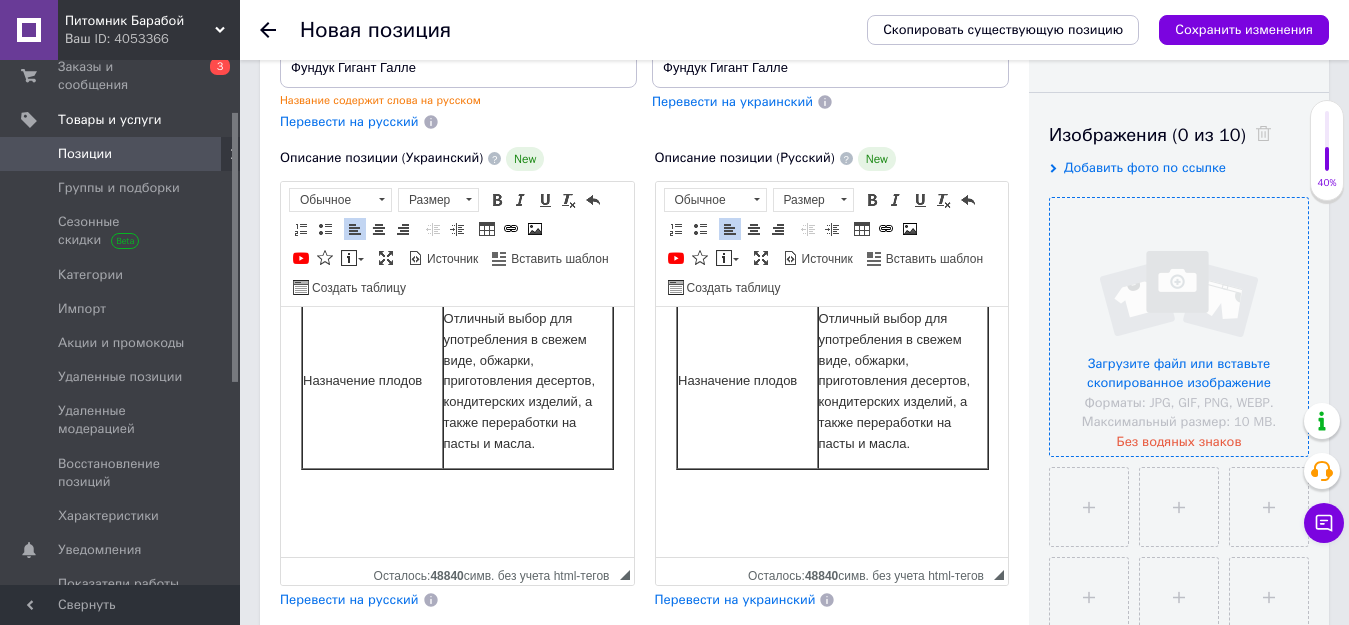 click at bounding box center [1179, 327] 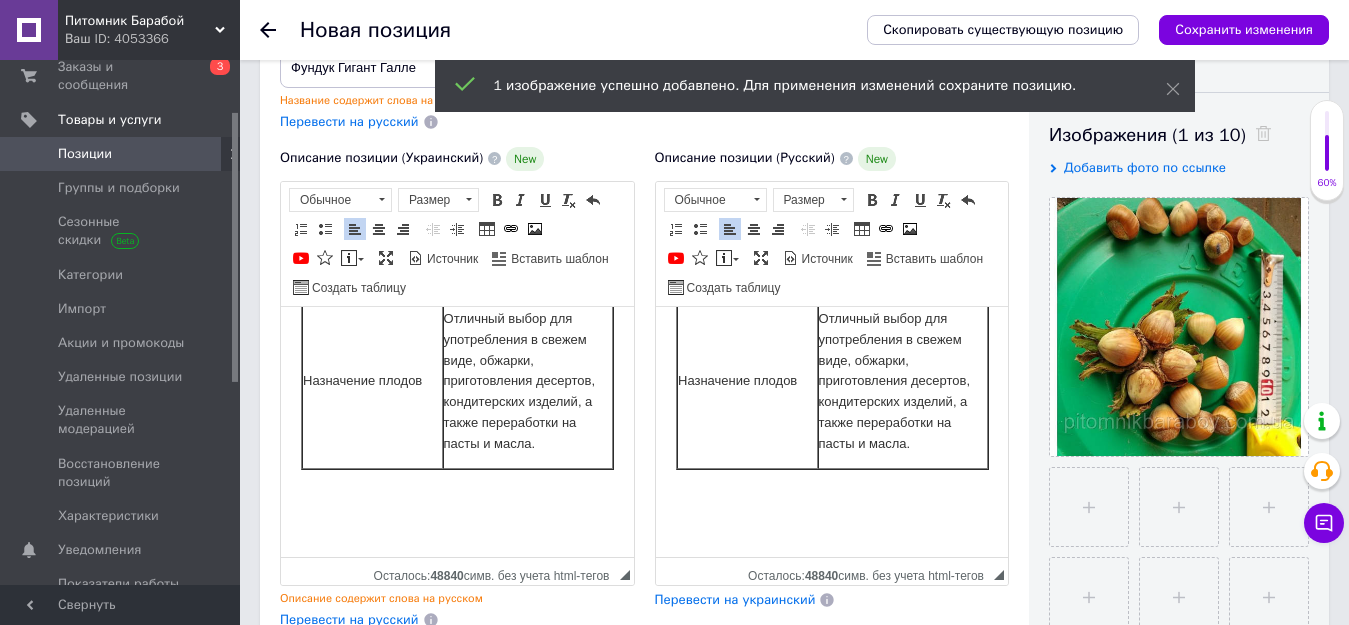 click on "Основная информация При сохранении товара пустые поля будут переведены автоматически. Щоб вручну відправити поле на переклад, натисніть на посилання під ним.  Детальнее Название позиции (Украинский) New Фундук Гигант Галле Название содержит слова на русском Перевести на русский Код/Артикул Название позиции (Русский) New Фундук Гигант Галле Перевести на украинский Описание позиции (Украинский) New
Срок созревания
Начало сентября
Размер плодов
Крупные (2-3 г)
Селекция
[GEOGRAPHIC_DATA]" at bounding box center (644, 460) 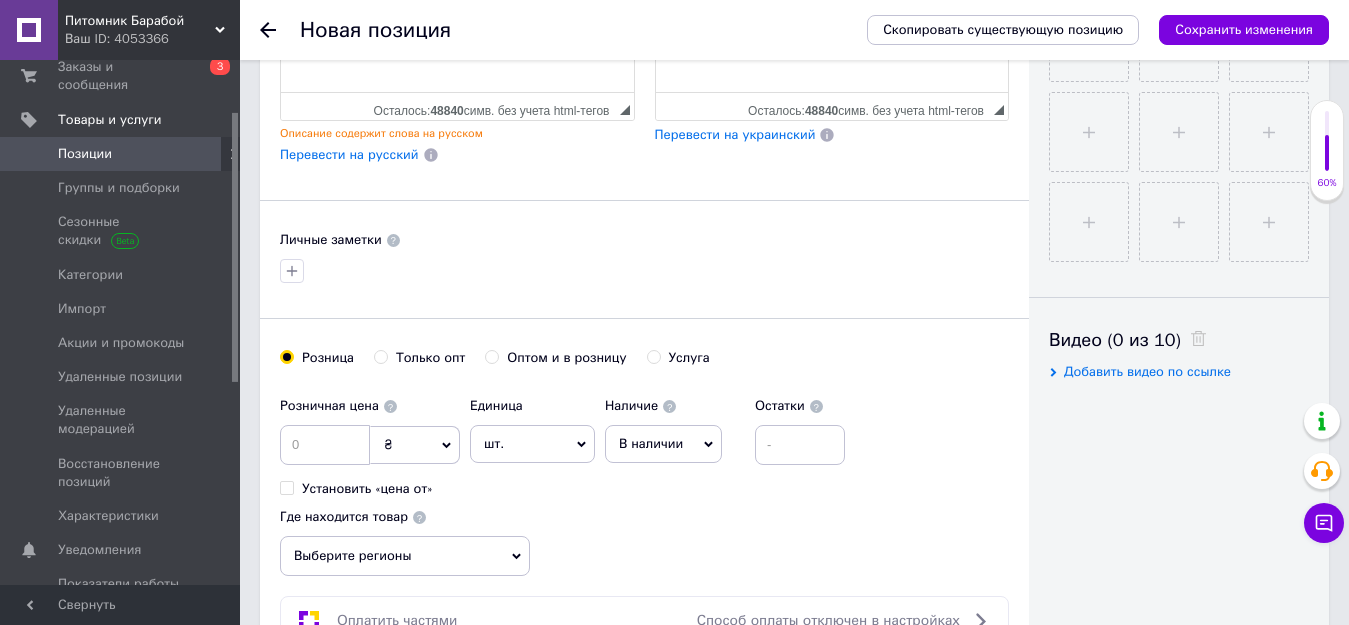scroll, scrollTop: 800, scrollLeft: 0, axis: vertical 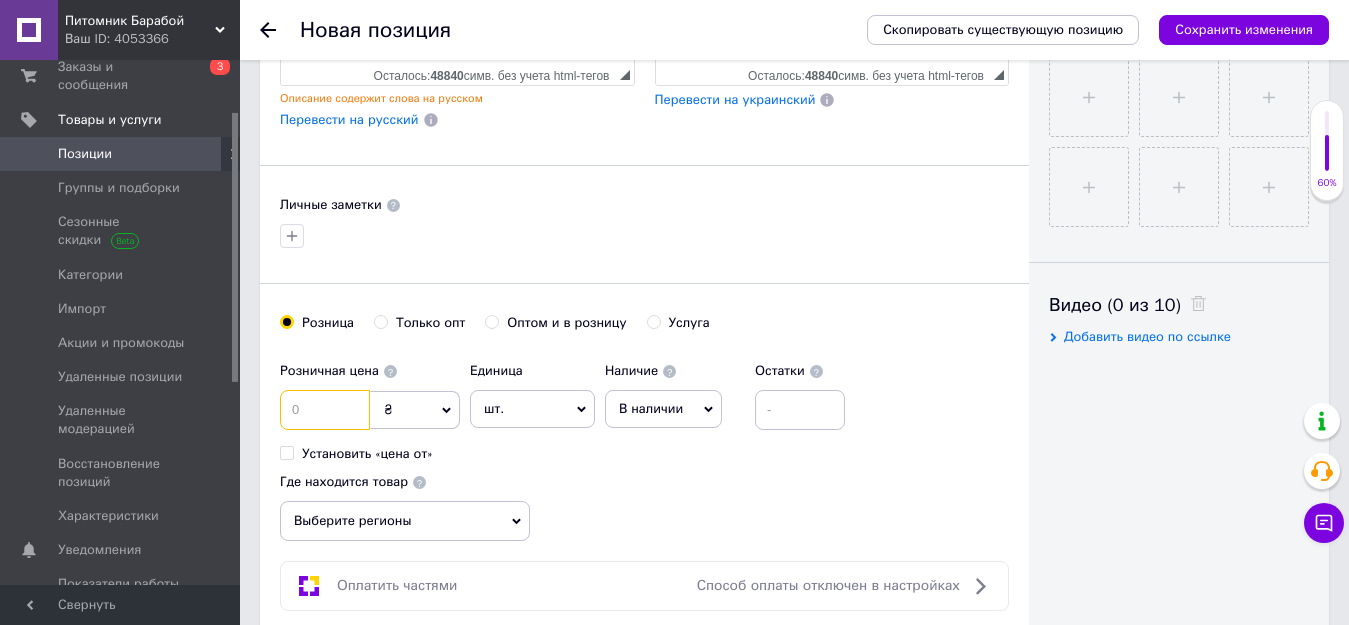 click at bounding box center [325, 410] 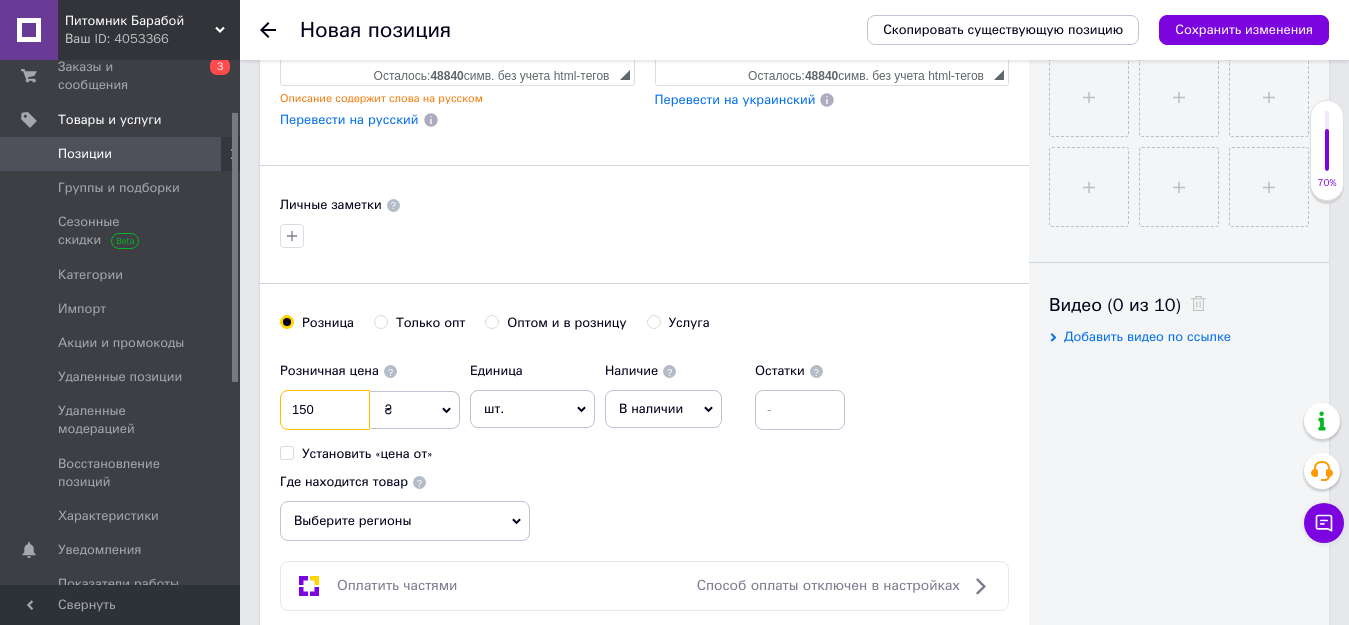 scroll, scrollTop: 1000, scrollLeft: 0, axis: vertical 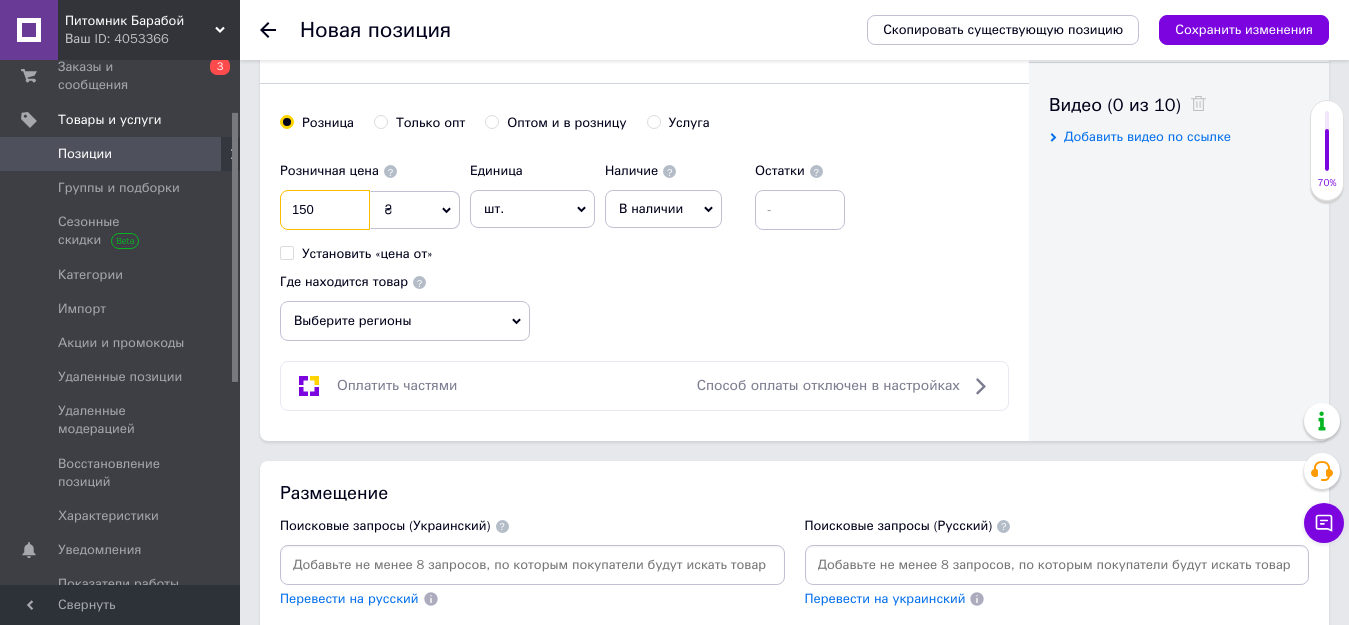 type on "150" 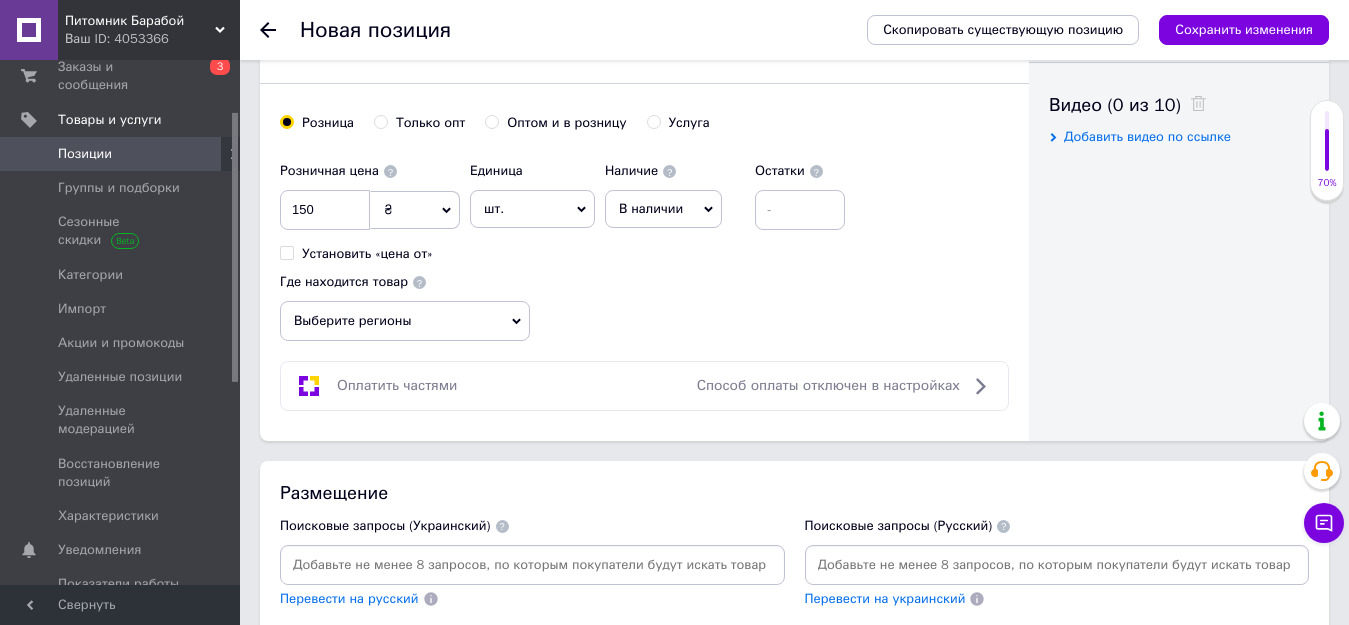 click on "Выберите регионы" at bounding box center (405, 321) 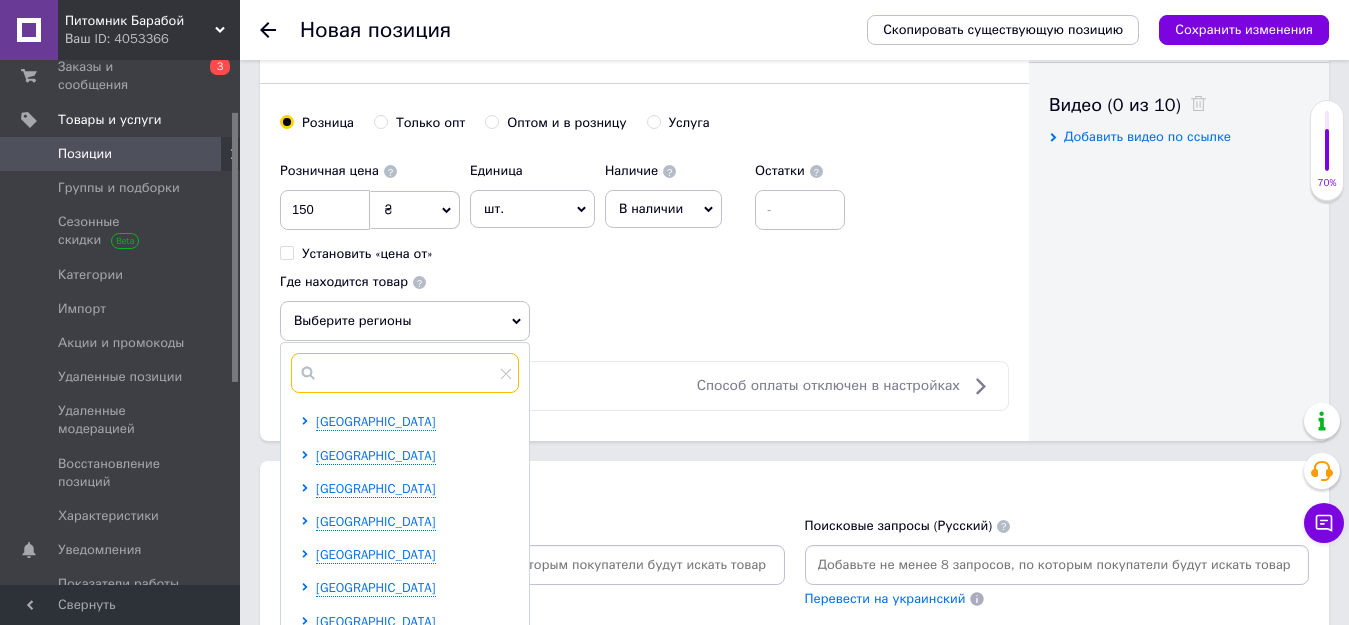 click at bounding box center [405, 373] 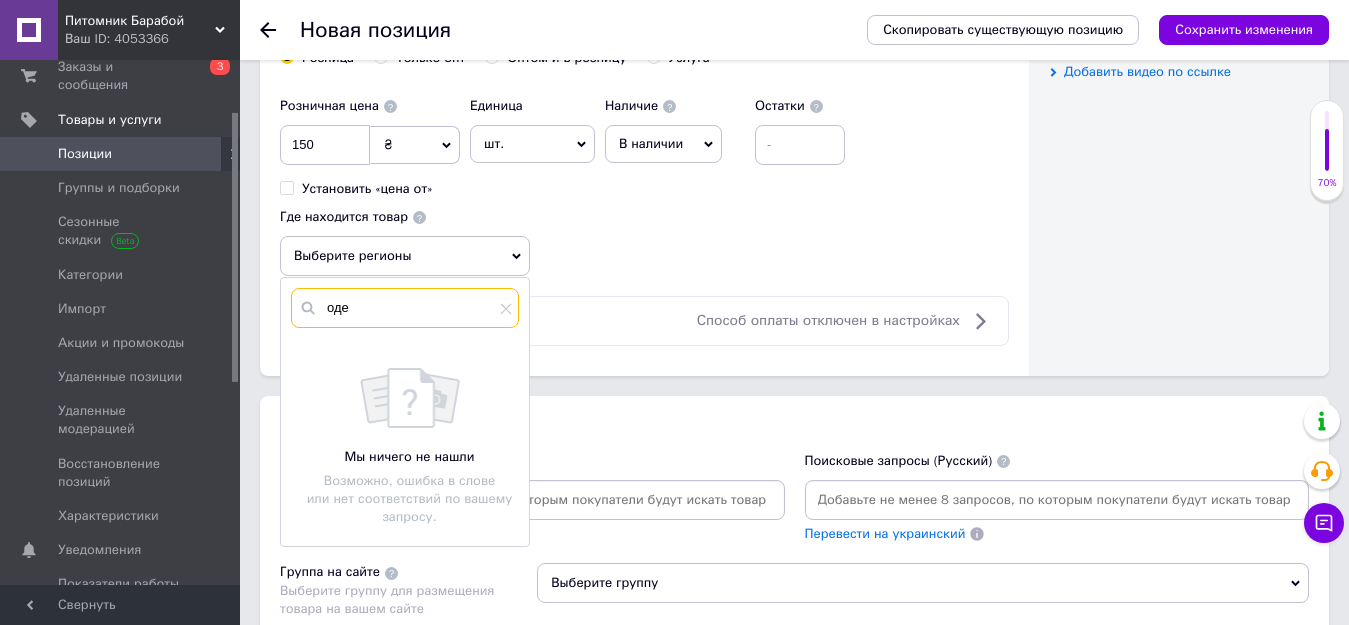 scroll, scrollTop: 1100, scrollLeft: 0, axis: vertical 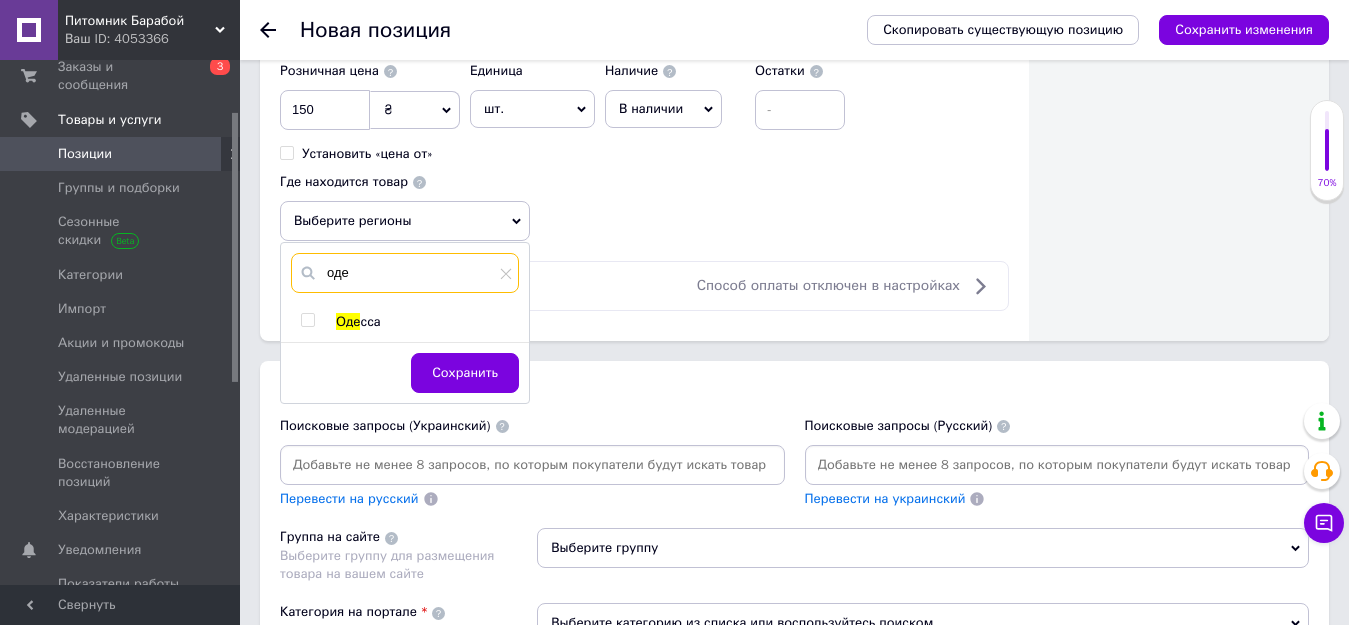 type on "оде" 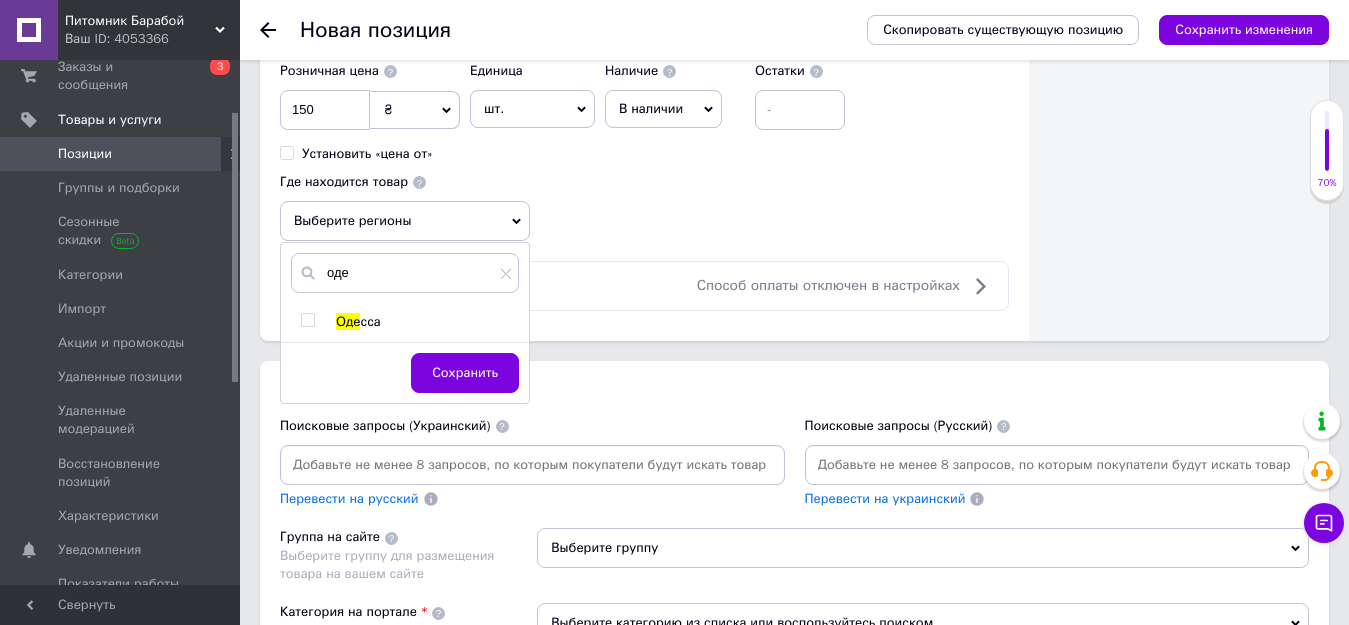 click on "сса" at bounding box center [370, 321] 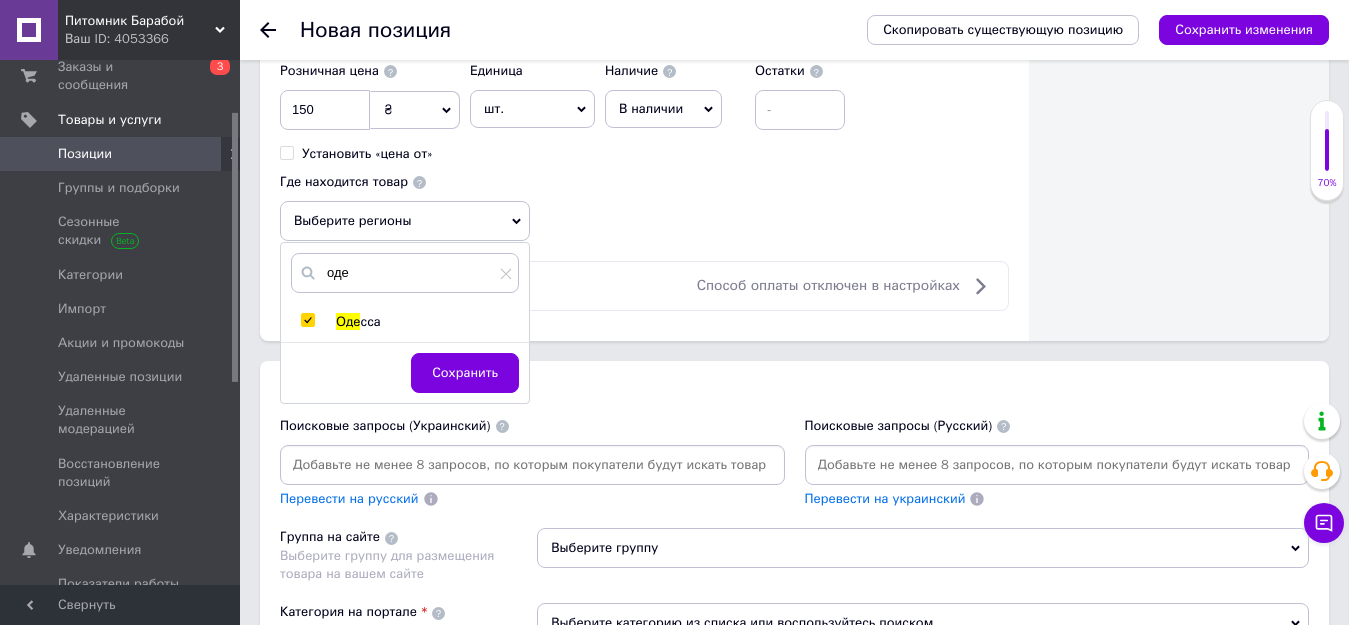 checkbox on "true" 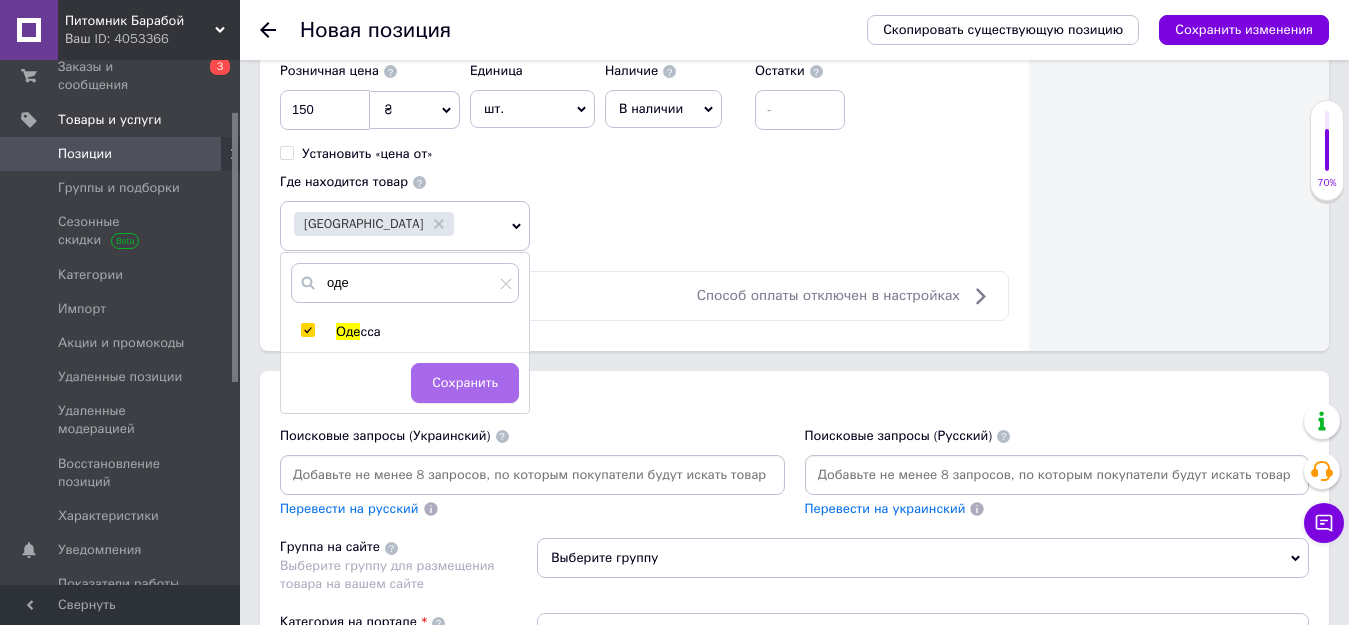 click on "Сохранить" at bounding box center [465, 383] 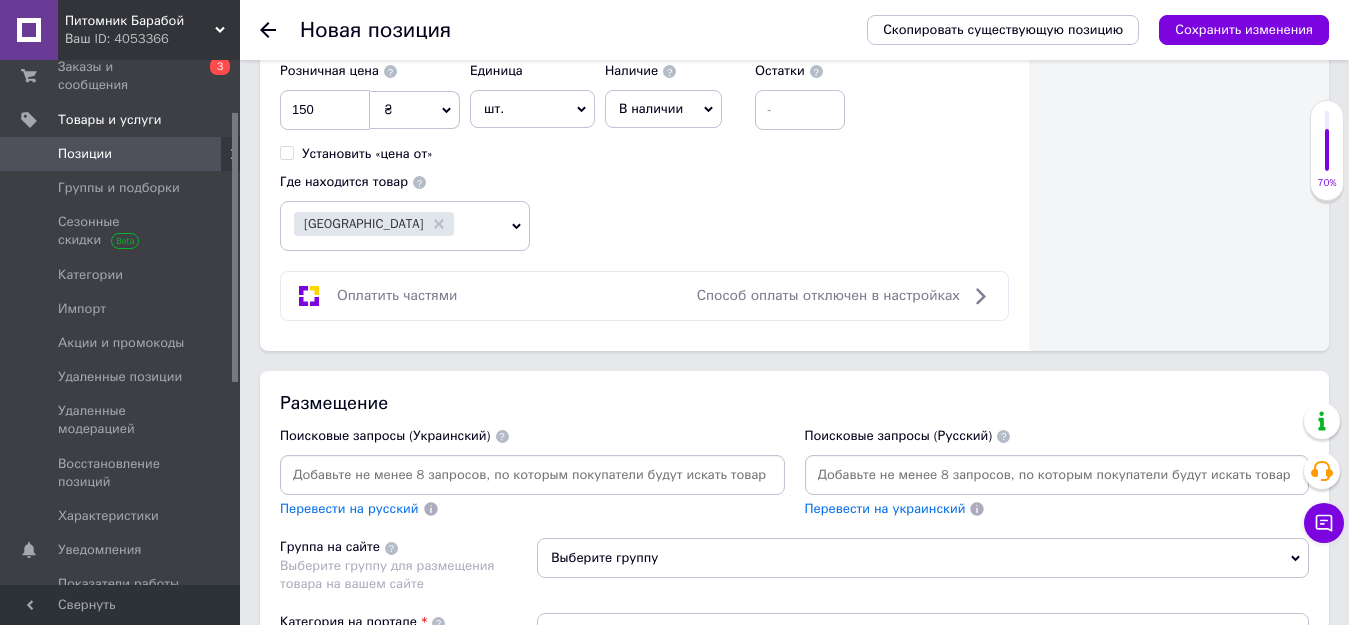 click at bounding box center (1057, 475) 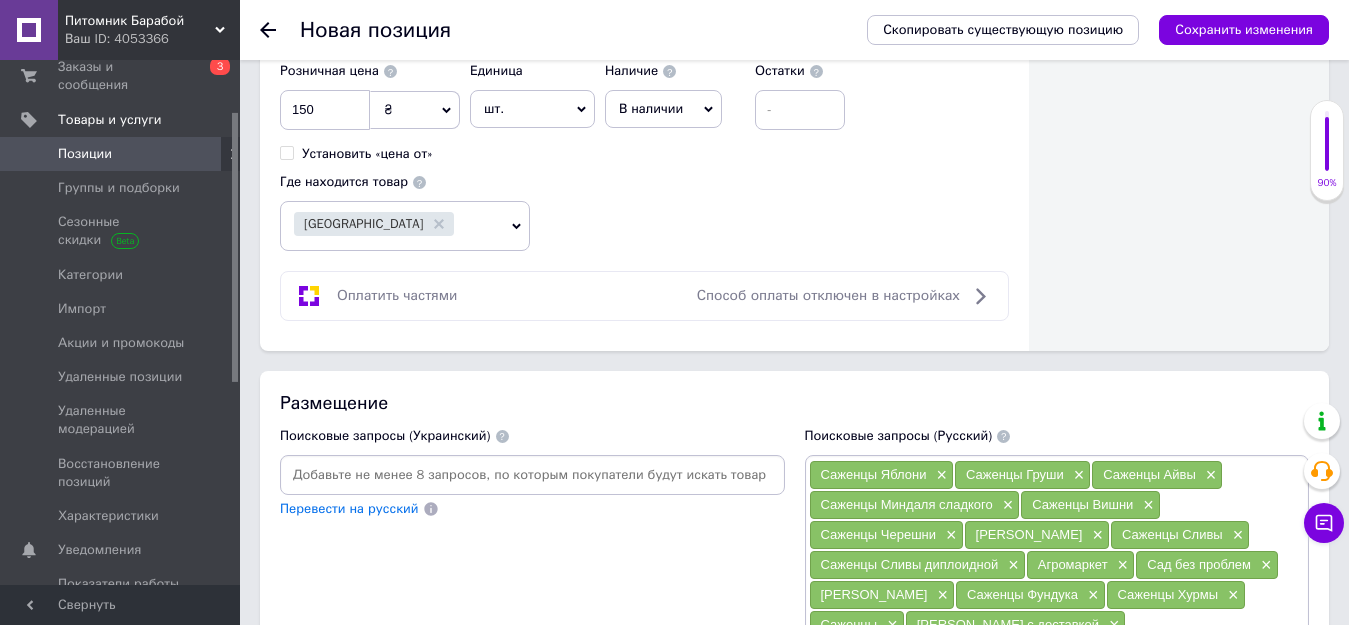 click at bounding box center (532, 475) 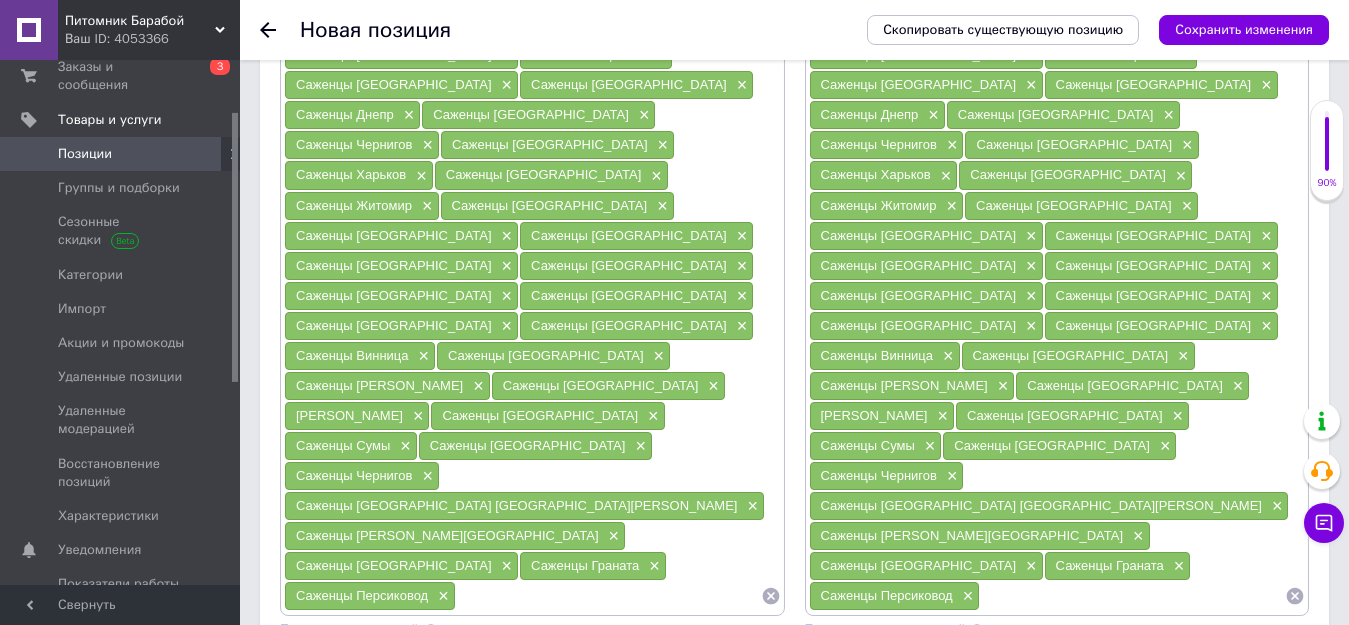 scroll, scrollTop: 2000, scrollLeft: 0, axis: vertical 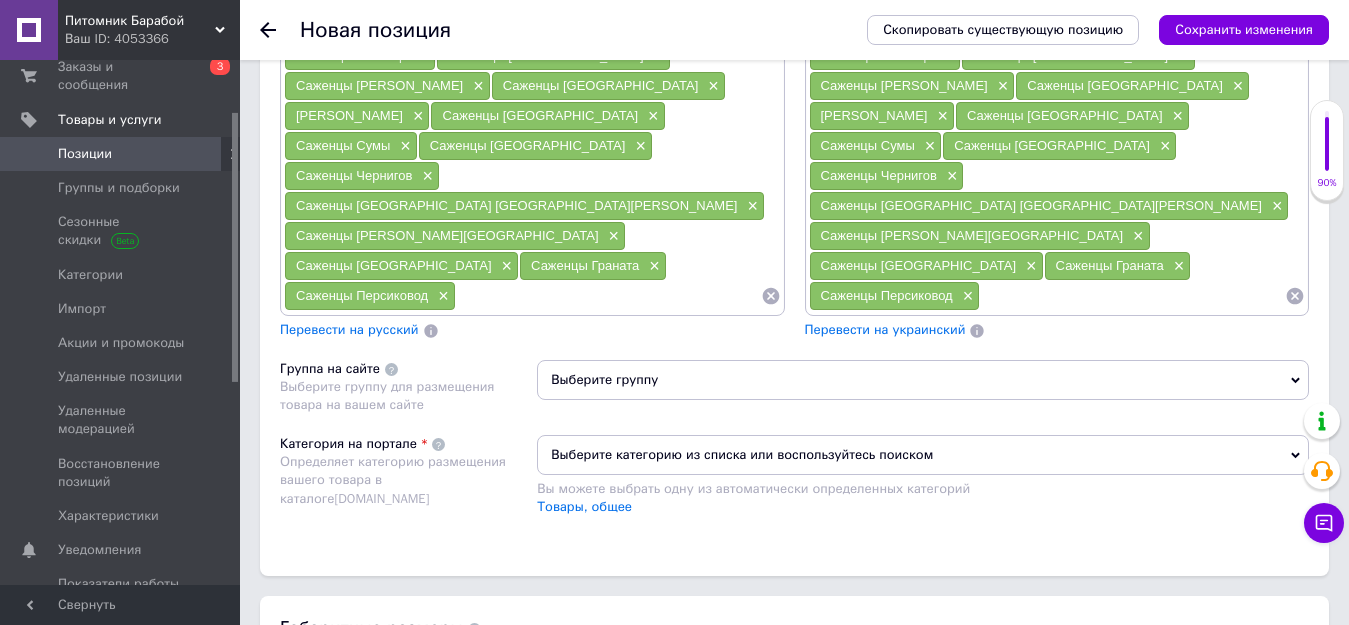 click on "Выберите группу" at bounding box center (923, 380) 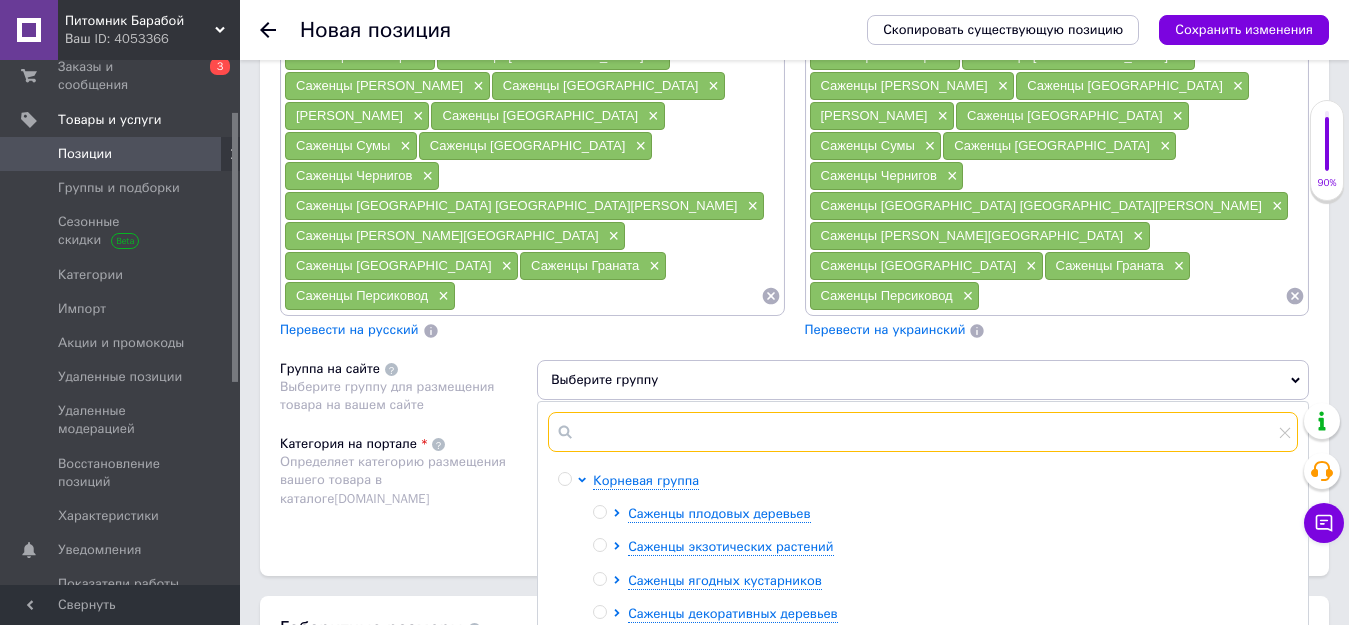 click at bounding box center [923, 432] 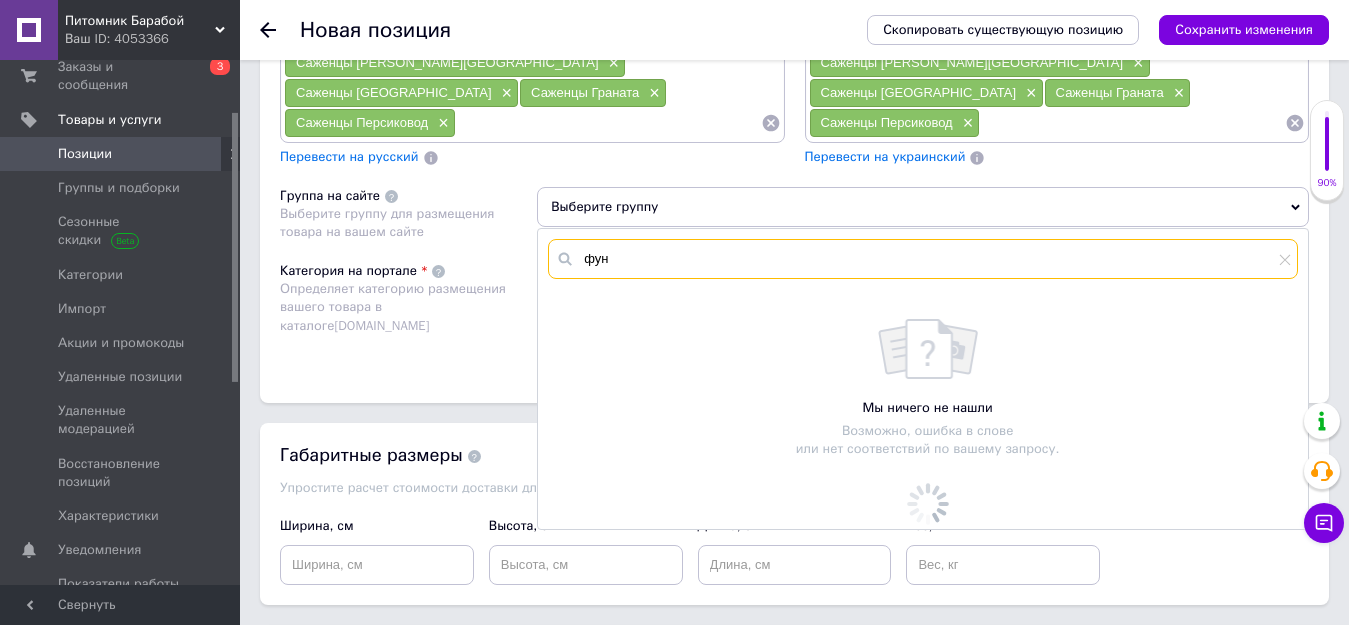 scroll, scrollTop: 2200, scrollLeft: 0, axis: vertical 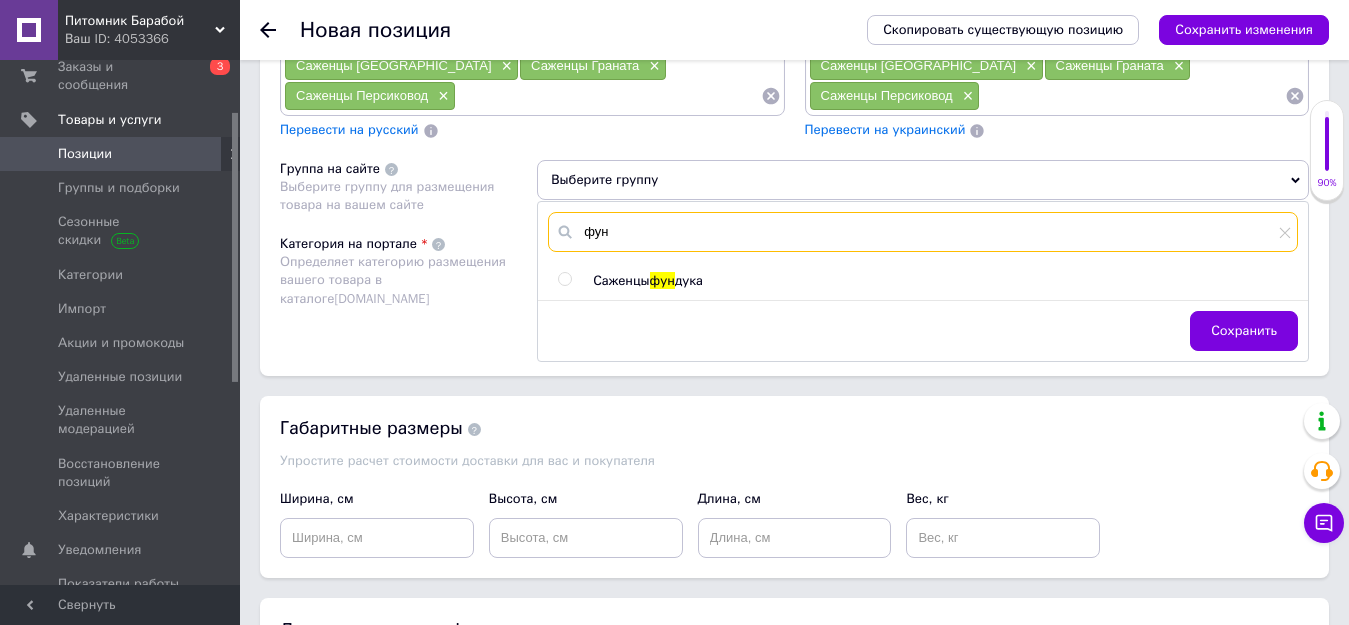 type on "фун" 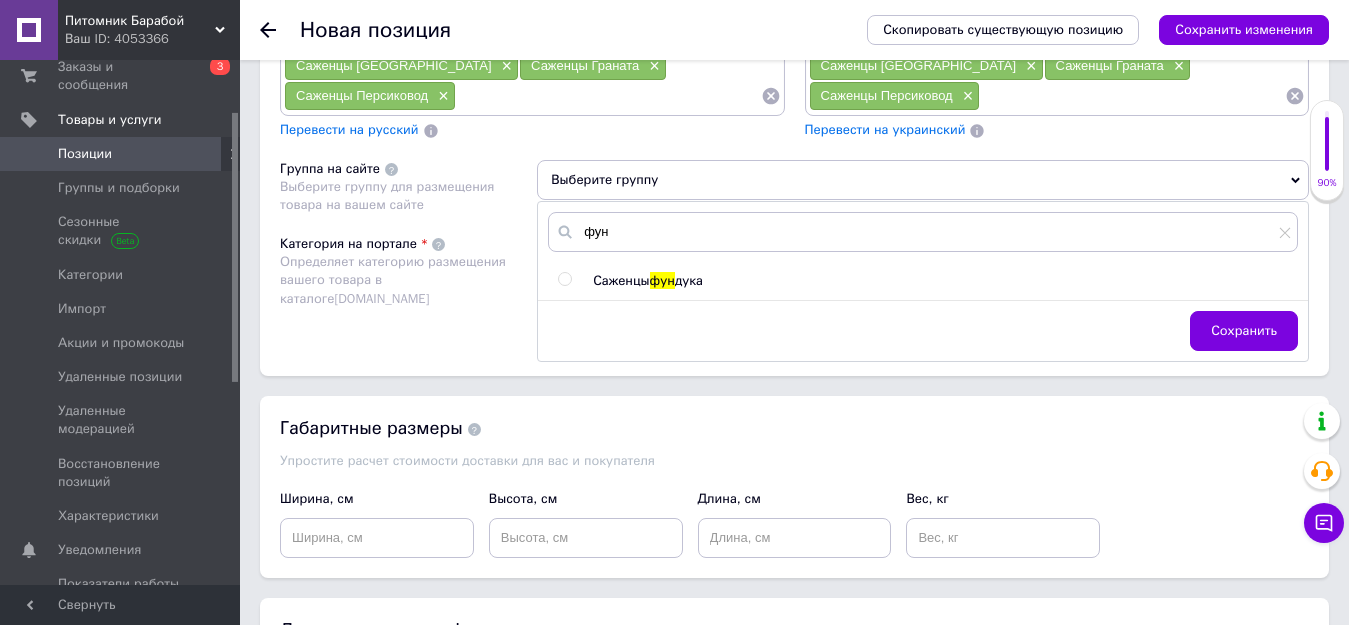 click on "Саженцы" at bounding box center [621, 280] 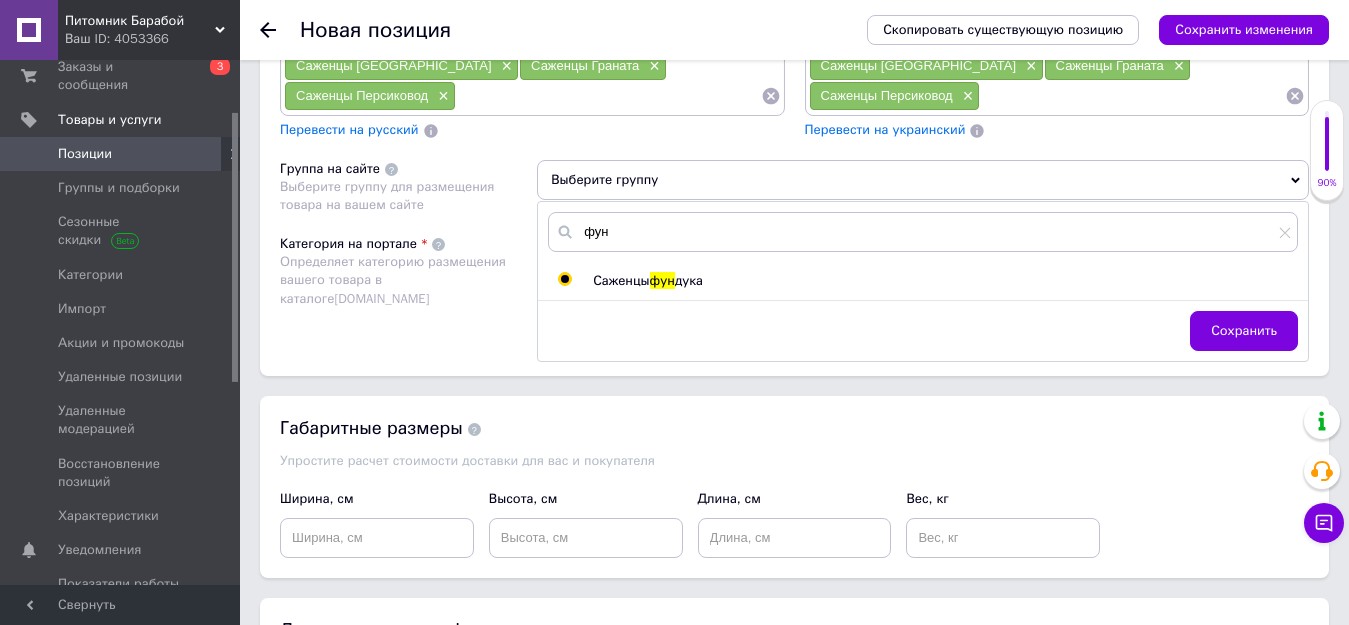 radio on "true" 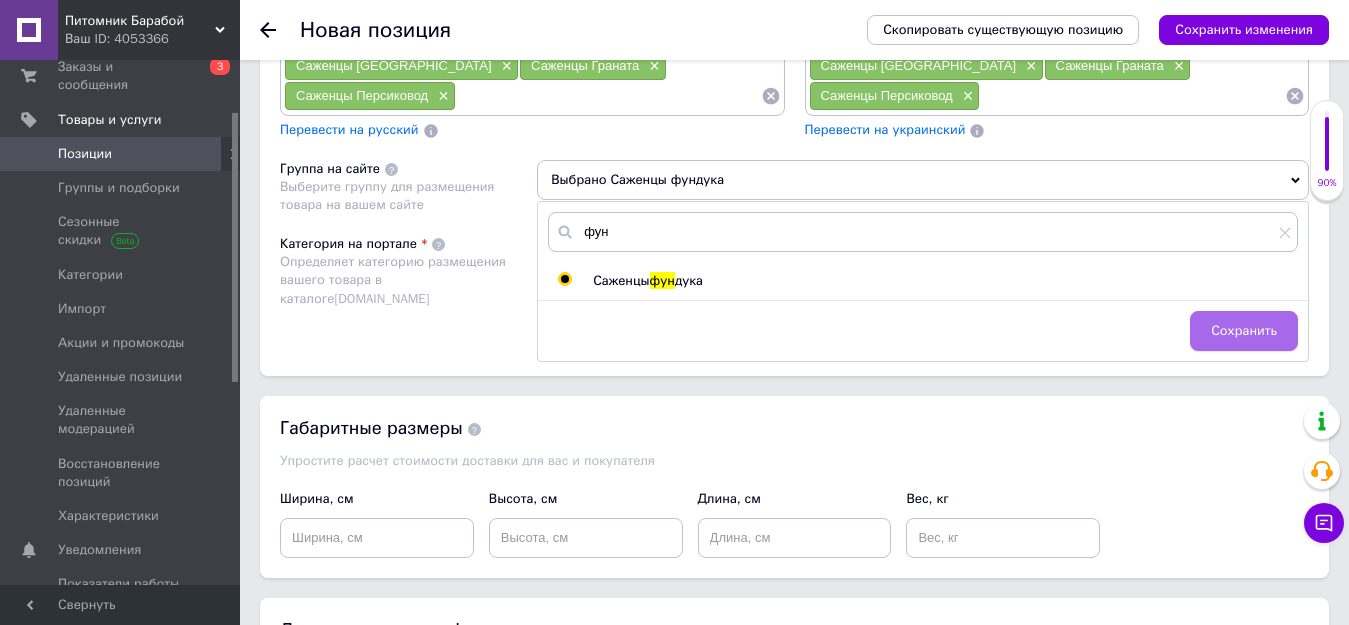 click on "Сохранить" at bounding box center (1244, 331) 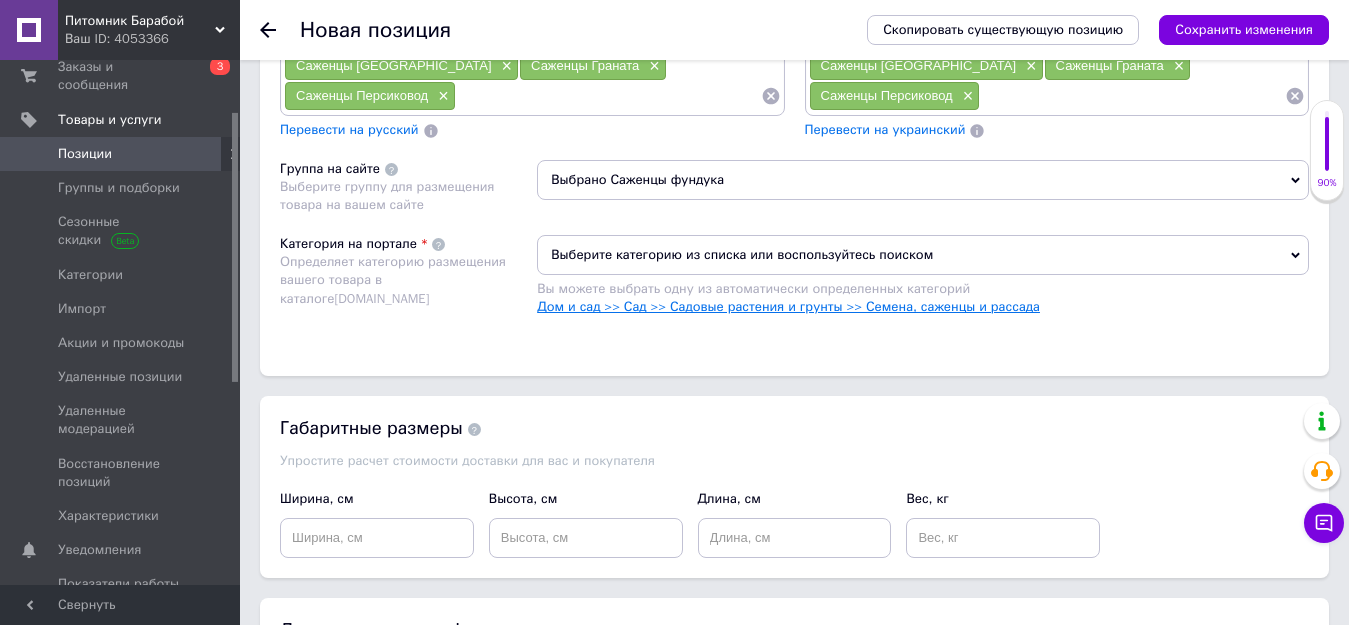click on "Дом и сад >> Сад >> Садовые растения и грунты >> Семена, саженцы и рассада" at bounding box center [788, 306] 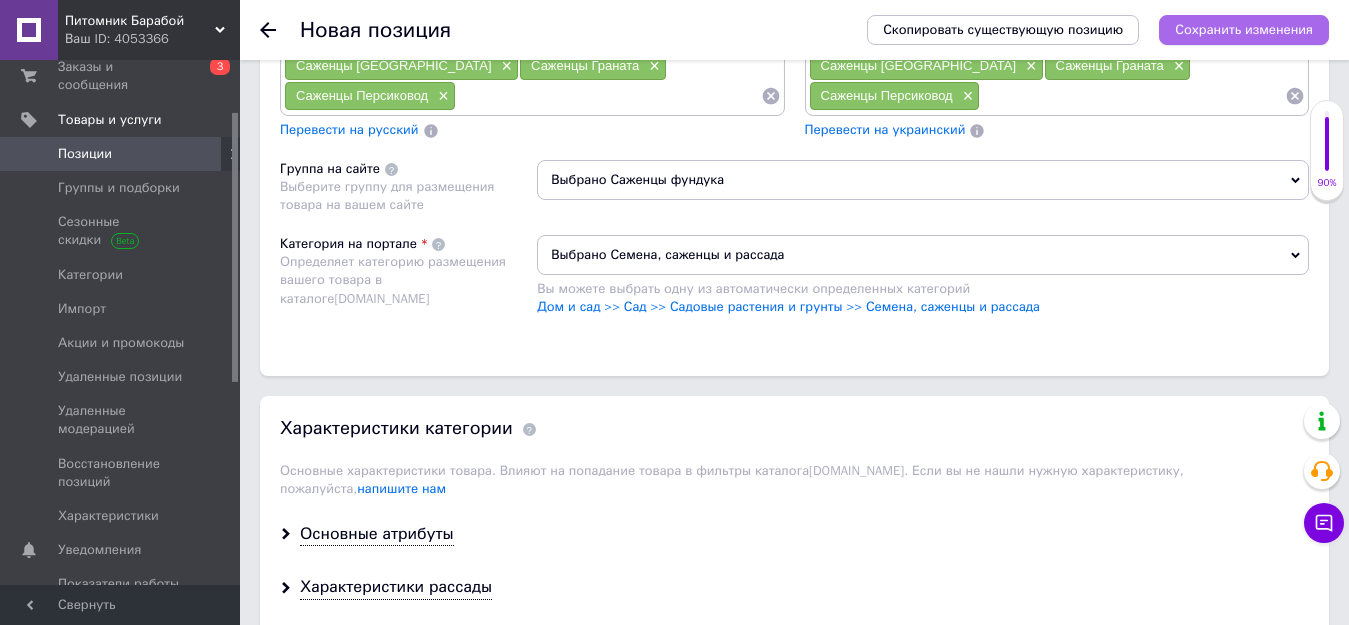 click on "Сохранить изменения" at bounding box center [1244, 30] 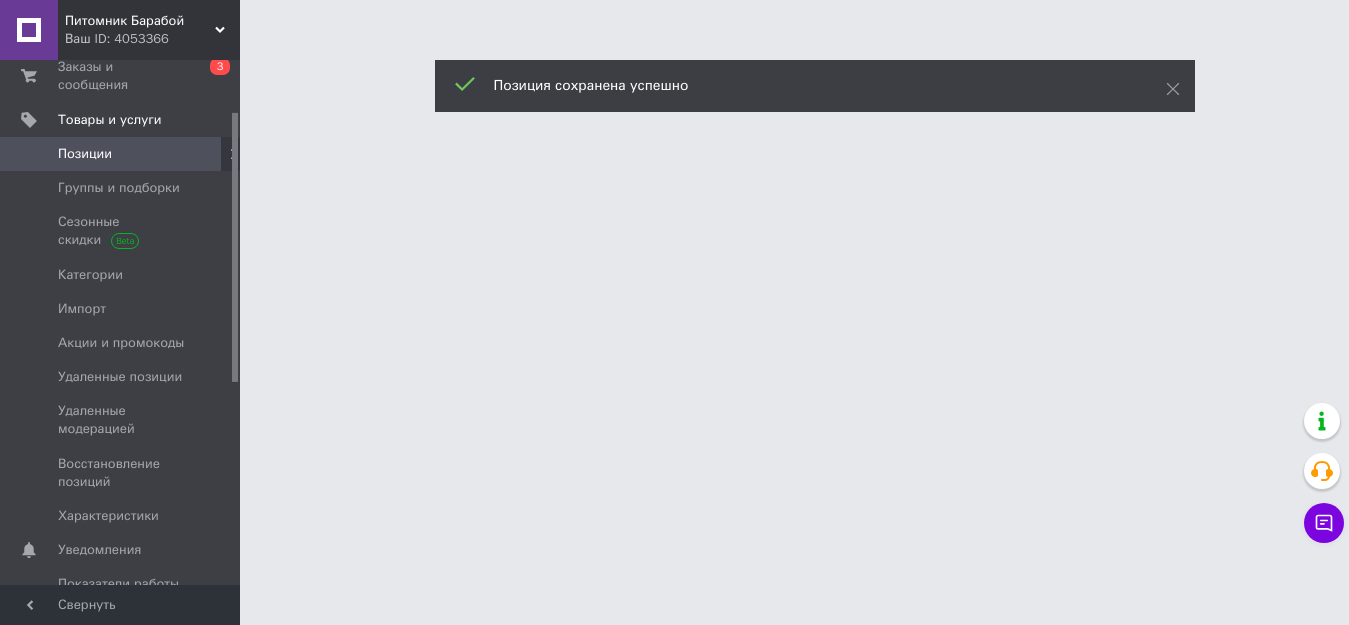 scroll, scrollTop: 0, scrollLeft: 0, axis: both 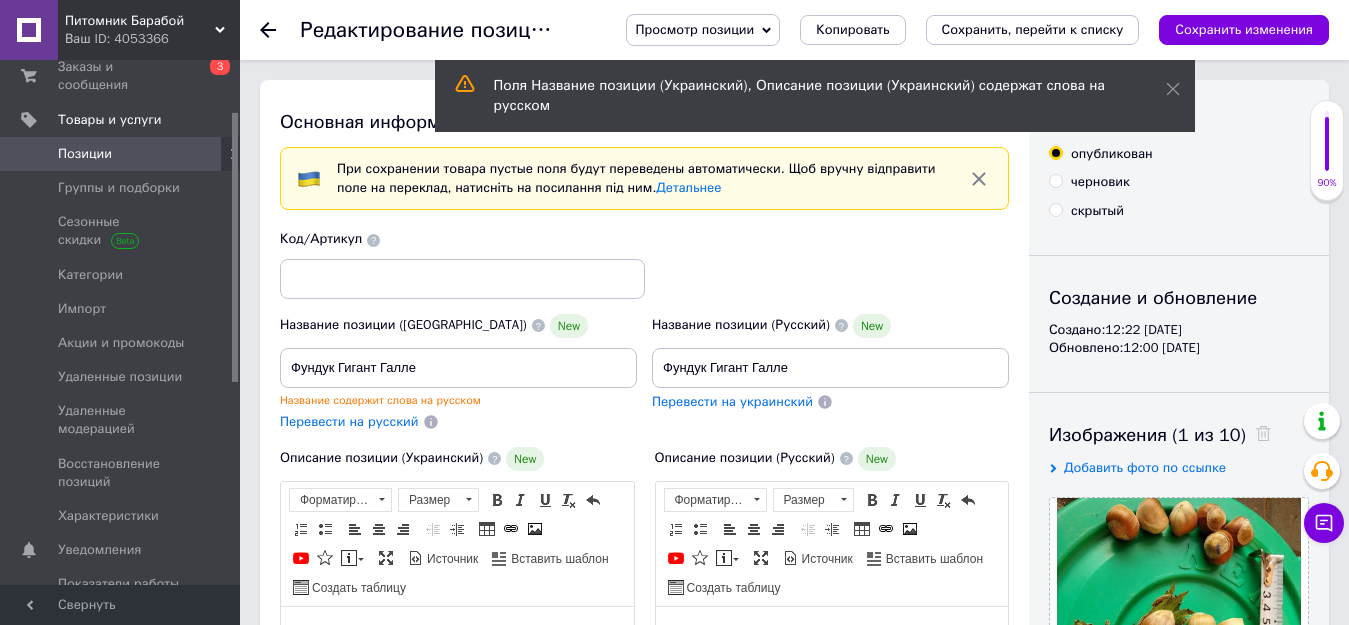 click on "Поля Название позиции (Украинский), Описание позиции (Украинский) содержат слова на русском" at bounding box center [815, 96] 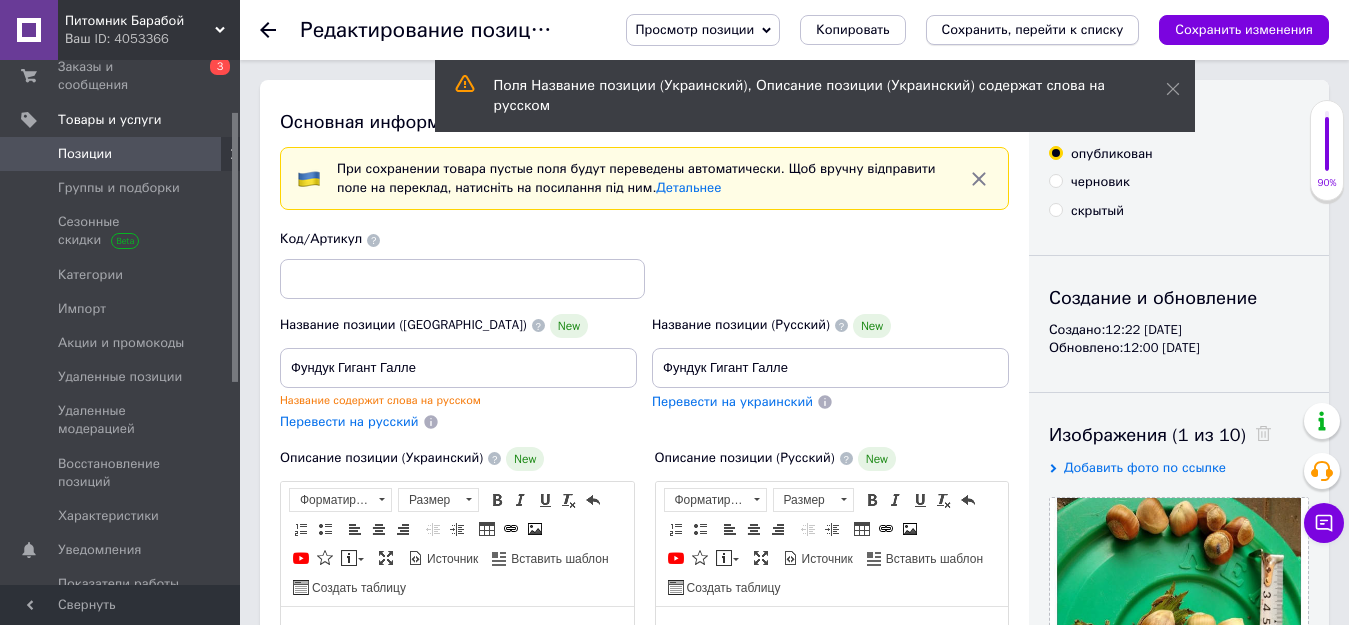 click on "Сохранить, перейти к списку" at bounding box center [1033, 29] 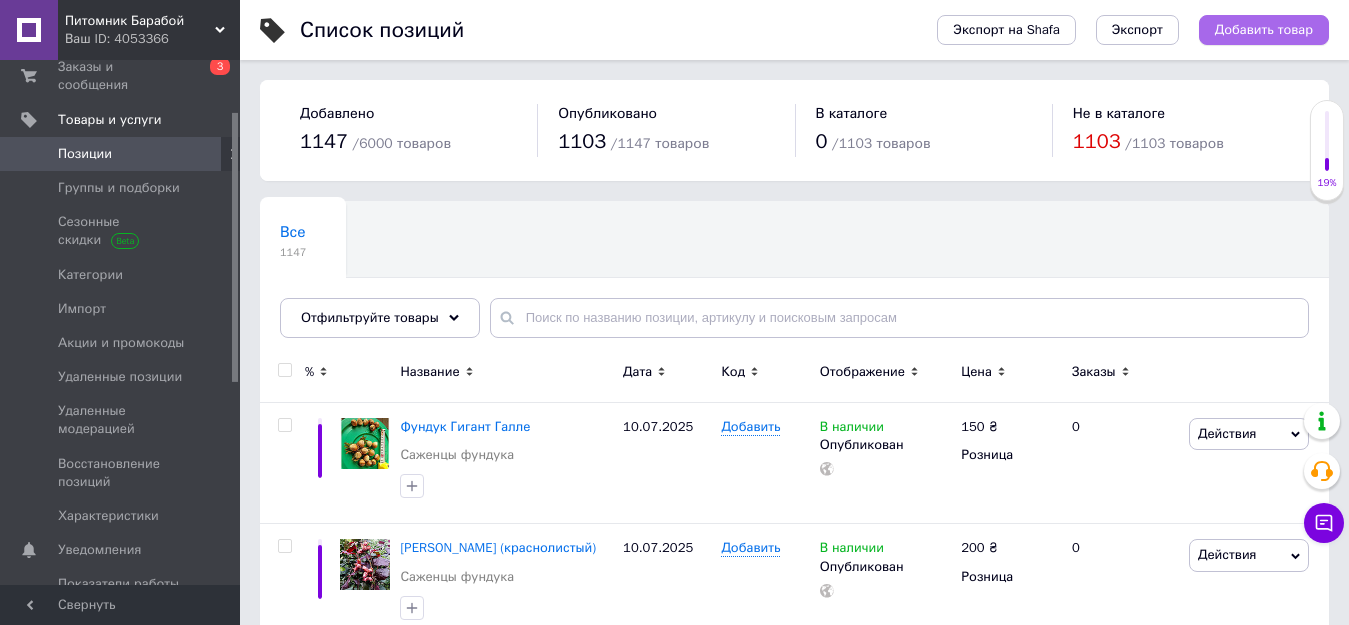click on "Добавить товар" at bounding box center [1264, 30] 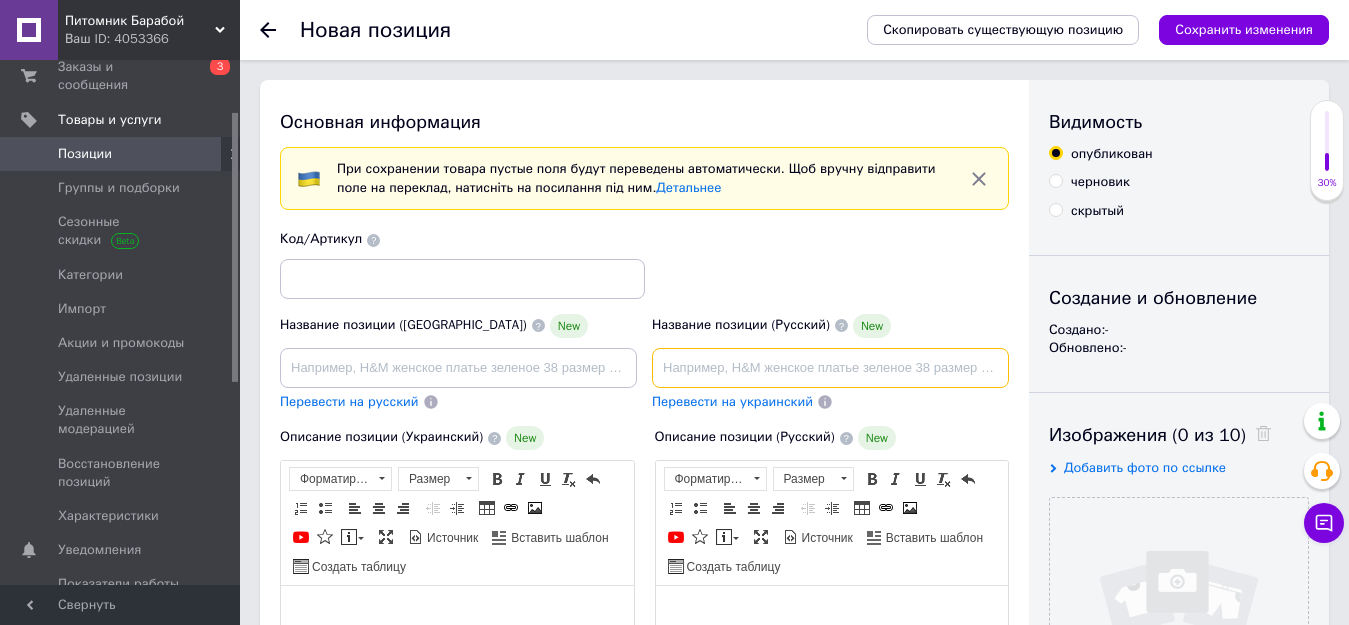 click at bounding box center (830, 368) 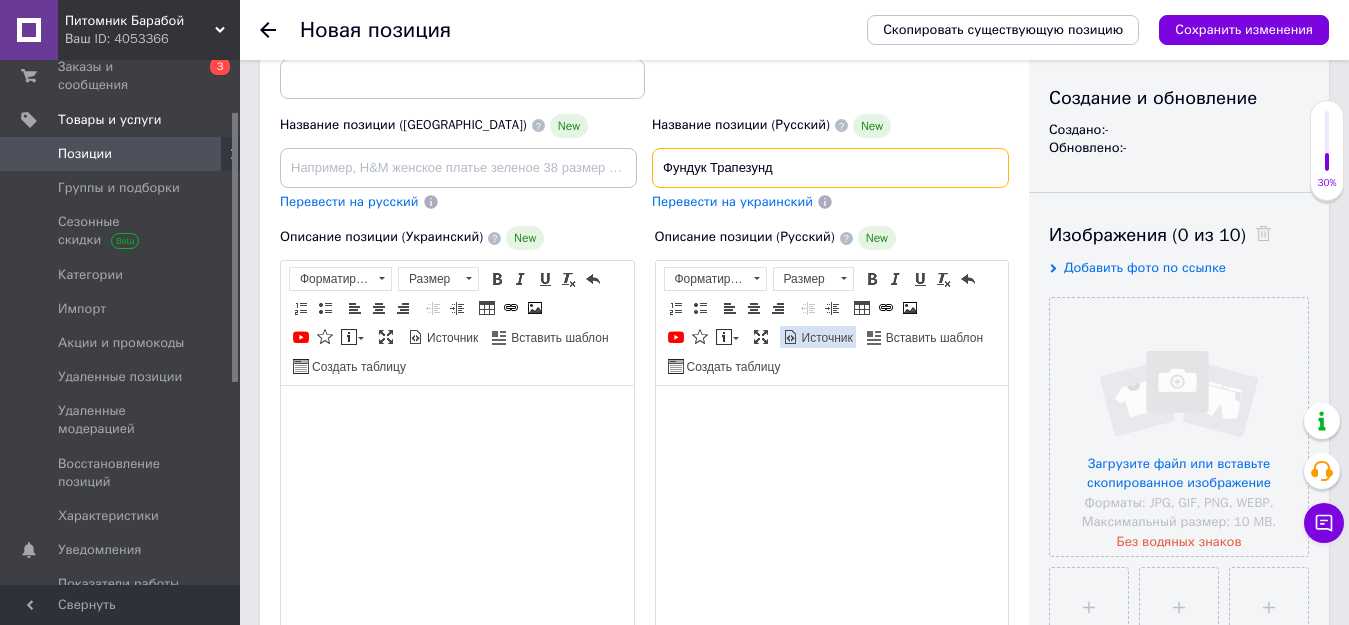 type on "Фундук Трапезунд" 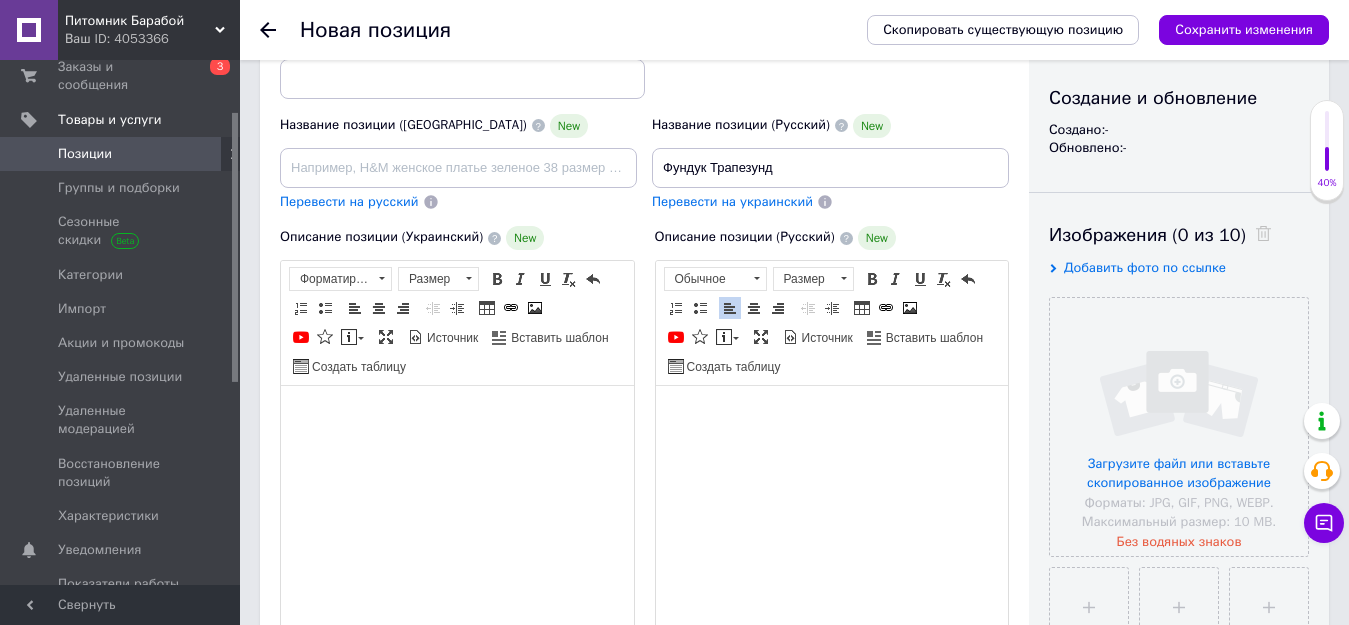 scroll, scrollTop: 211, scrollLeft: 0, axis: vertical 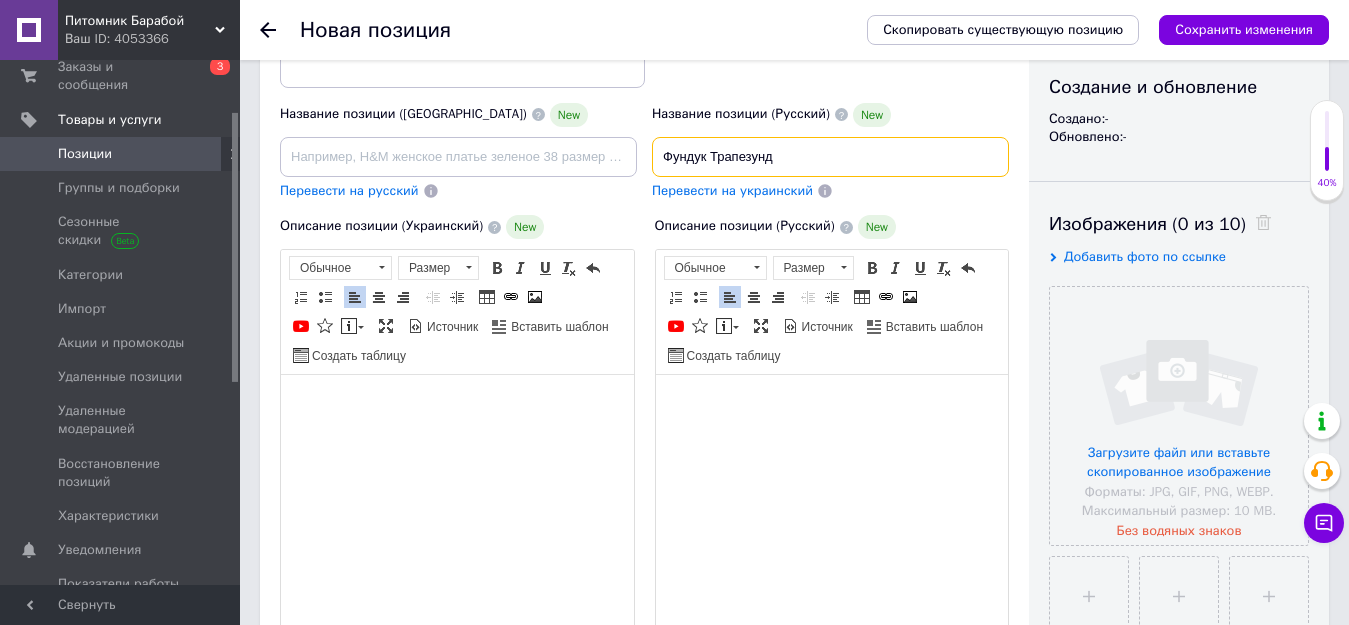 click on "Фундук Трапезунд" at bounding box center (830, 157) 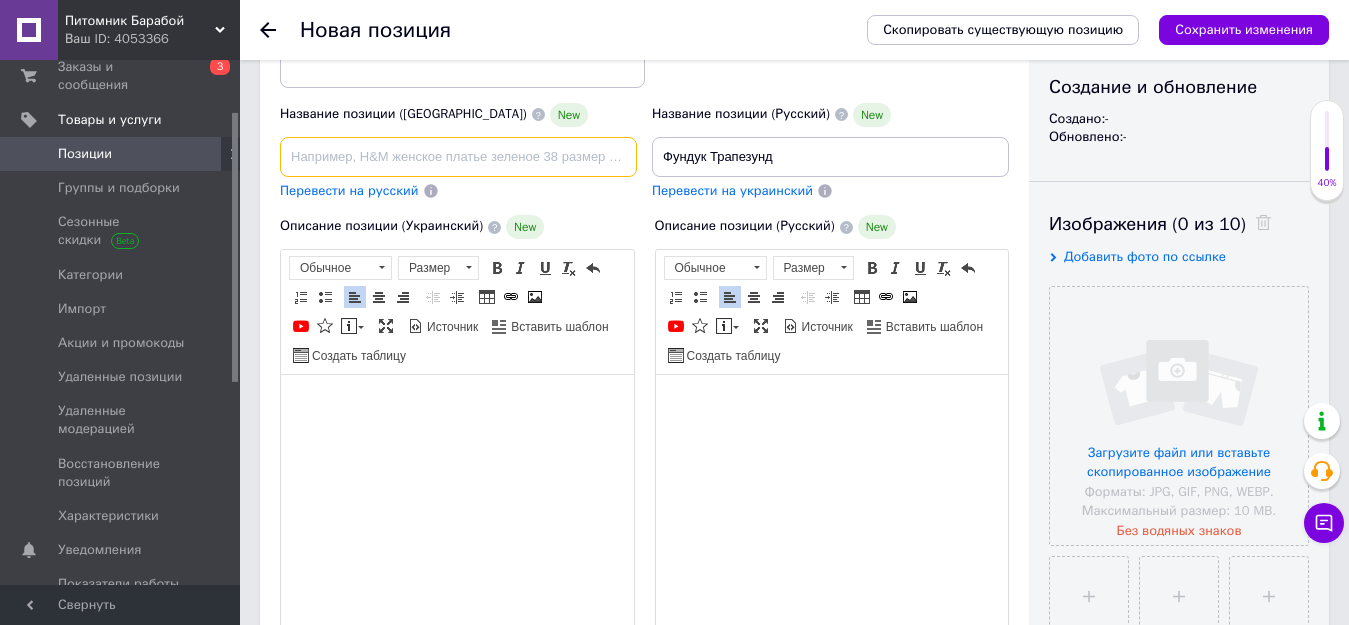 click at bounding box center [458, 157] 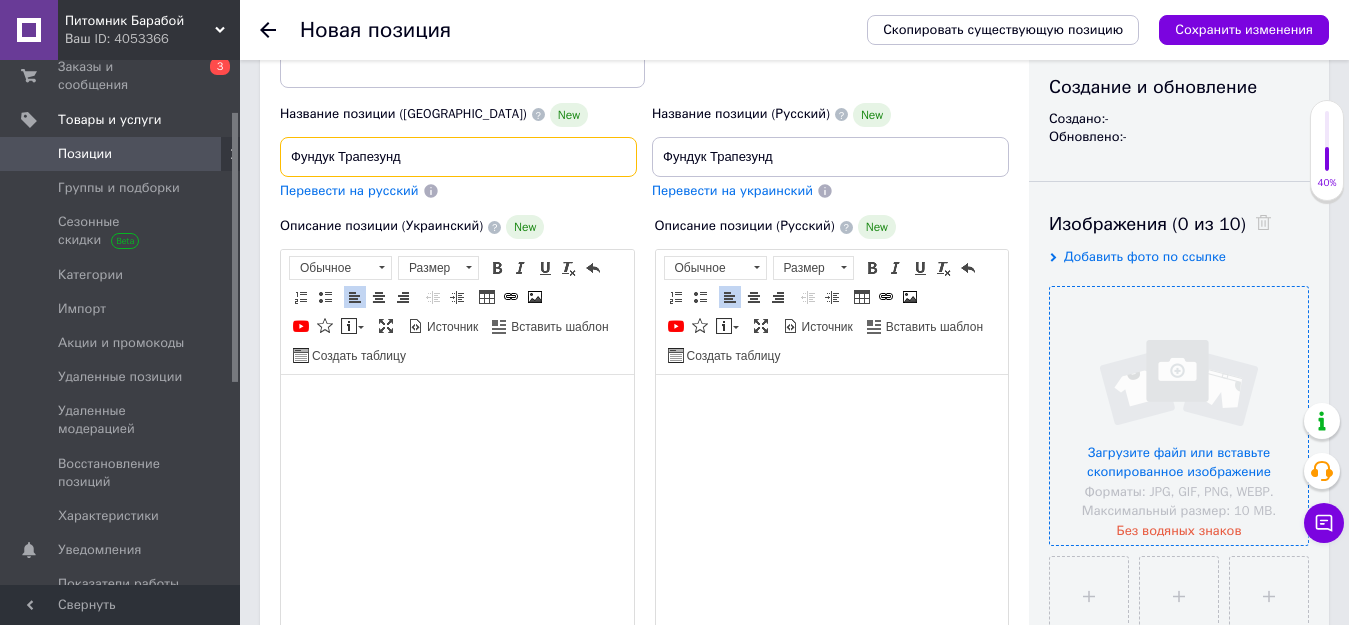 type on "Фундук Трапезунд" 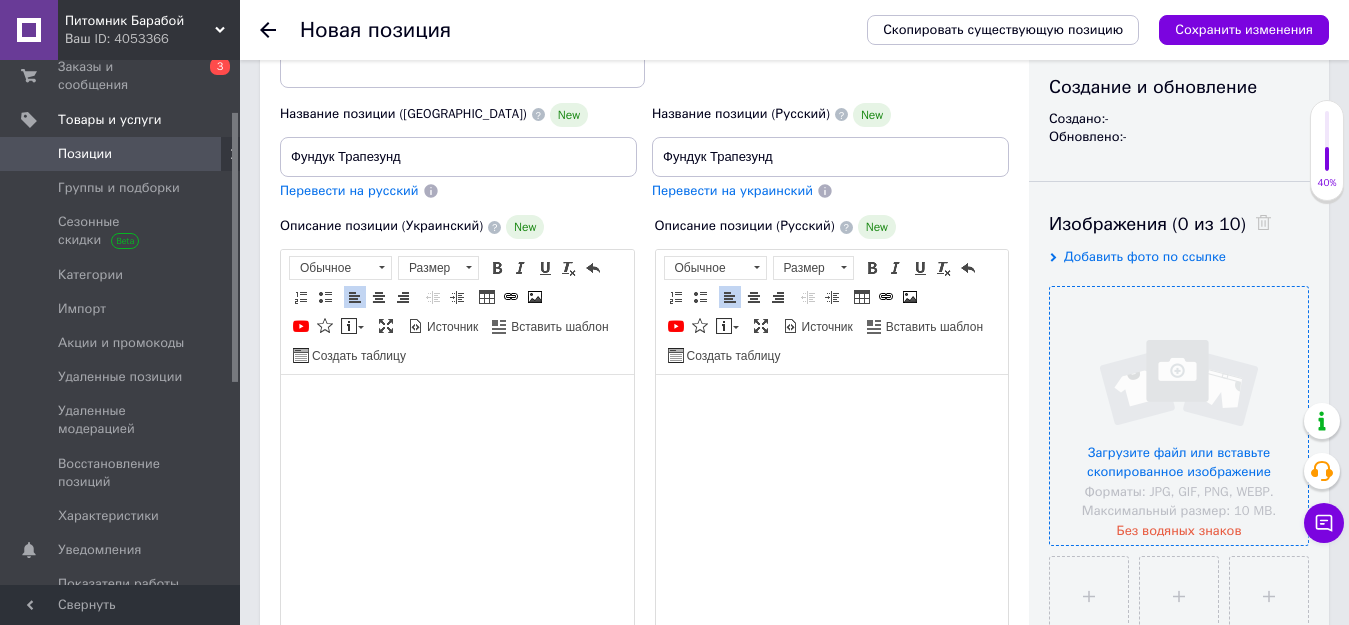 click at bounding box center [1179, 416] 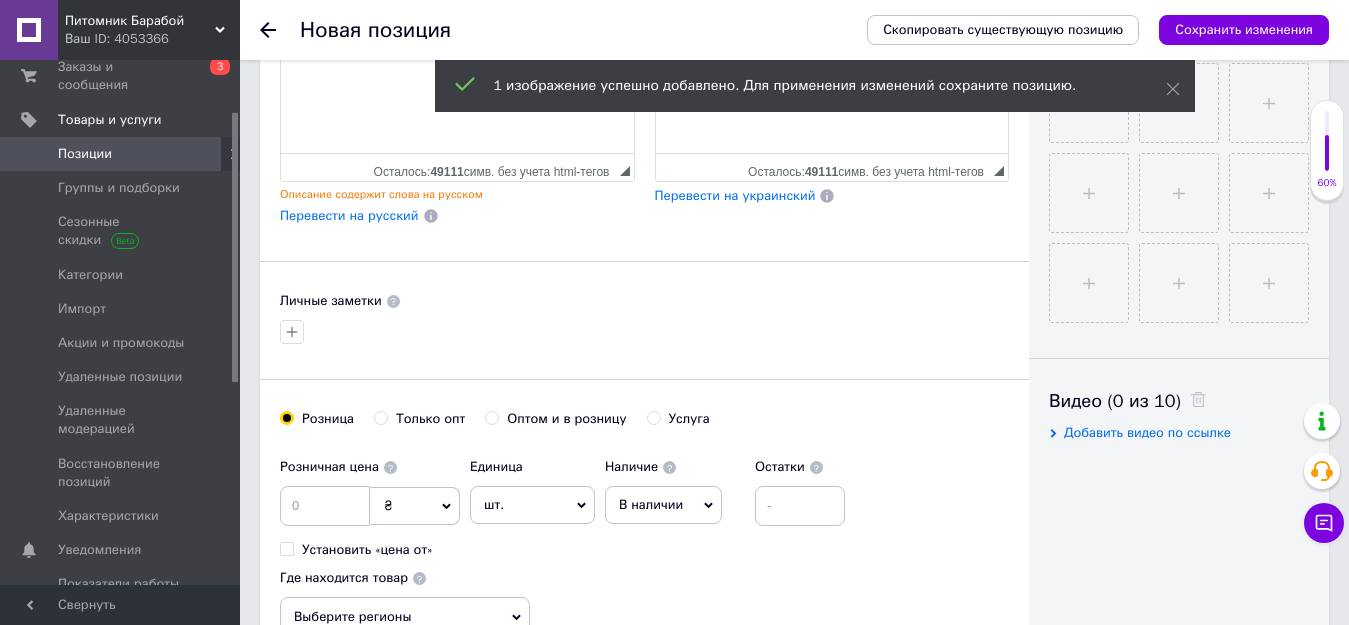 scroll, scrollTop: 811, scrollLeft: 0, axis: vertical 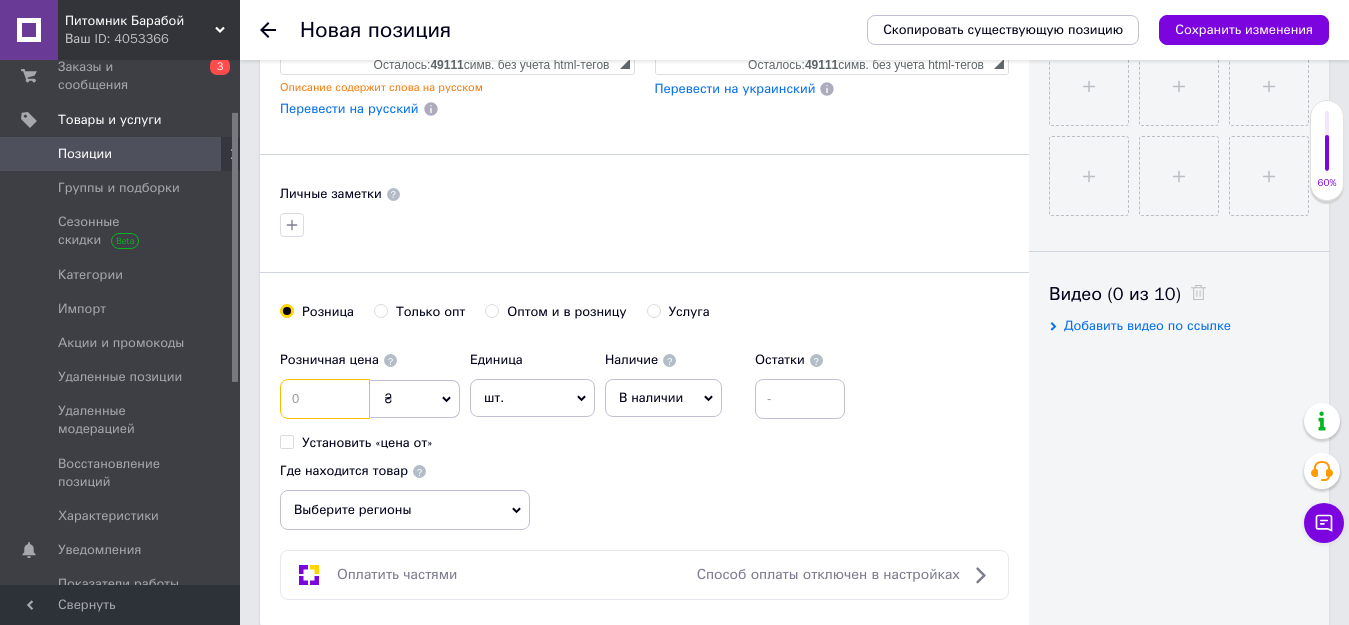 click at bounding box center [325, 399] 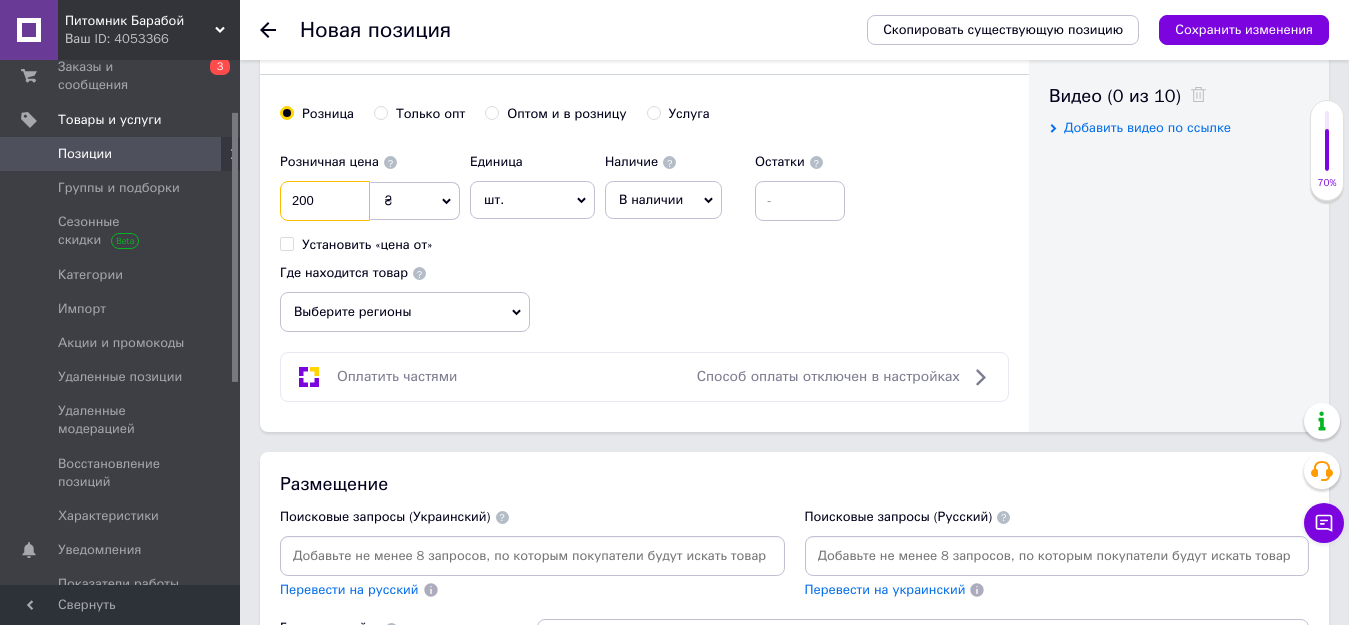 scroll, scrollTop: 1011, scrollLeft: 0, axis: vertical 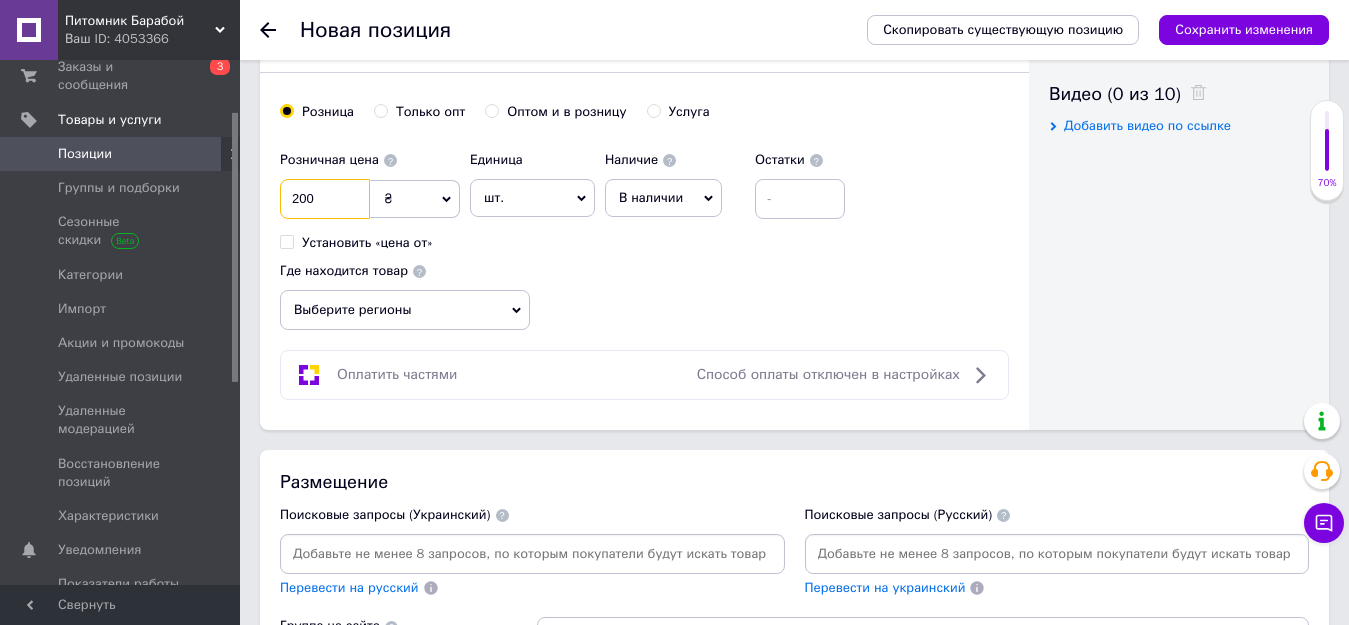 type on "200" 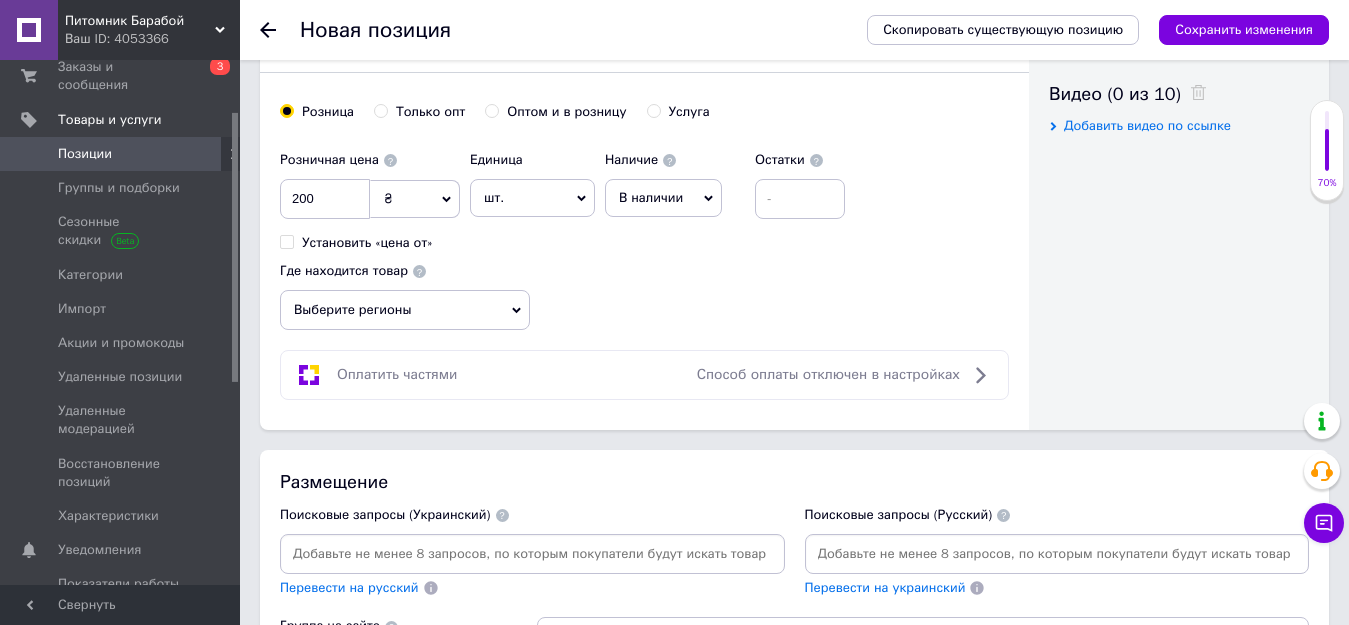 click on "Где находится товар Выберите регионы" at bounding box center [405, 291] 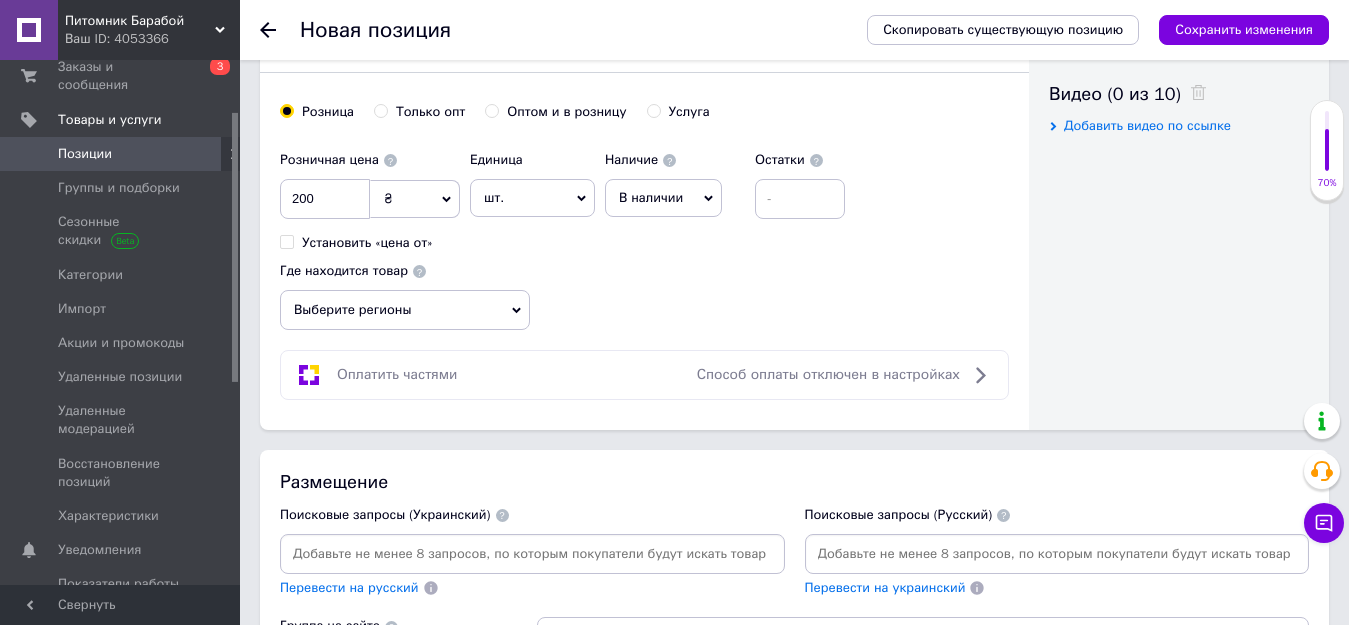 click on "Выберите регионы" at bounding box center [405, 310] 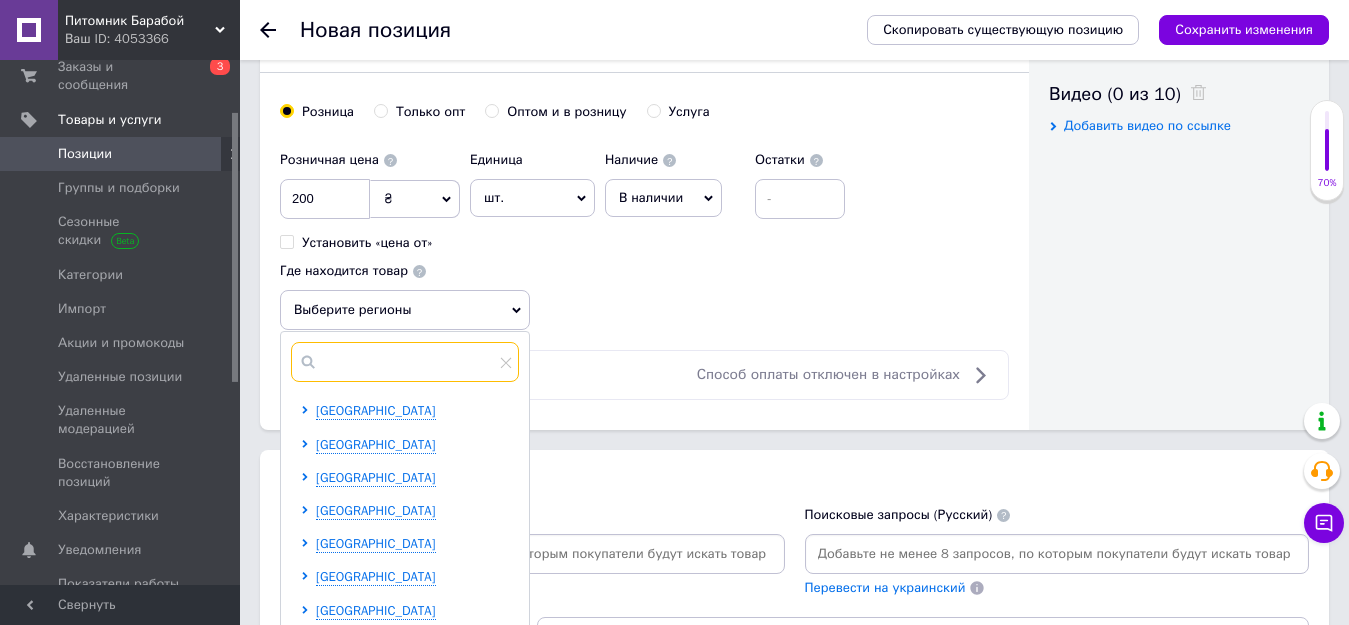 click at bounding box center [405, 362] 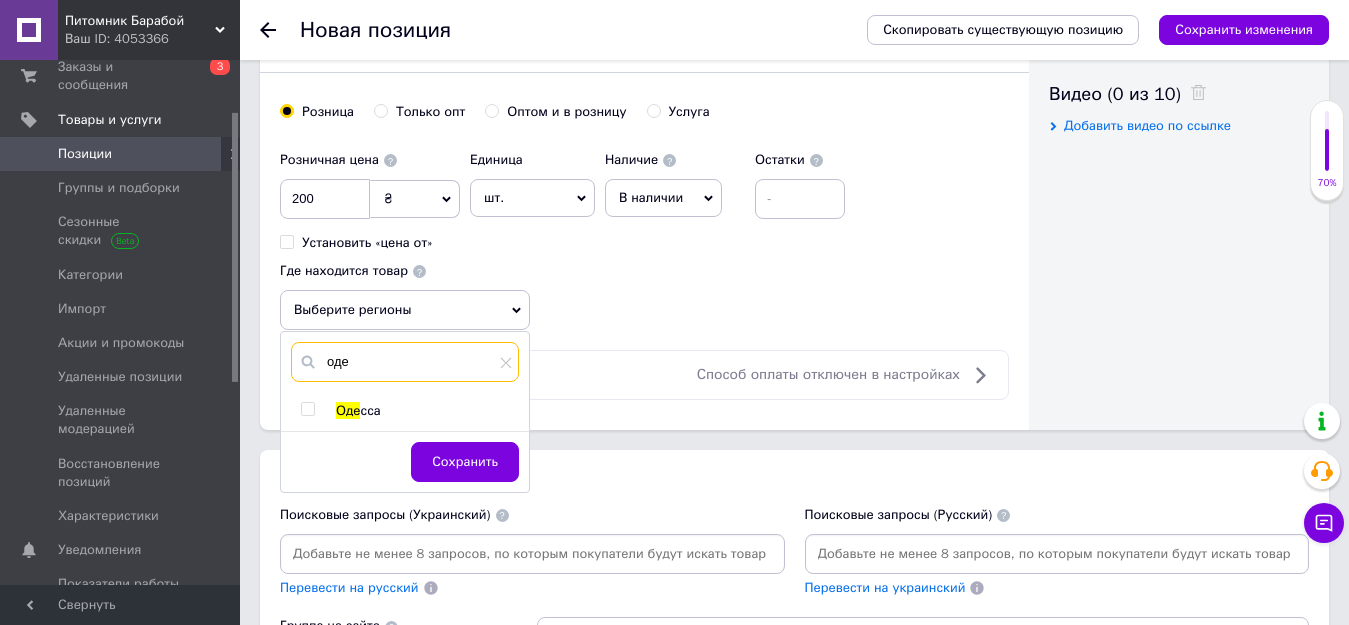 type on "оде" 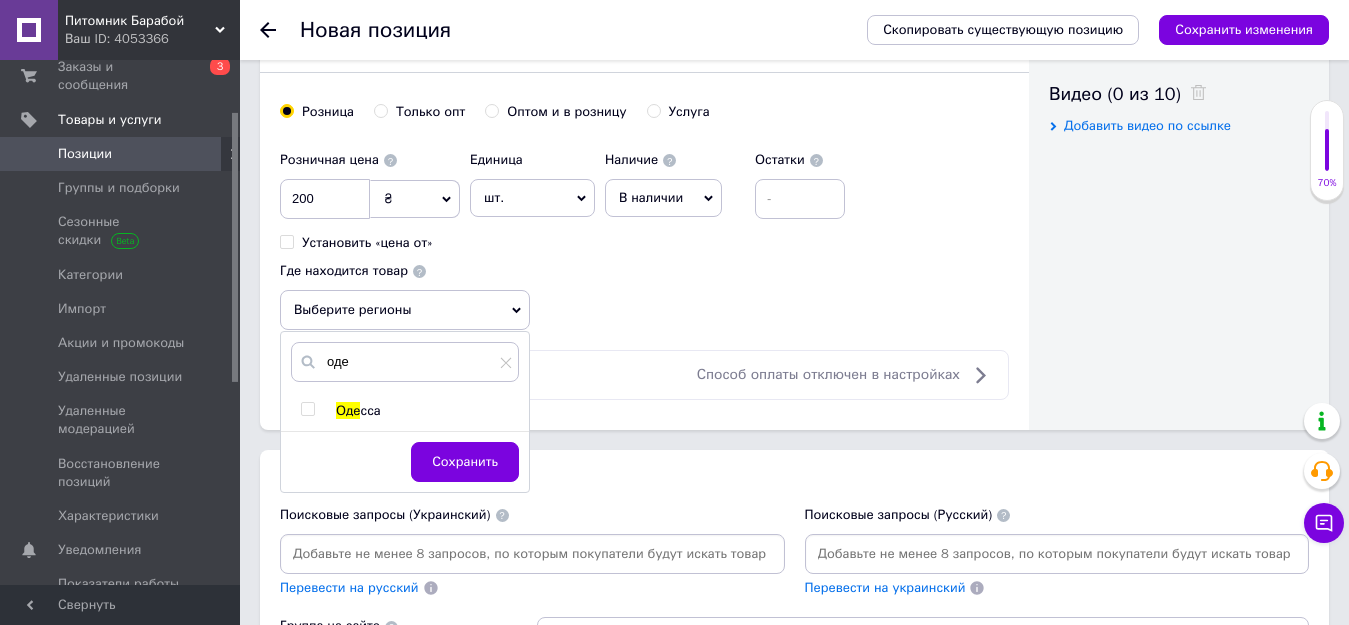 click on "Оде" at bounding box center (348, 410) 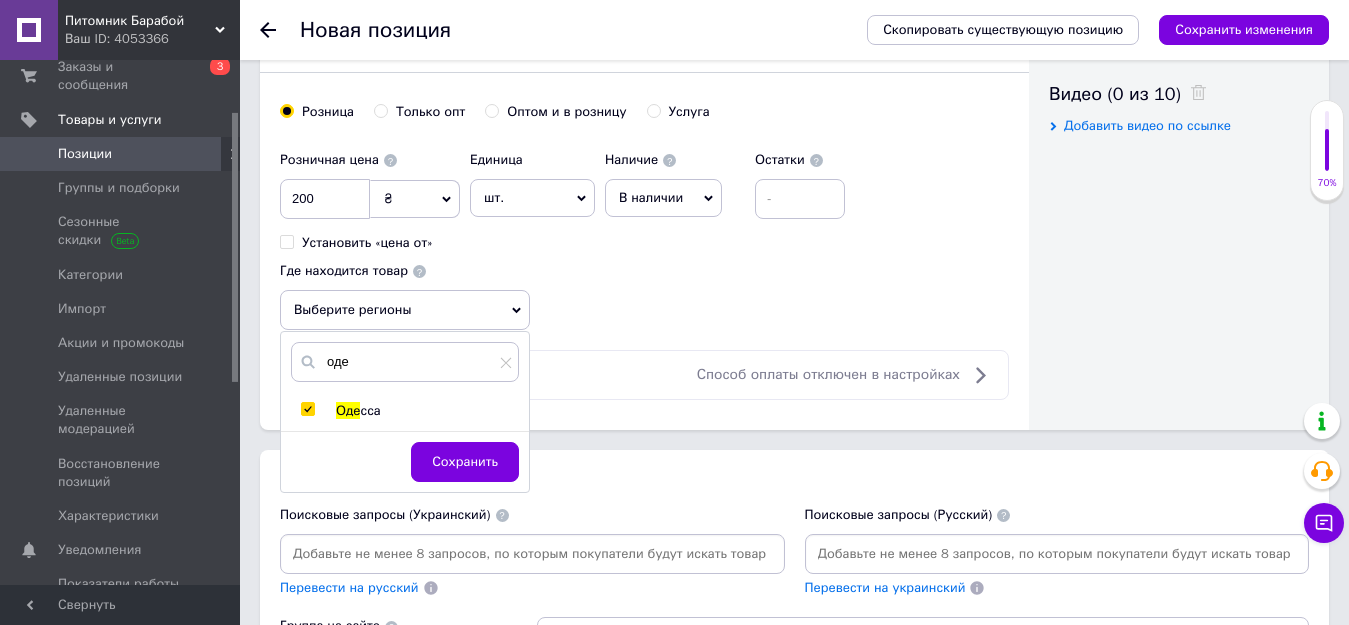 checkbox on "true" 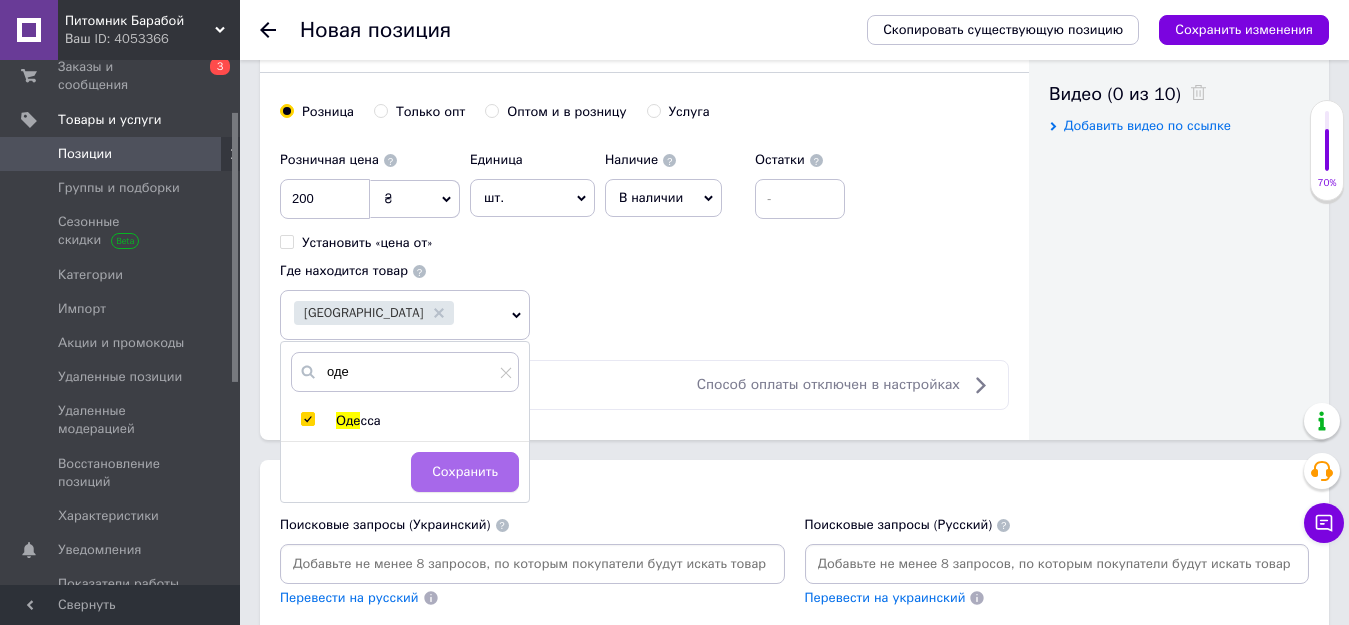 click on "Сохранить" at bounding box center (465, 472) 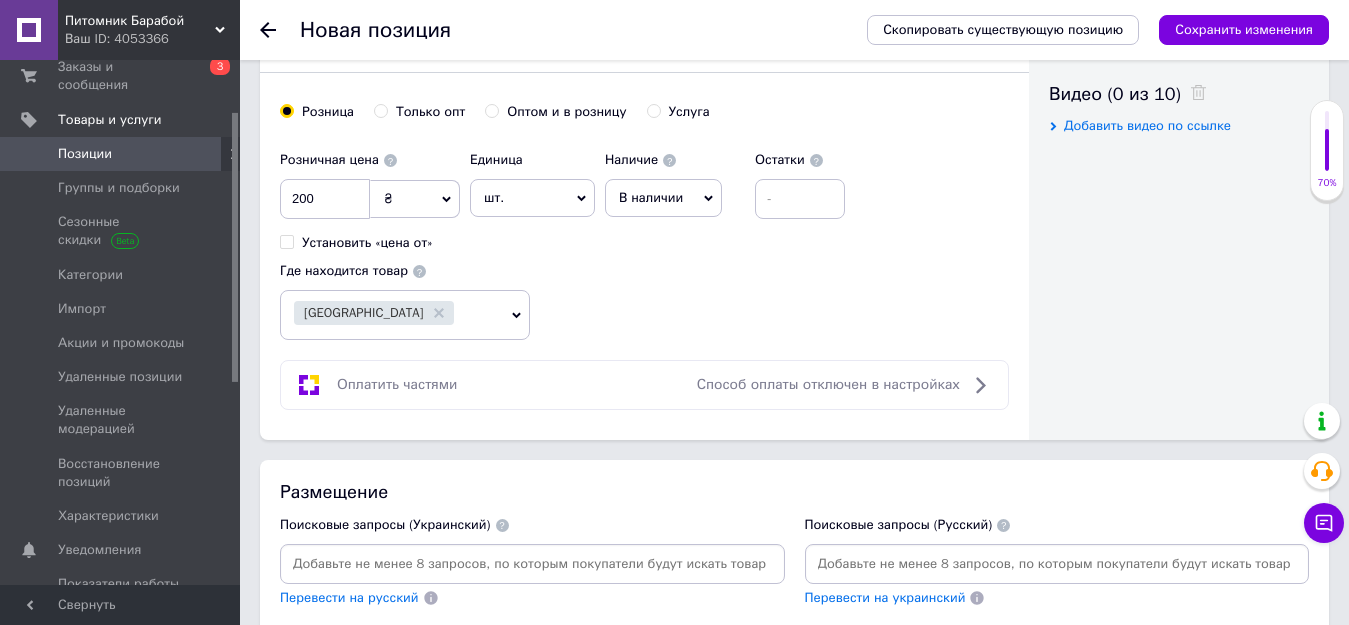 click at bounding box center [1057, 564] 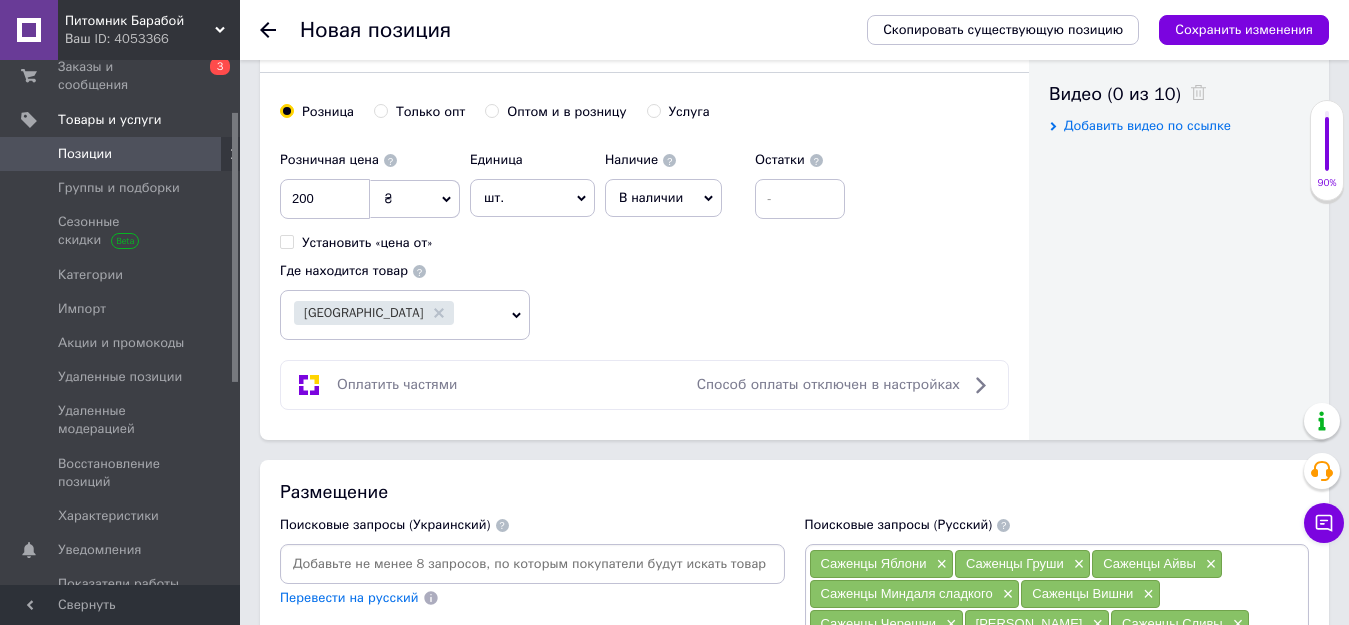 click at bounding box center (532, 564) 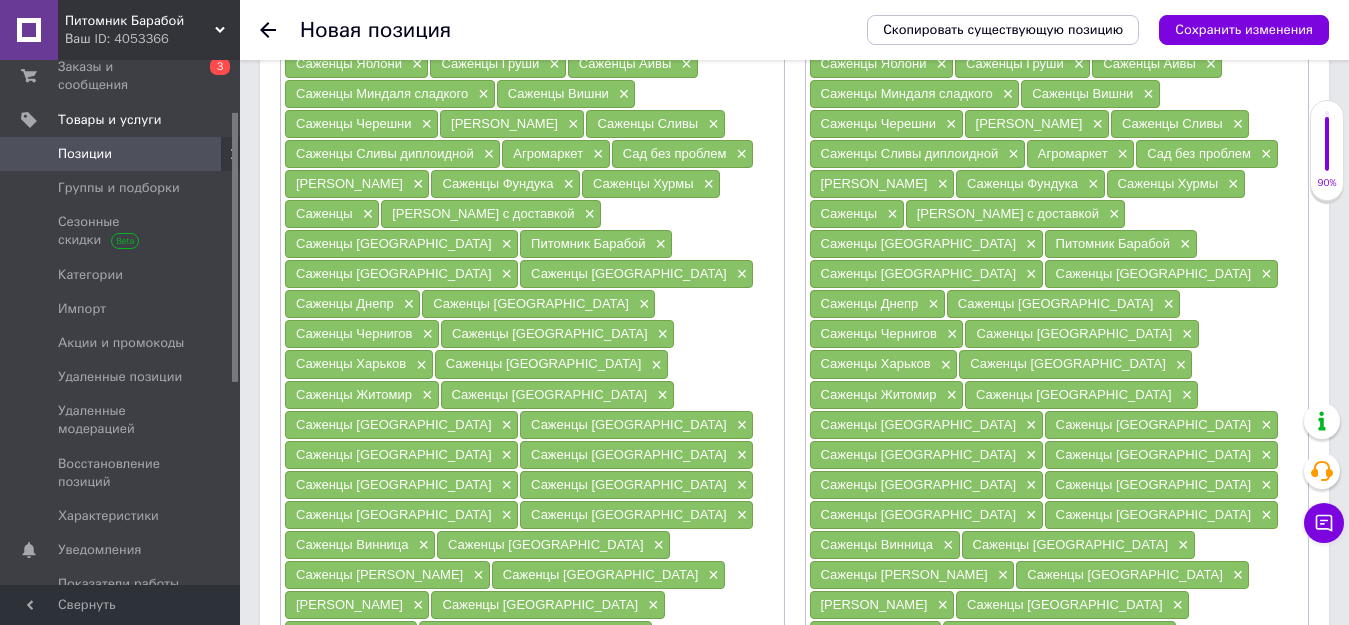 scroll, scrollTop: 2011, scrollLeft: 0, axis: vertical 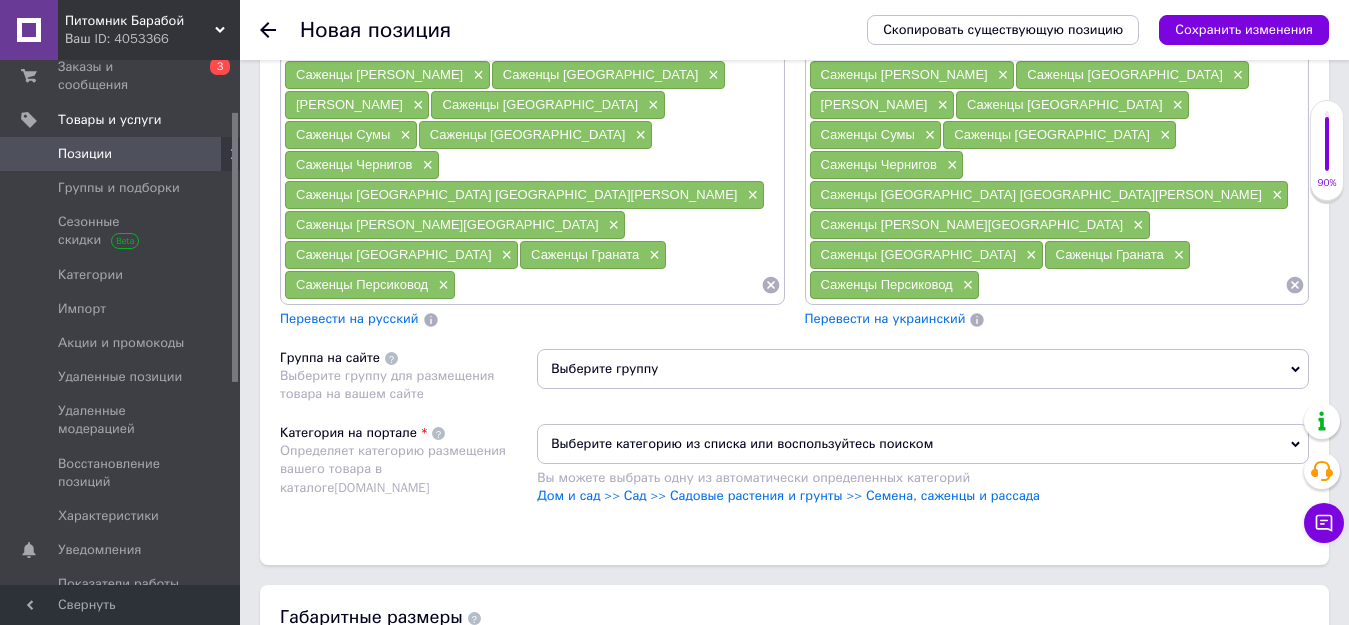 click on "Выберите группу" at bounding box center (923, 369) 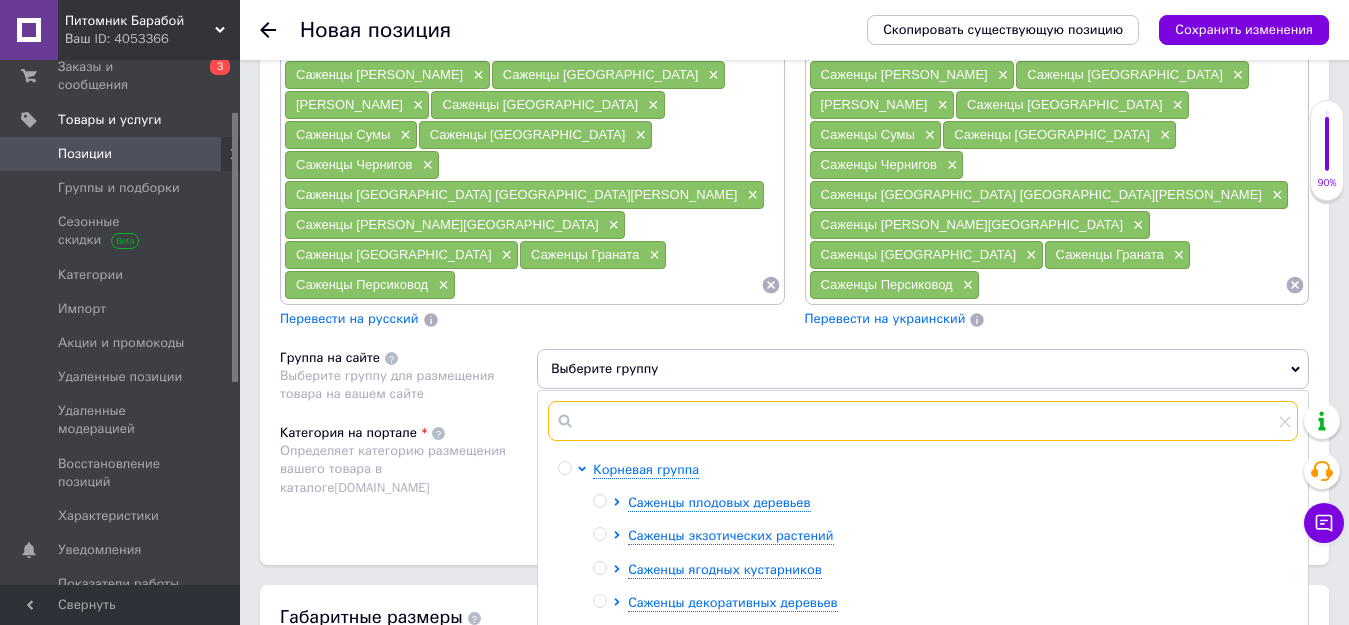 click at bounding box center (923, 421) 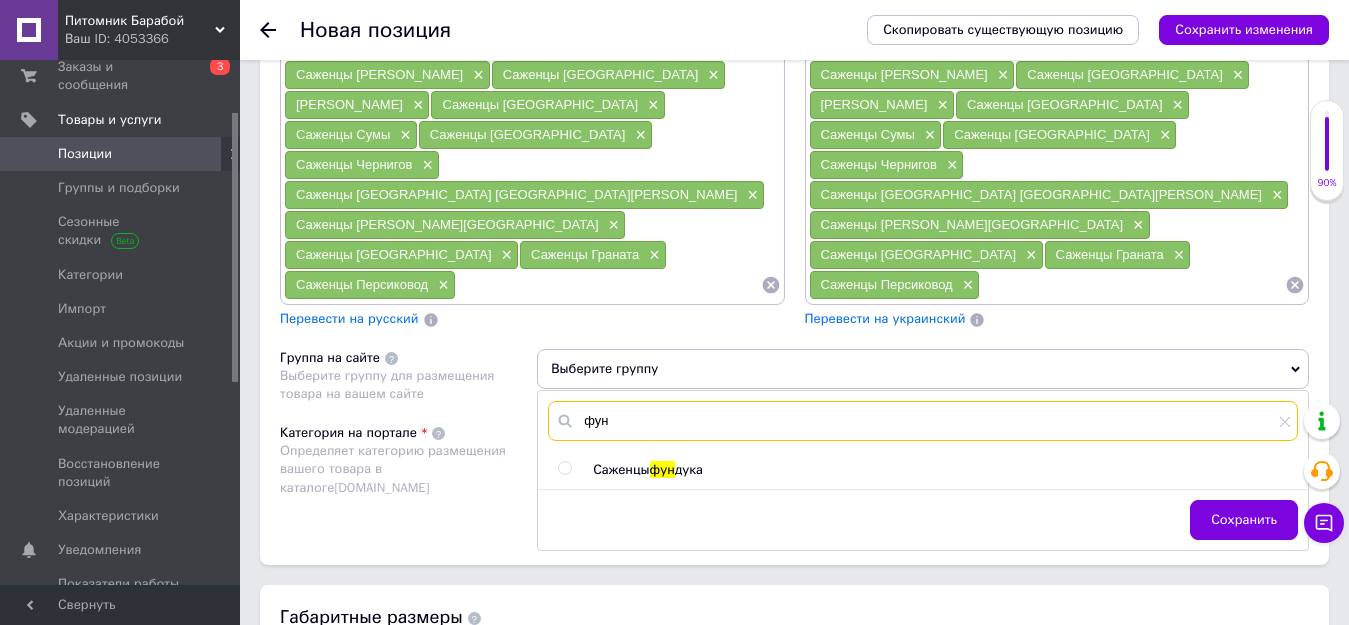 type on "фун" 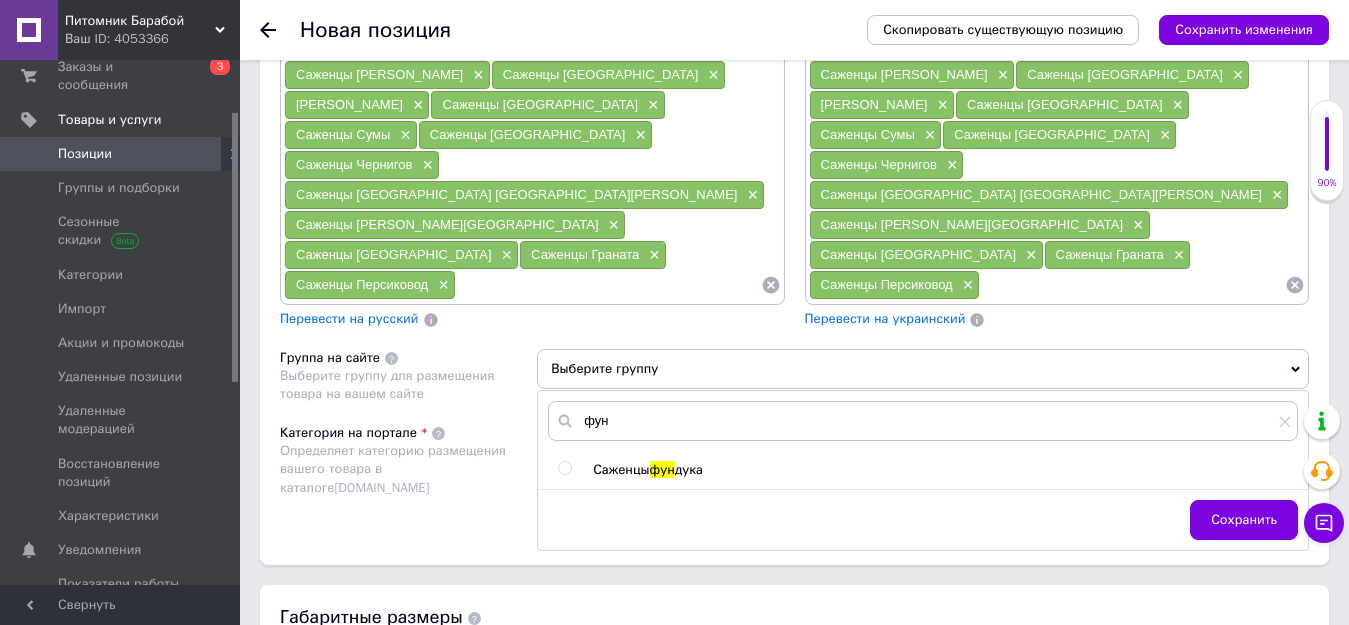 click on "Саженцы" at bounding box center (621, 469) 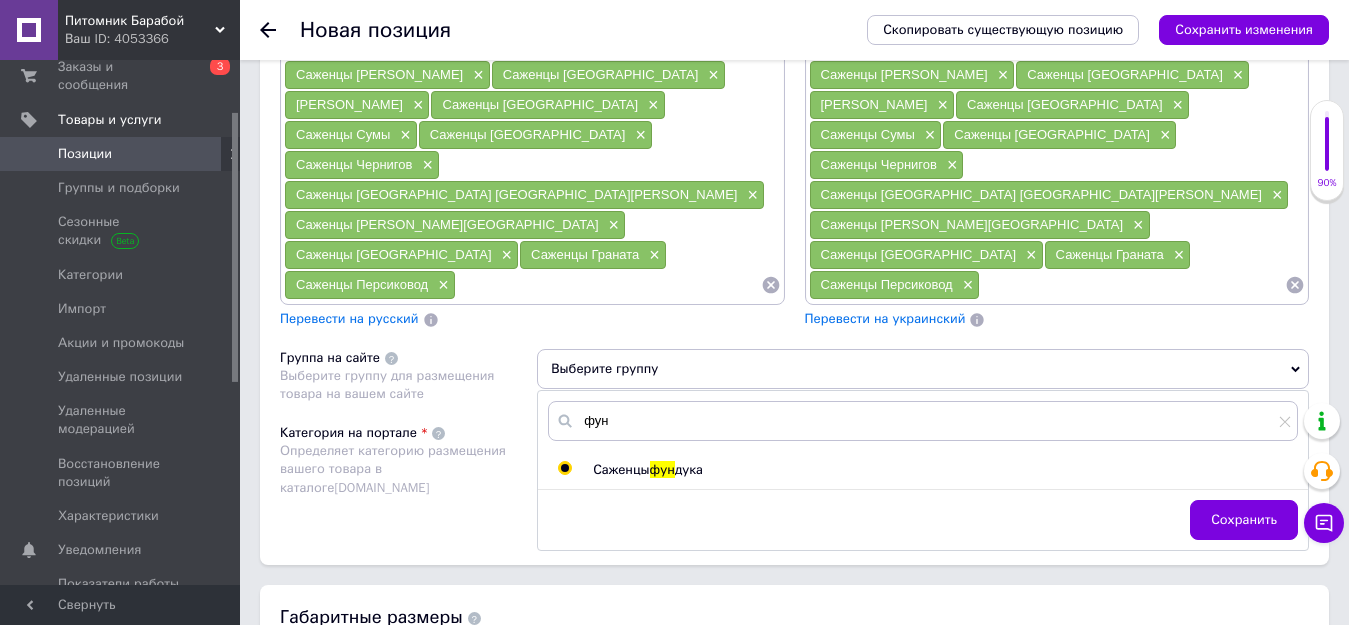 radio on "true" 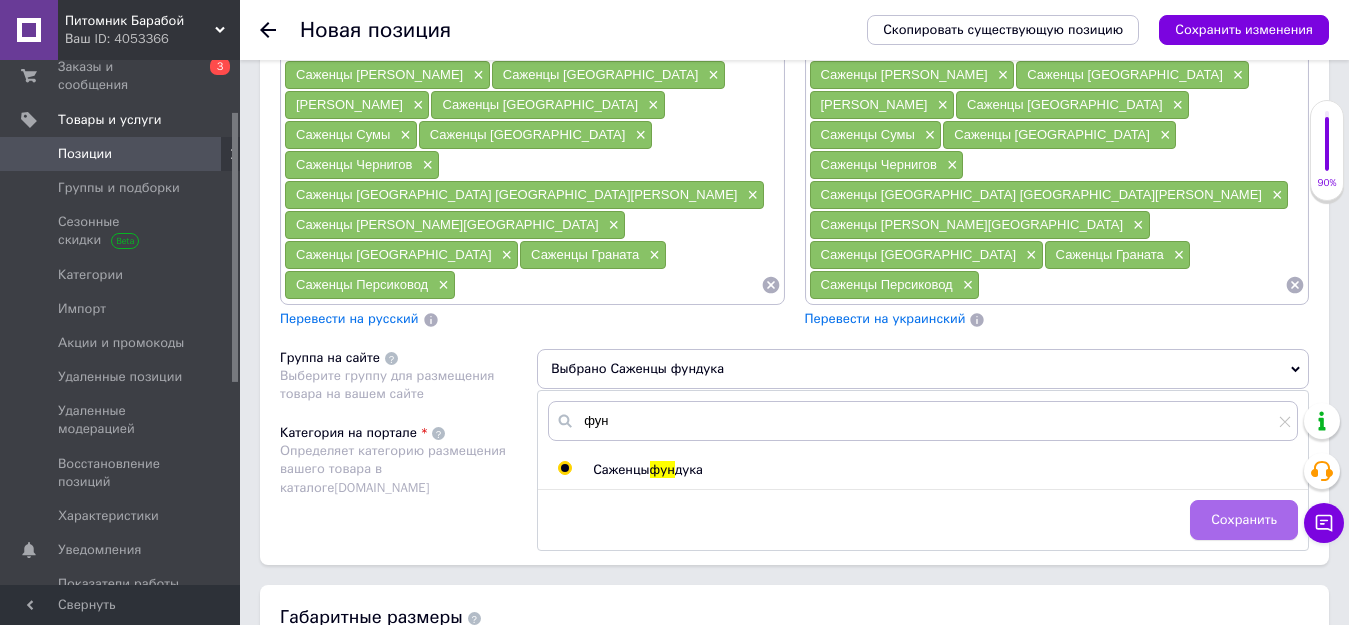 click on "Сохранить" at bounding box center (1244, 520) 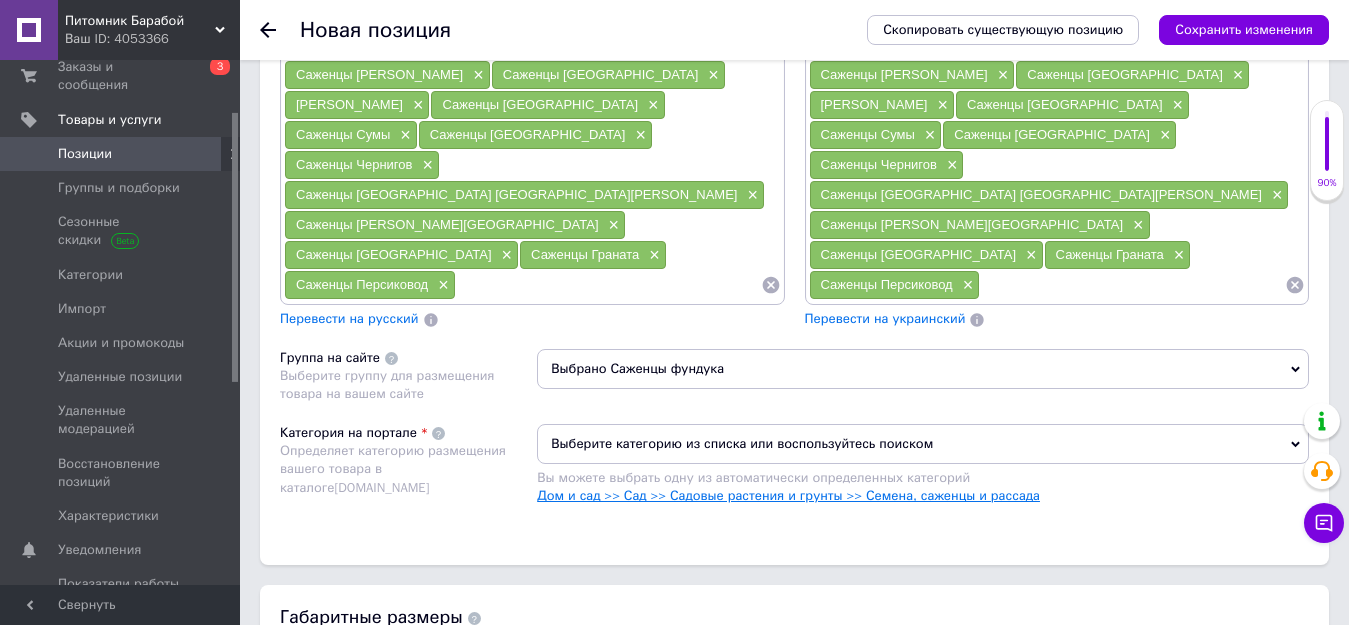 click on "Дом и сад >> Сад >> Садовые растения и грунты >> Семена, саженцы и рассада" at bounding box center [788, 495] 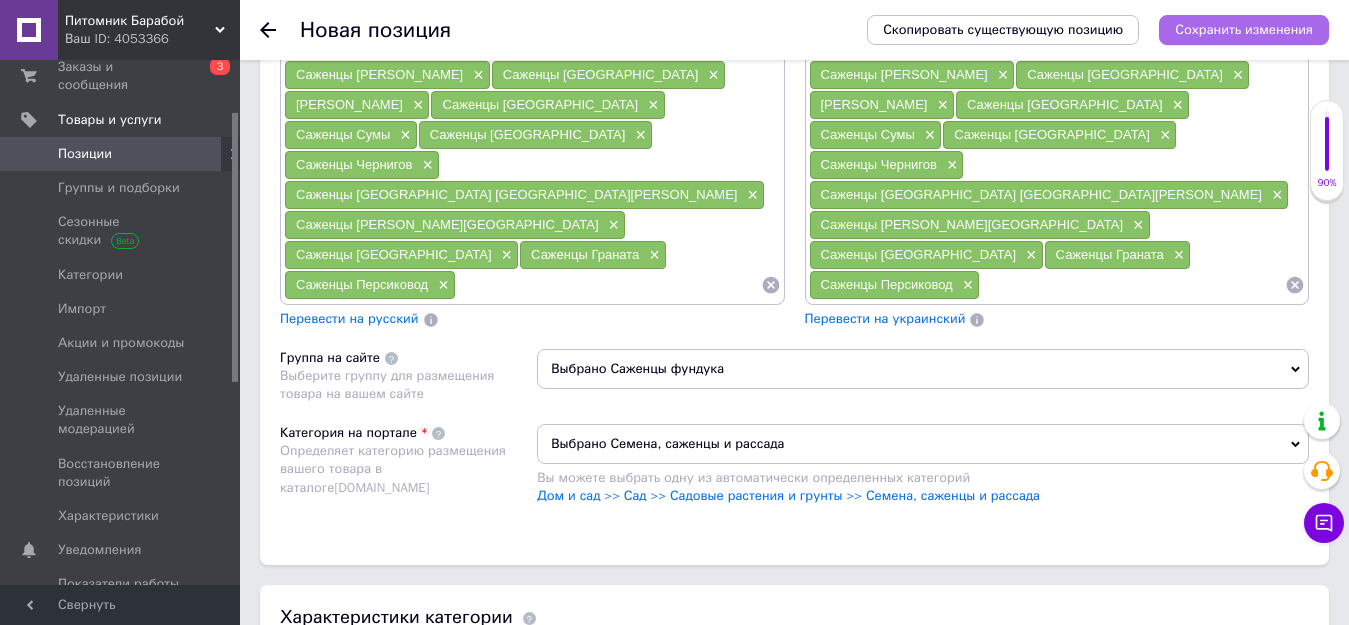 click on "Сохранить изменения" at bounding box center (1244, 30) 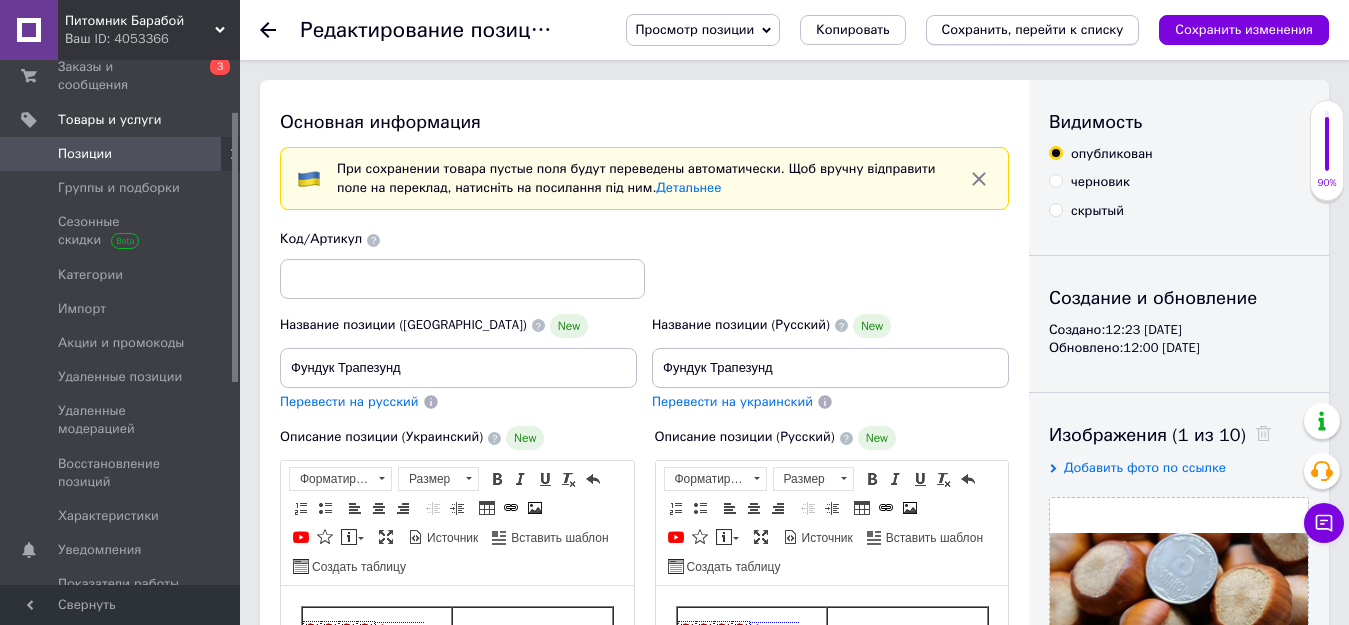 scroll, scrollTop: 0, scrollLeft: 0, axis: both 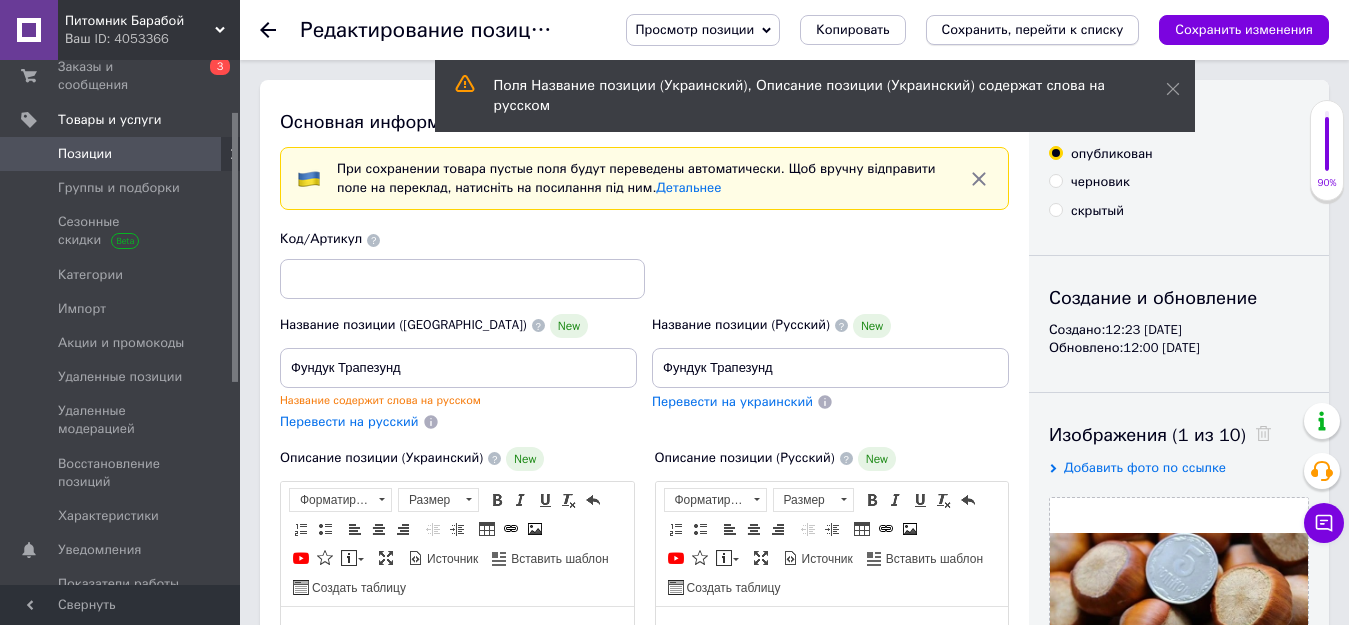 click on "Сохранить, перейти к списку" at bounding box center [1033, 29] 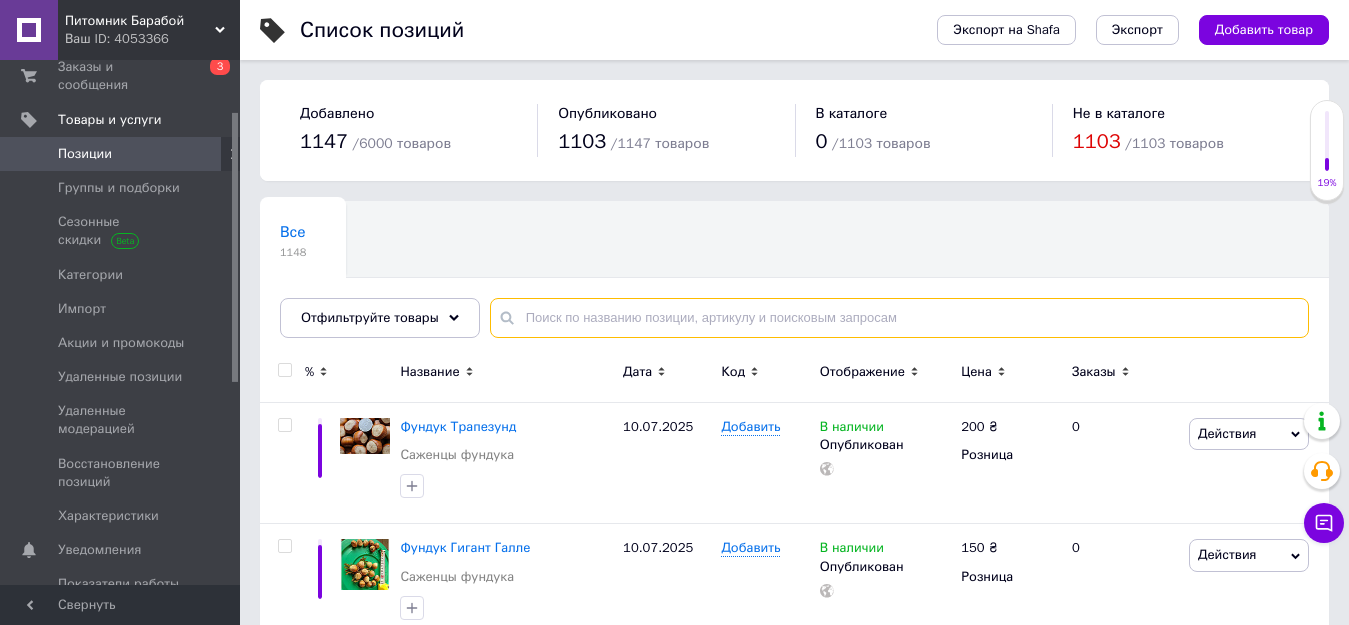 click at bounding box center (899, 318) 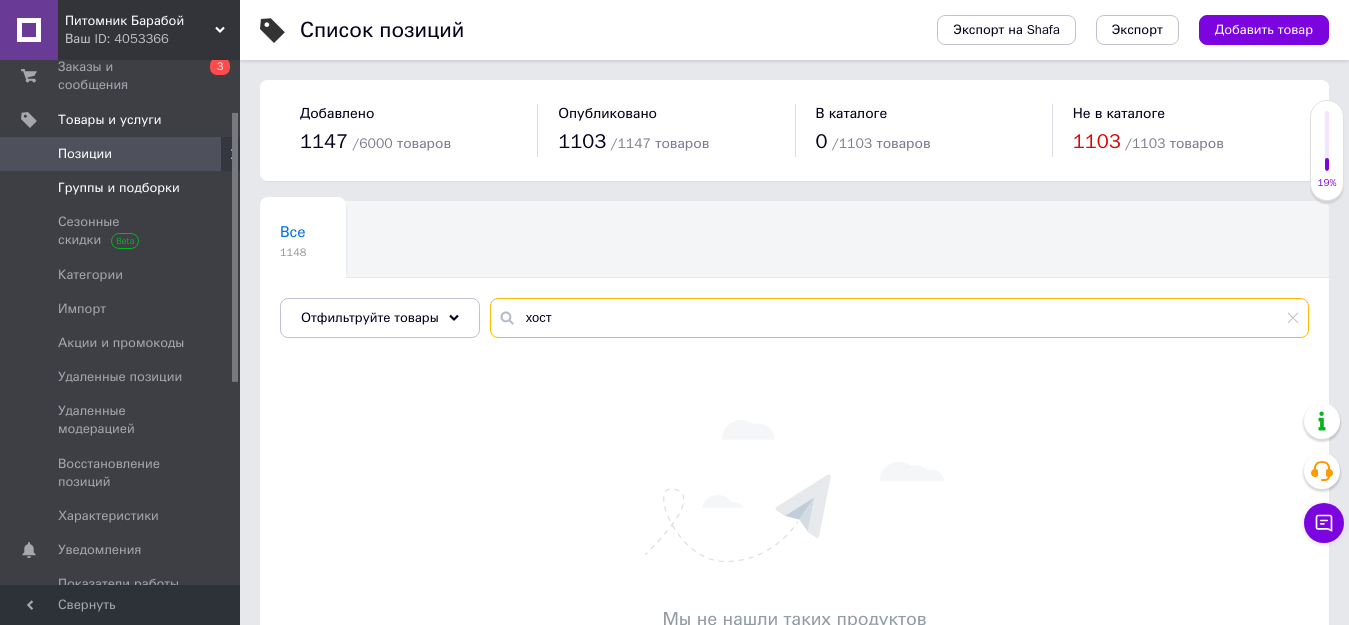 type on "хост" 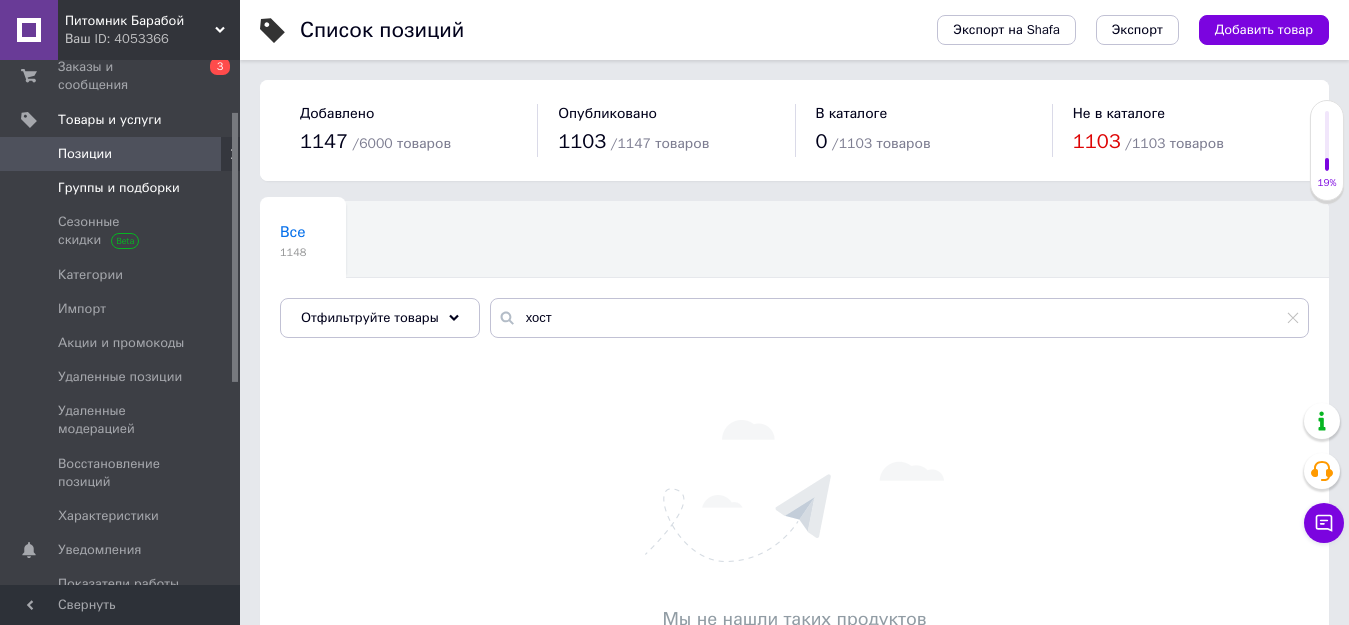 click on "Группы и подборки" at bounding box center [123, 188] 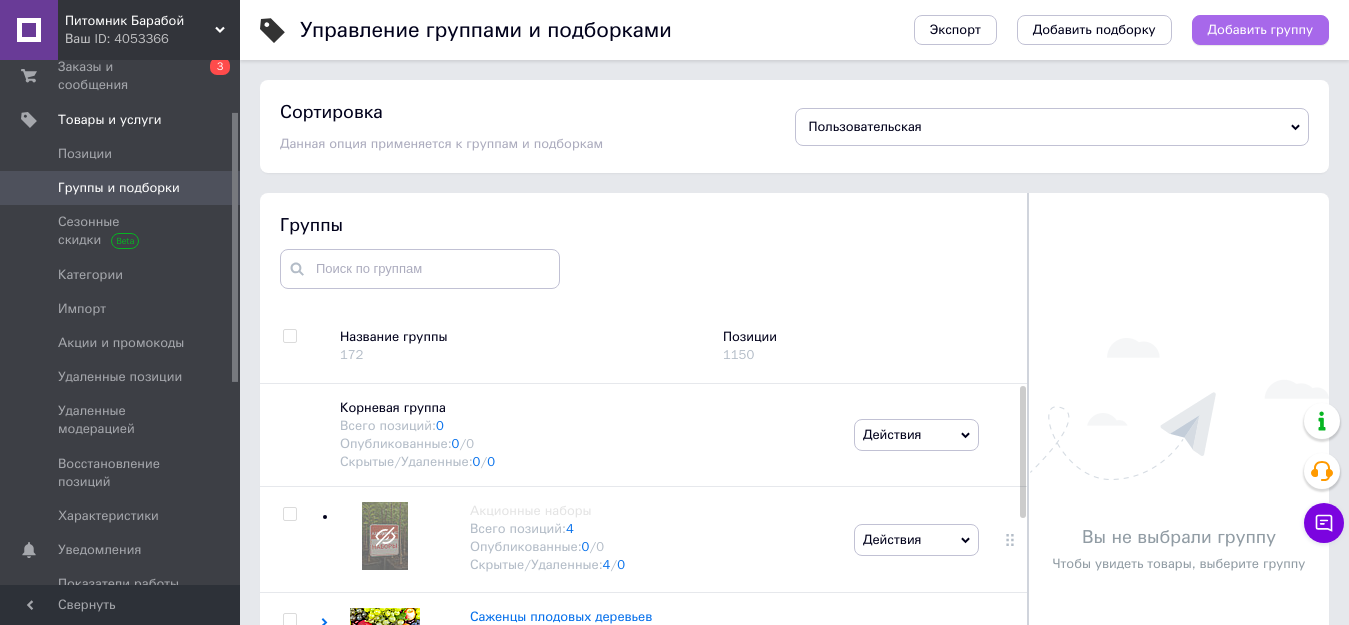 click on "Добавить группу" at bounding box center [1260, 30] 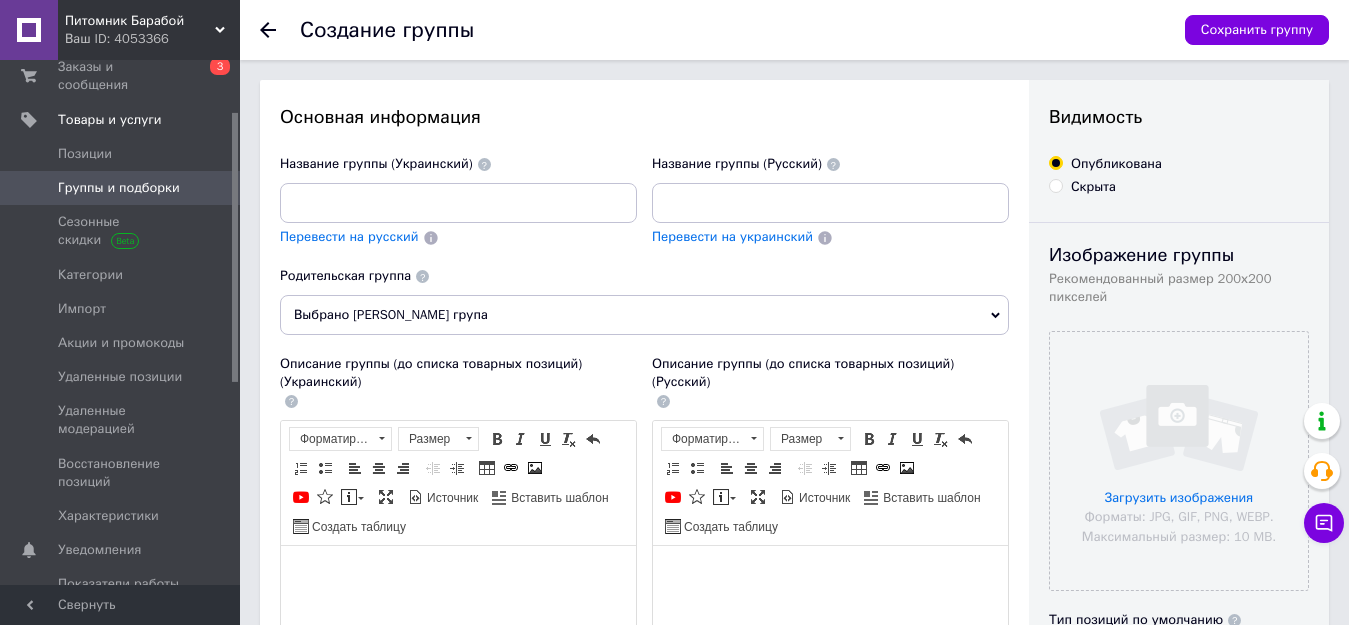 scroll, scrollTop: 0, scrollLeft: 0, axis: both 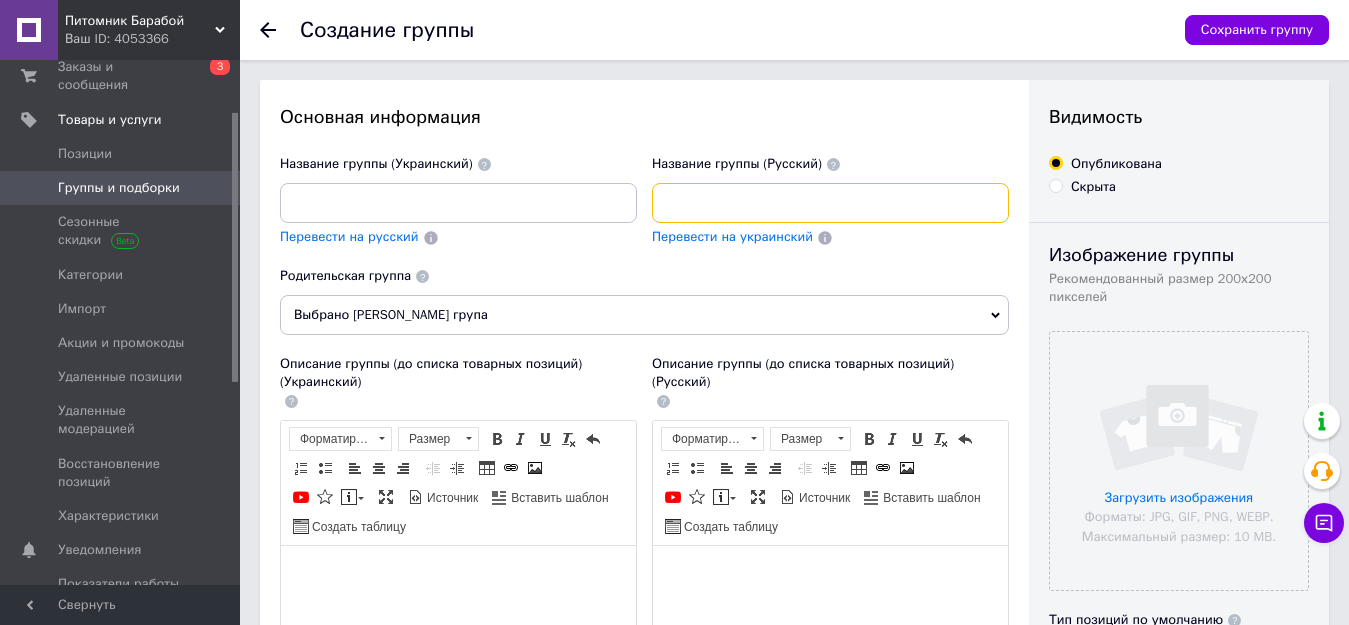 click at bounding box center [830, 203] 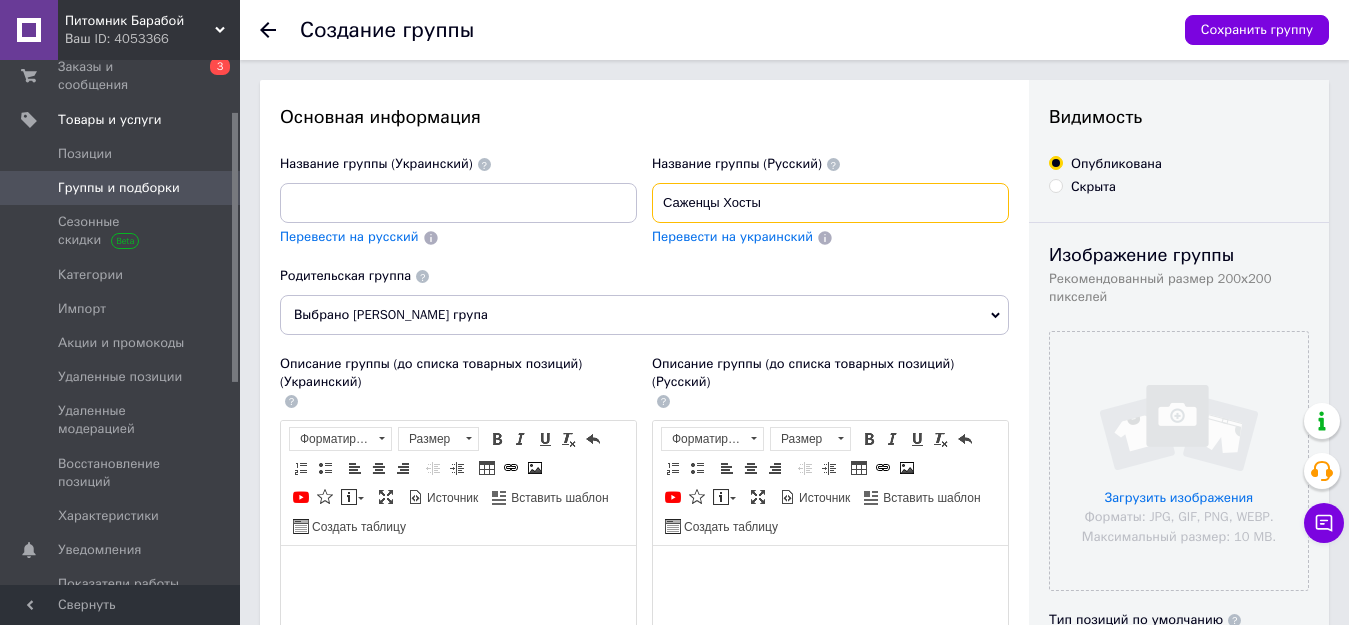 type on "Саженцы Хосты" 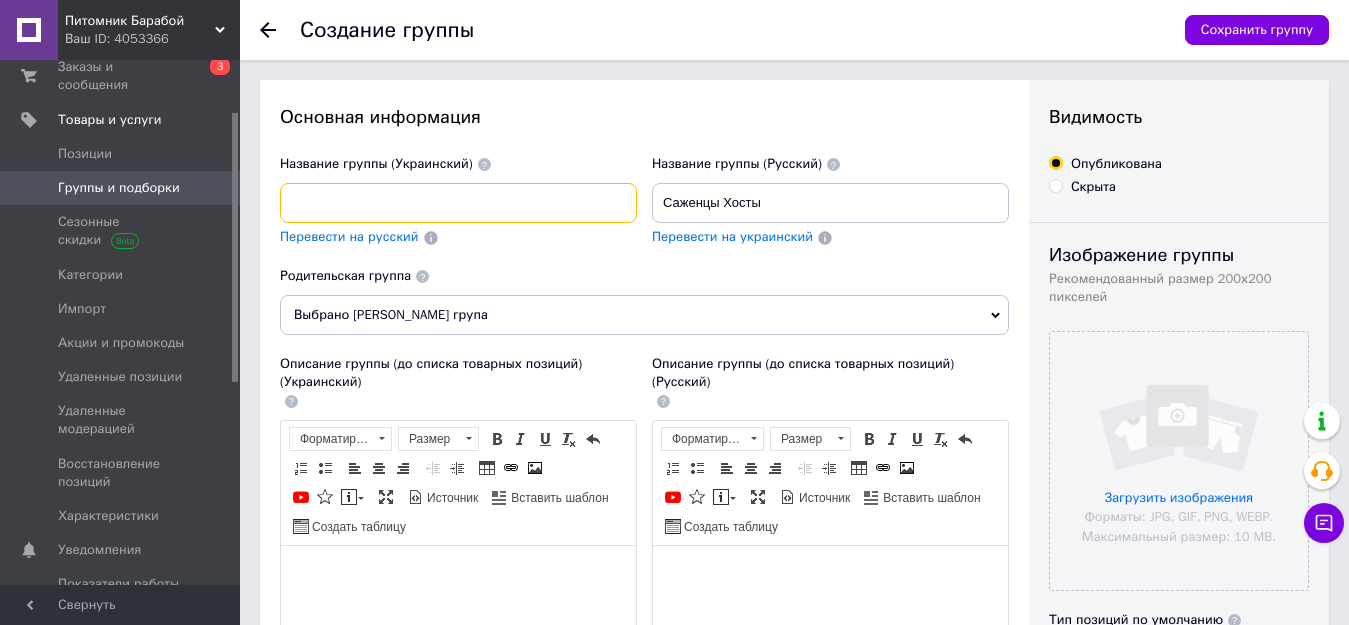 click at bounding box center (458, 203) 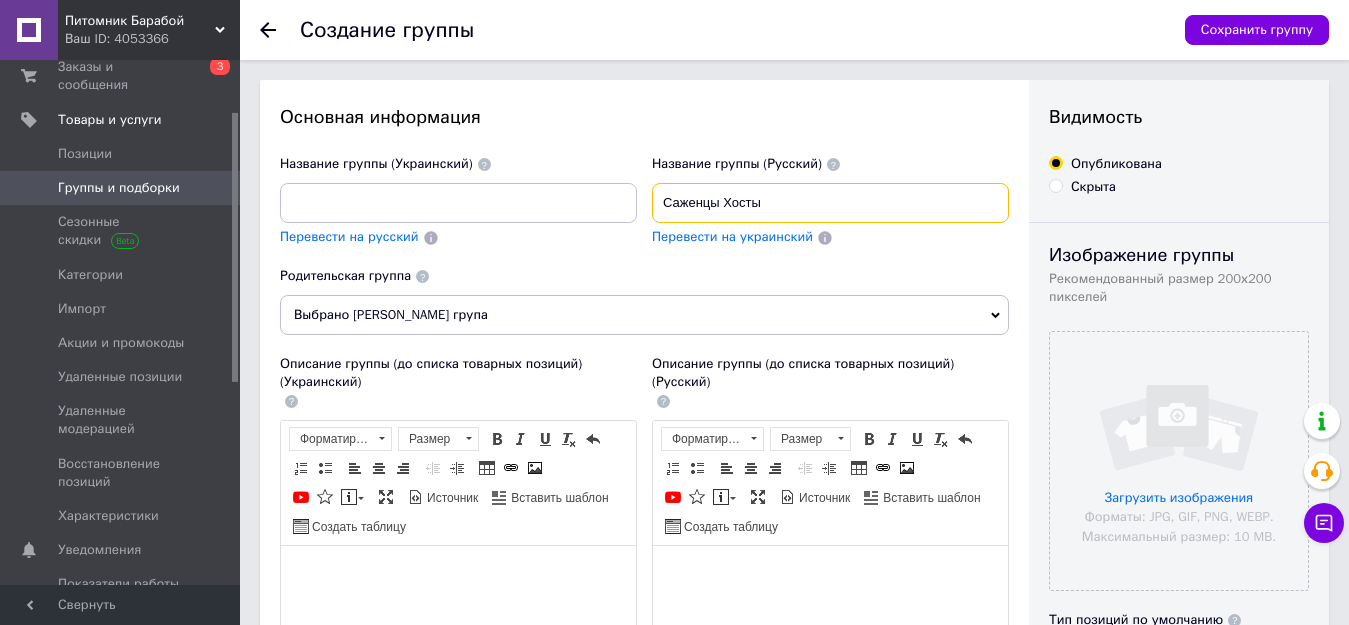 click on "Саженцы Хосты" at bounding box center (830, 203) 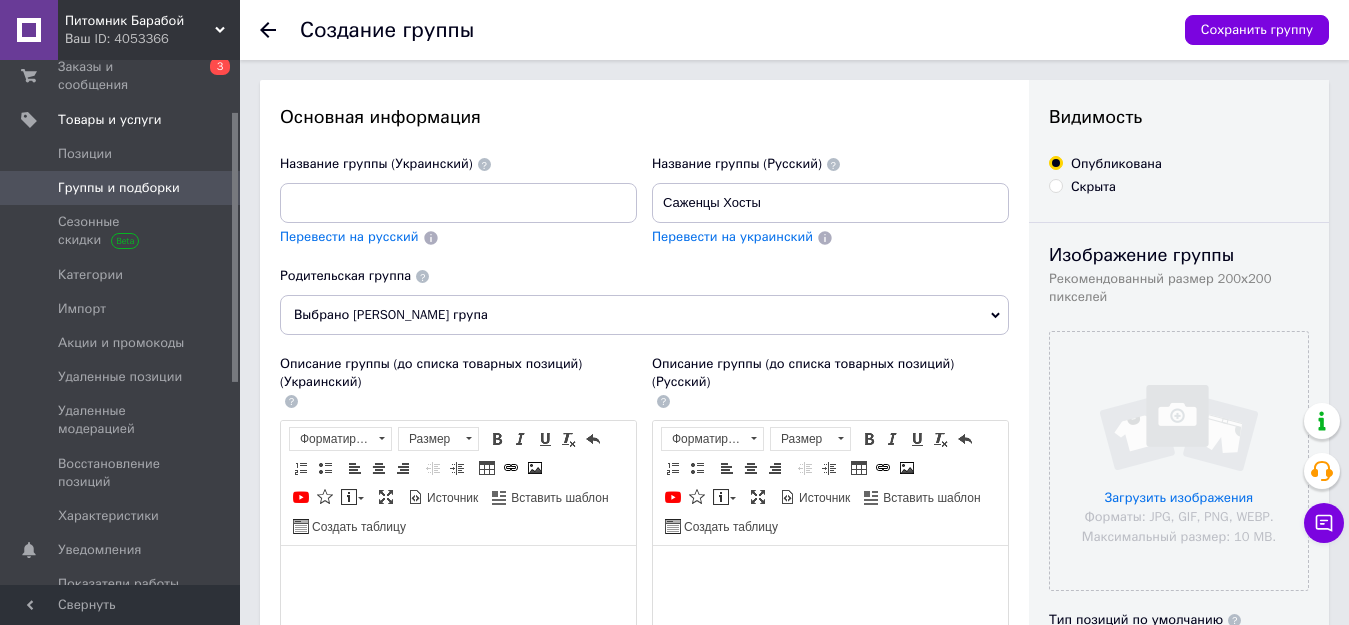 drag, startPoint x: 400, startPoint y: 162, endPoint x: 398, endPoint y: 195, distance: 33.06055 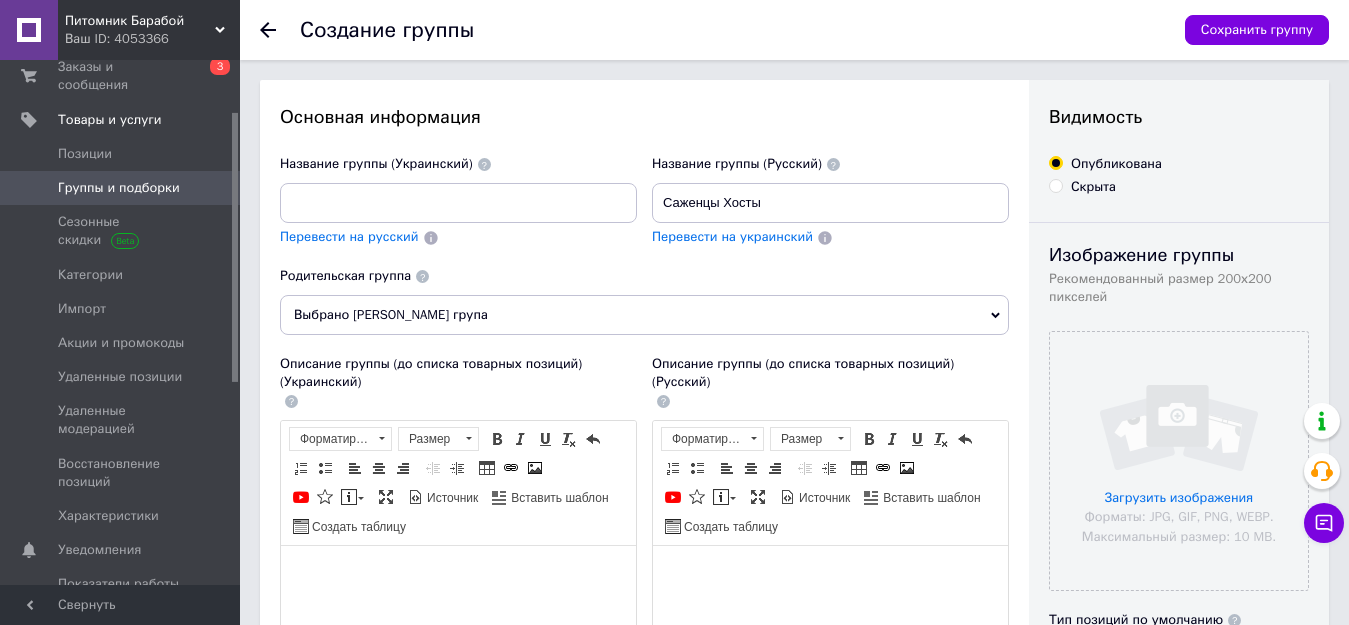 click on "Название группы (Украинский)" at bounding box center (458, 189) 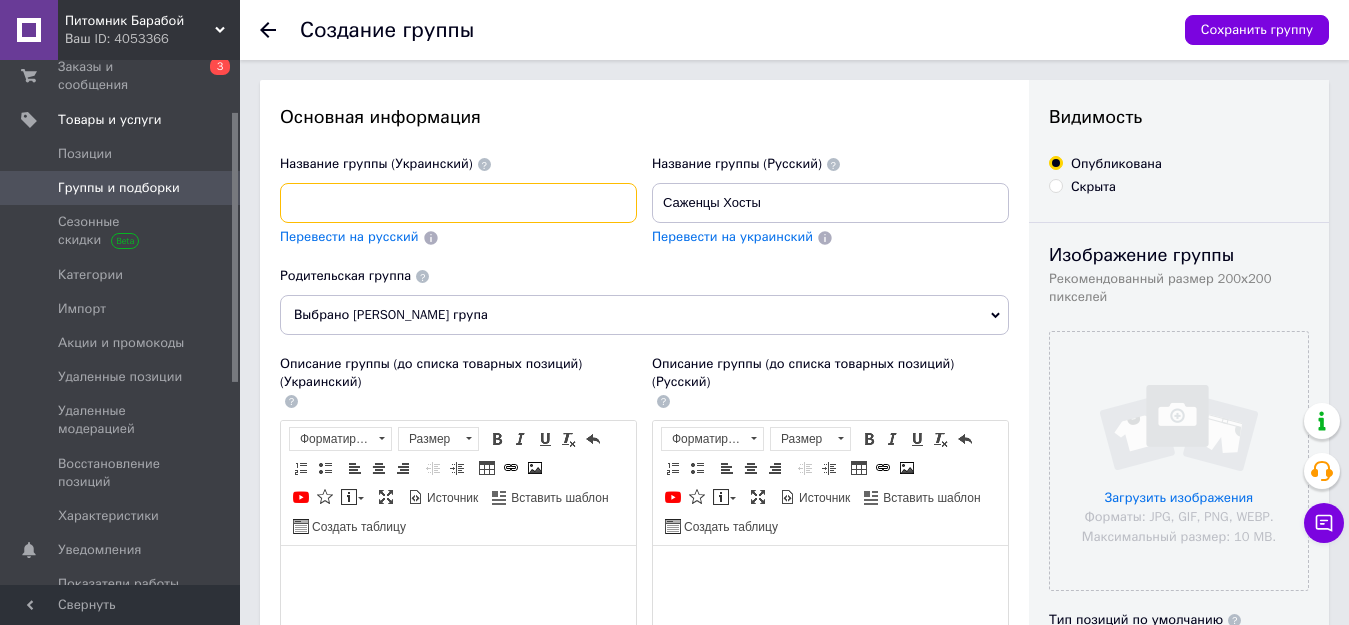 click at bounding box center [458, 203] 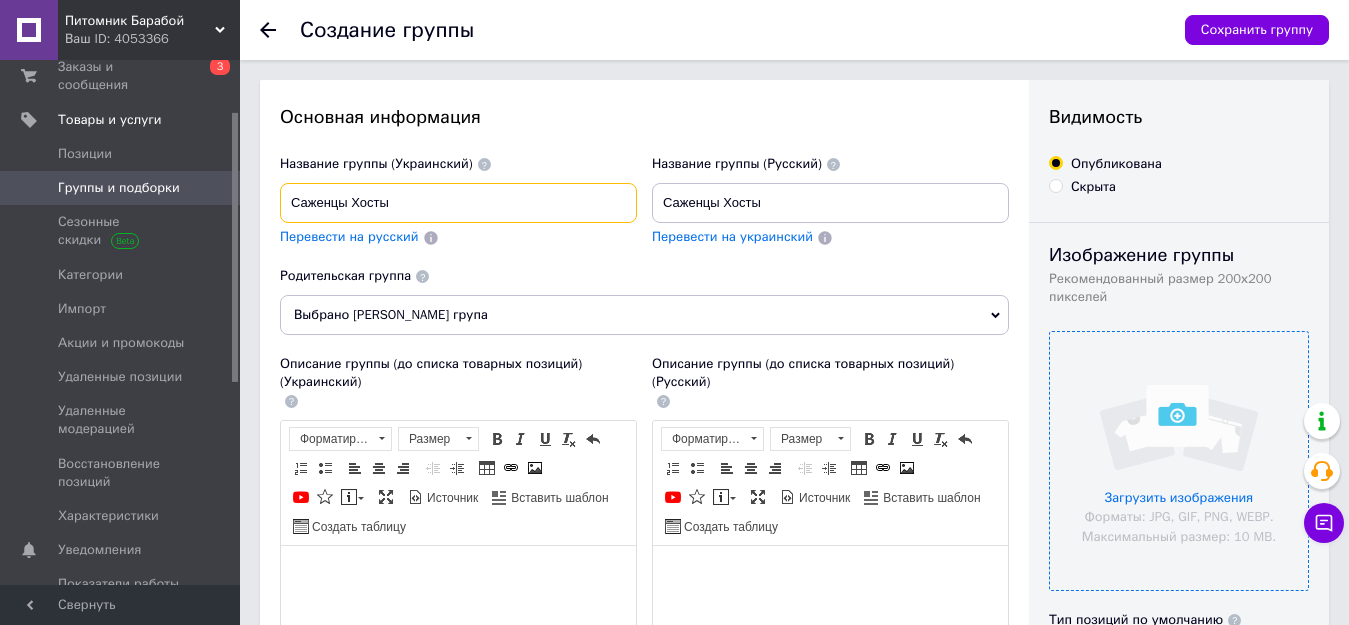 type on "Саженцы Хосты" 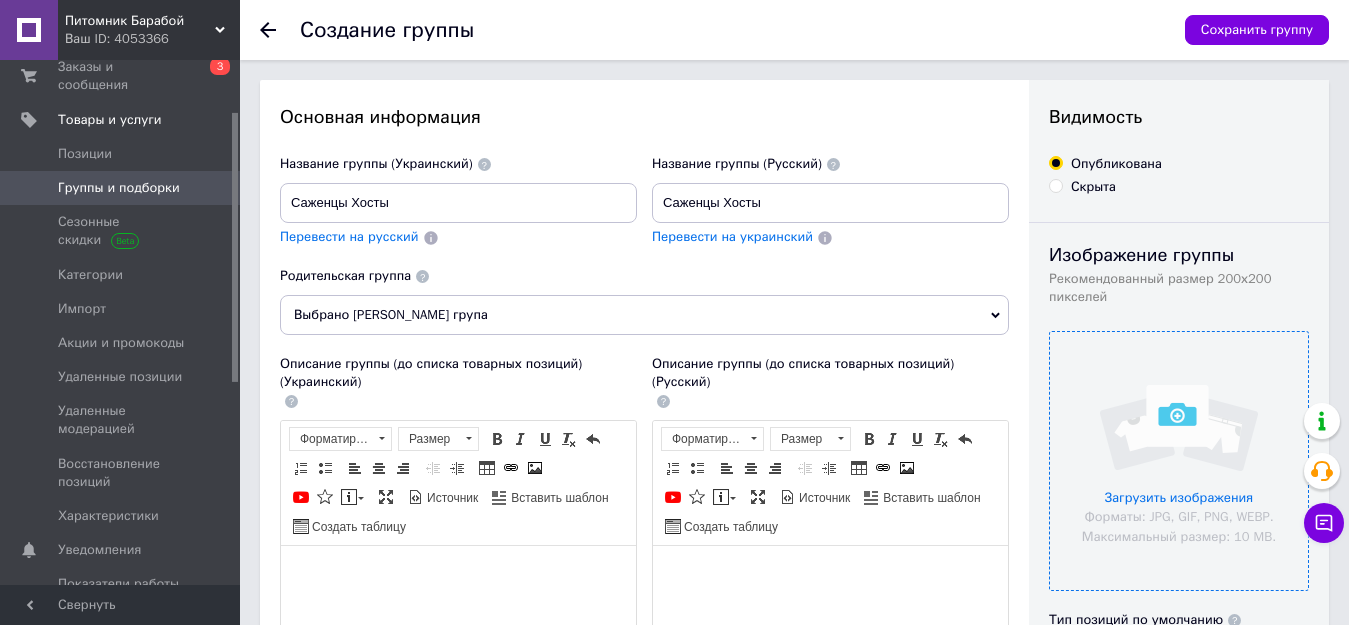 click at bounding box center (1179, 461) 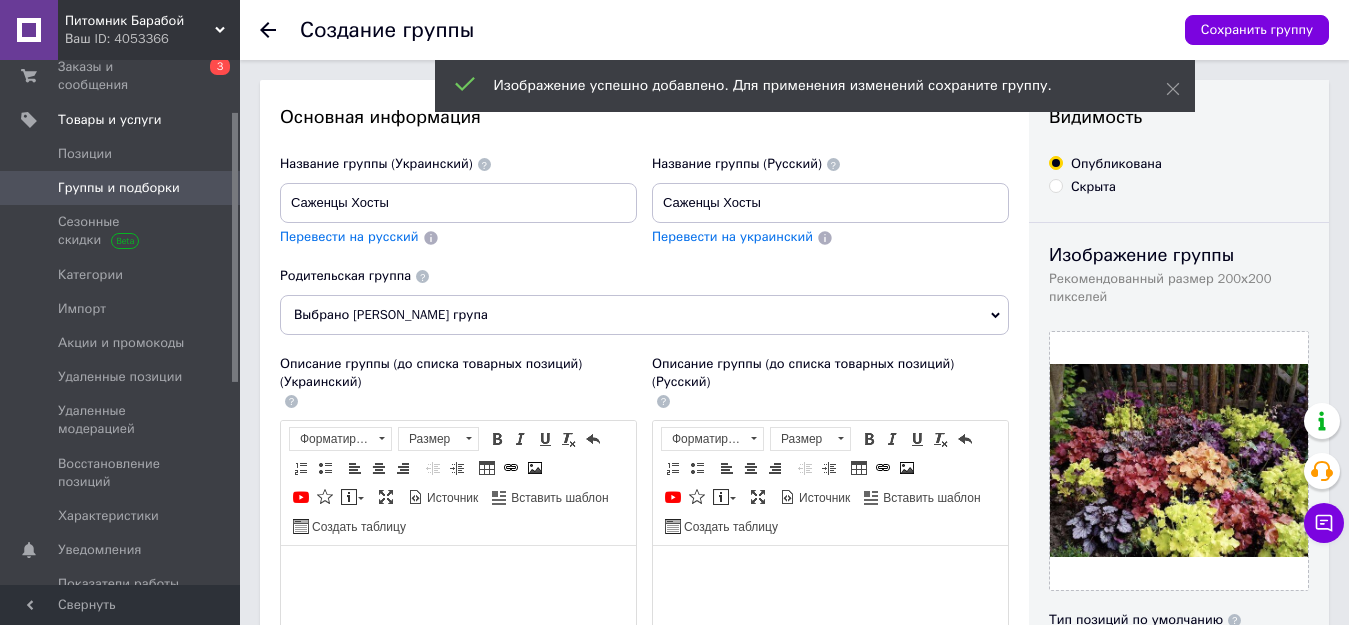 click on "Выбрано [PERSON_NAME] група" at bounding box center [644, 315] 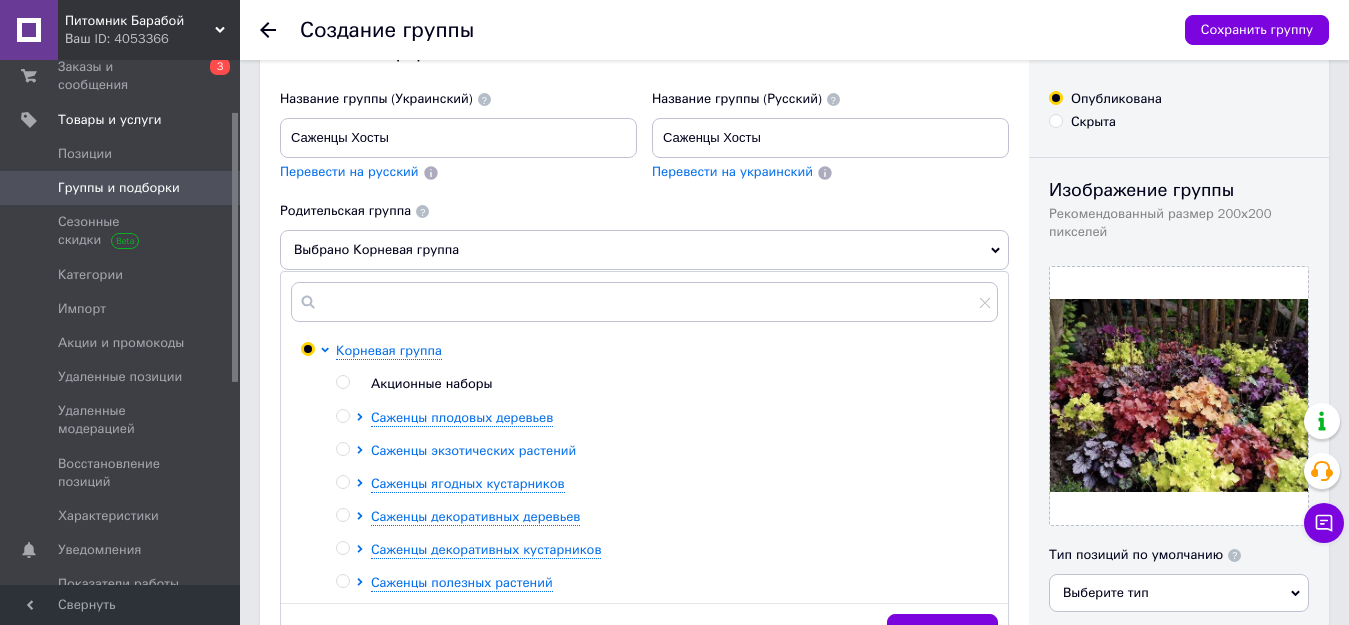 scroll, scrollTop: 100, scrollLeft: 0, axis: vertical 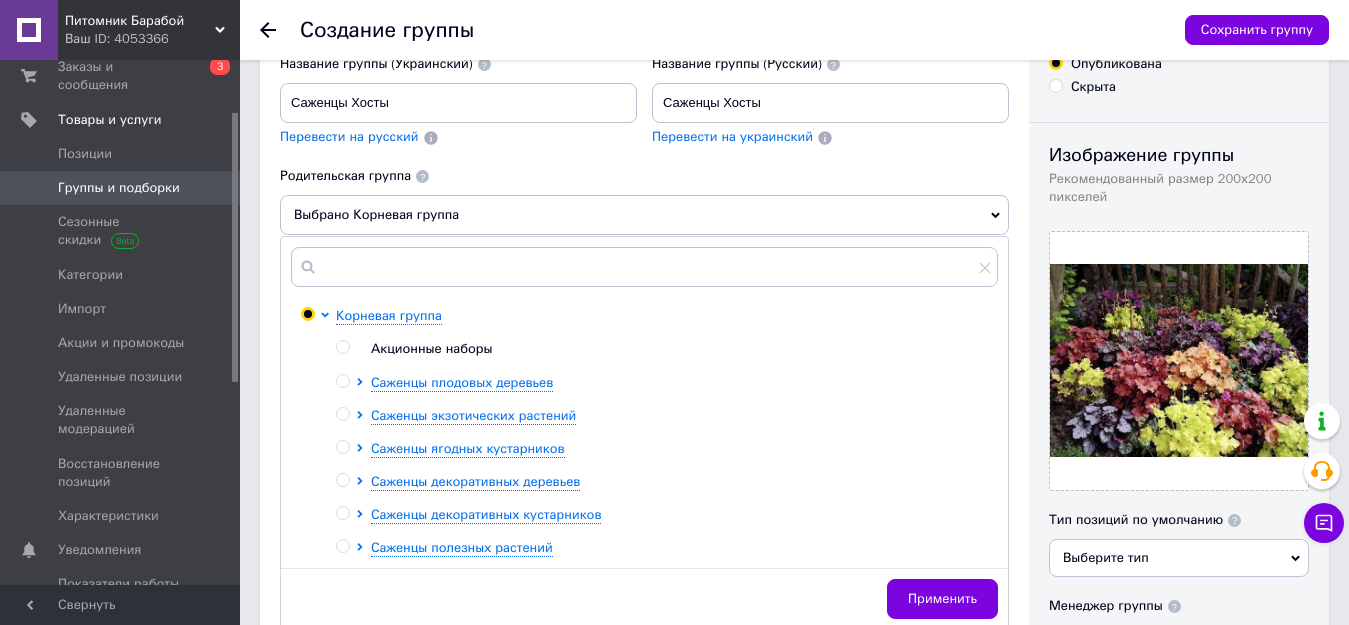 click at bounding box center [342, 513] 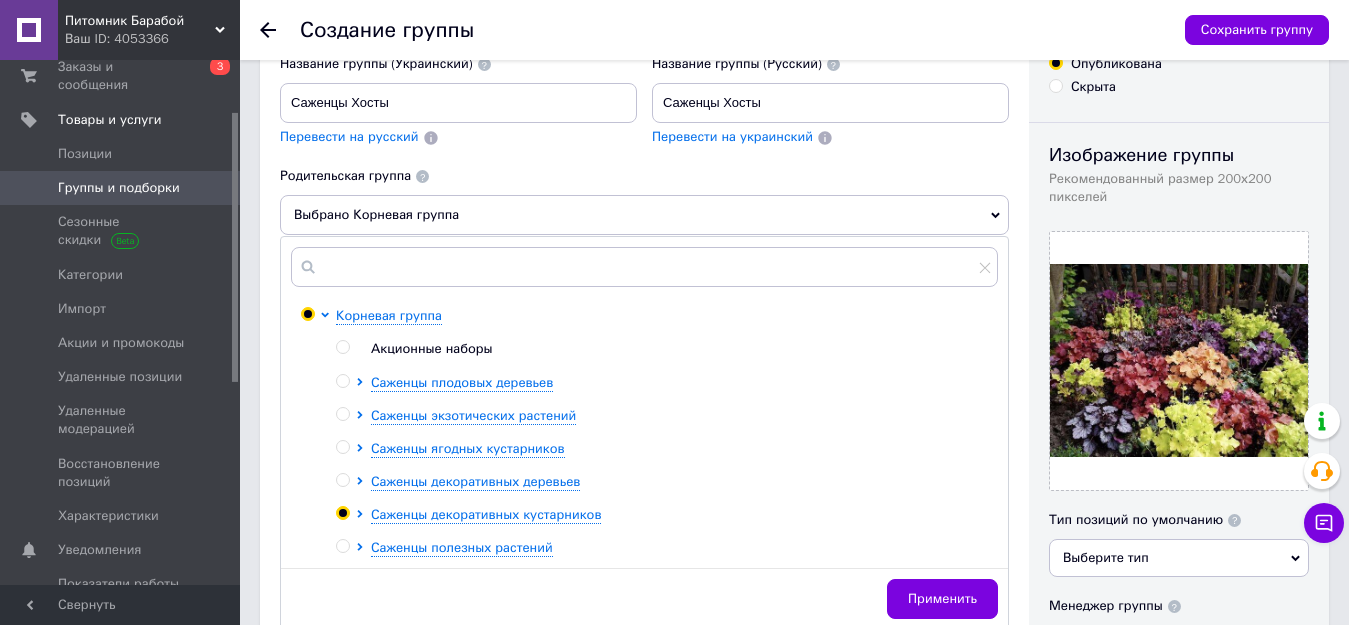 radio on "true" 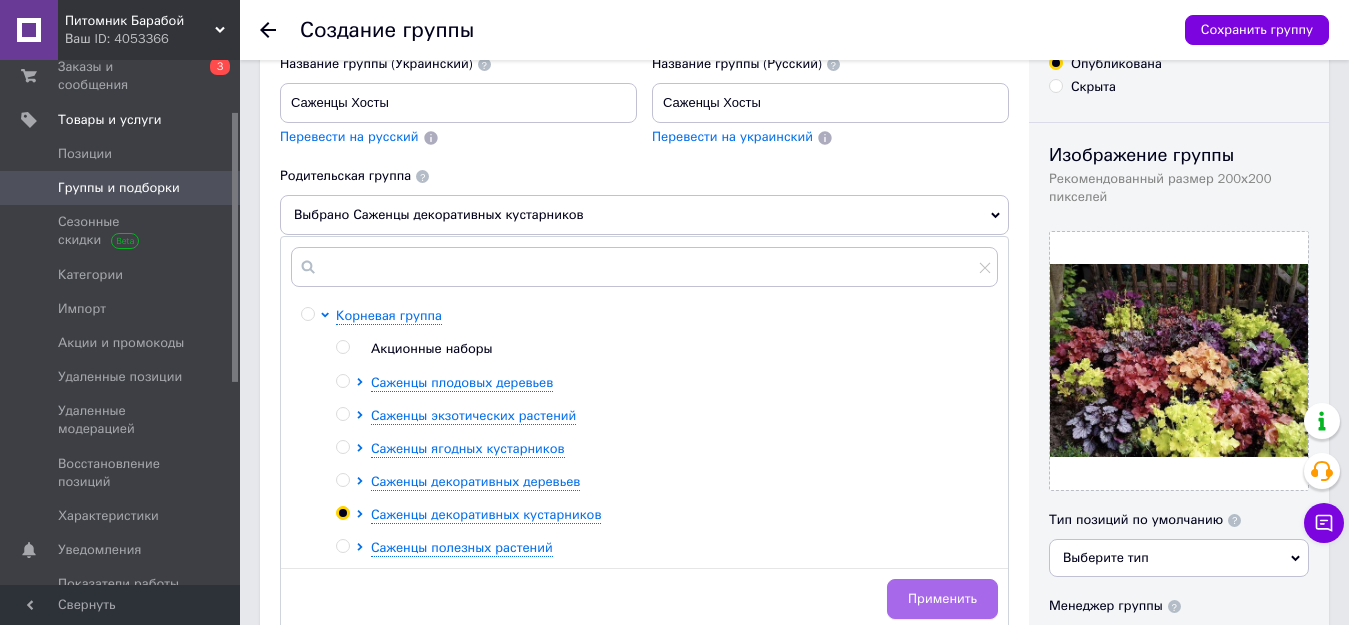 click on "Применить" at bounding box center [942, 599] 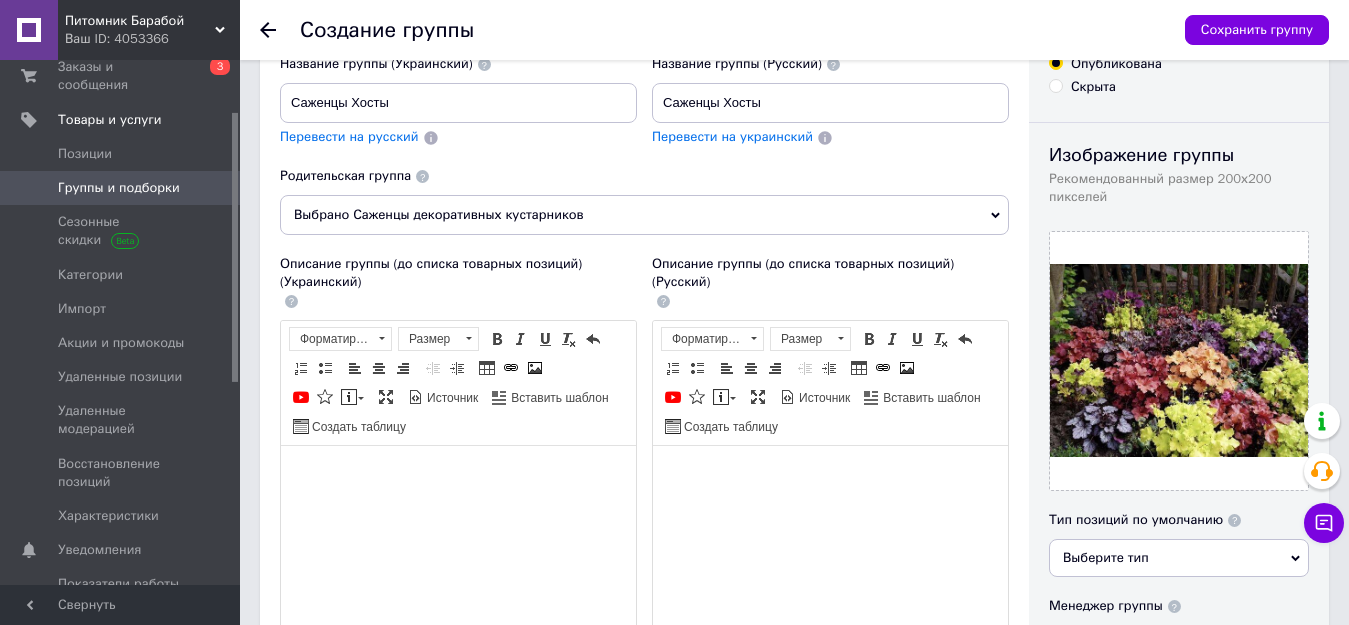 click at bounding box center (830, 475) 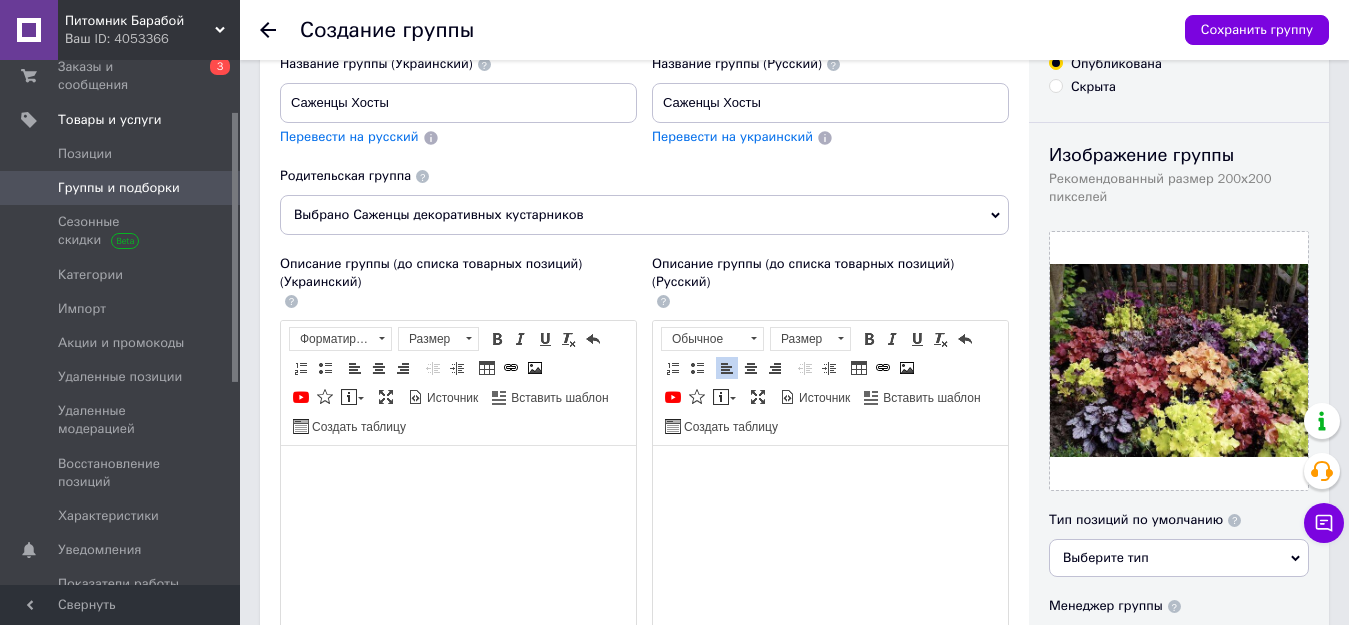 scroll, scrollTop: 170, scrollLeft: 0, axis: vertical 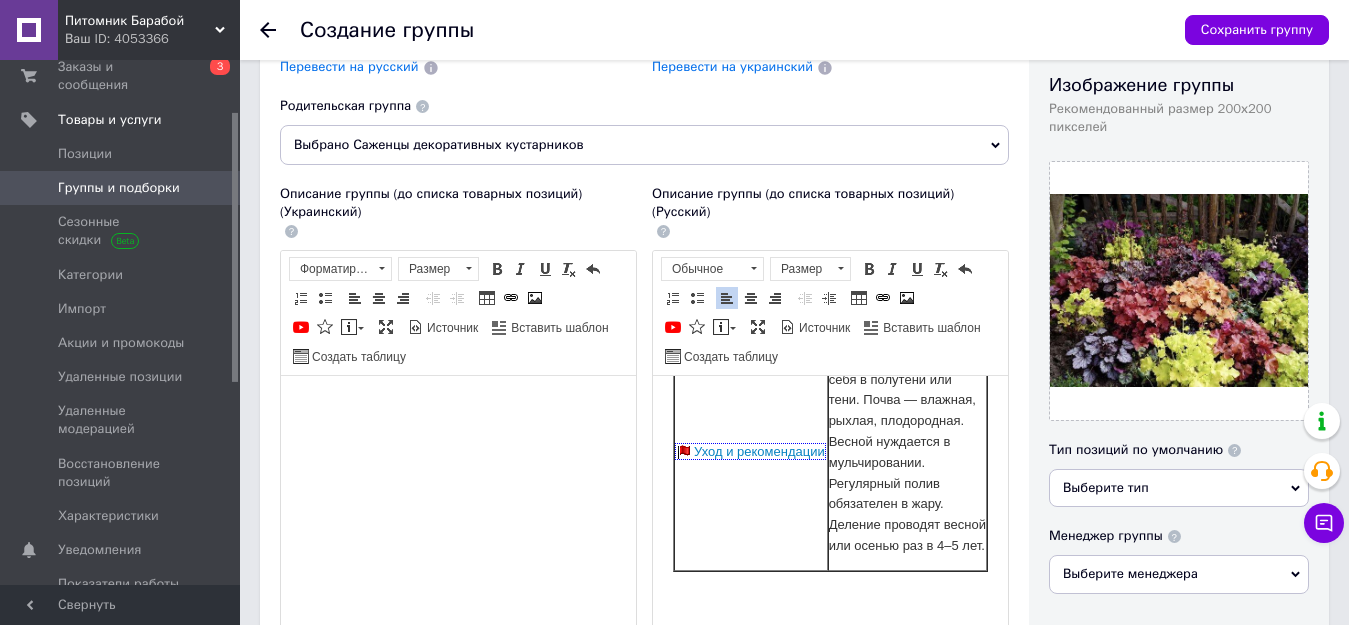 click at bounding box center [458, 405] 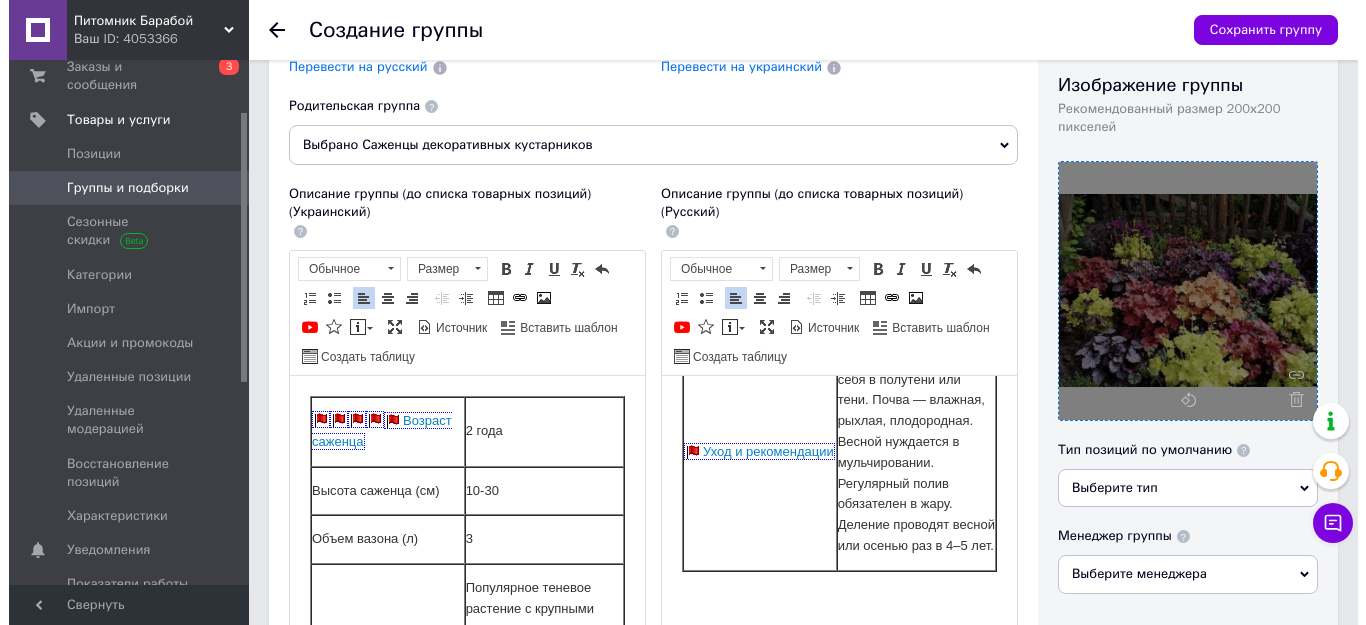 scroll, scrollTop: 677, scrollLeft: 0, axis: vertical 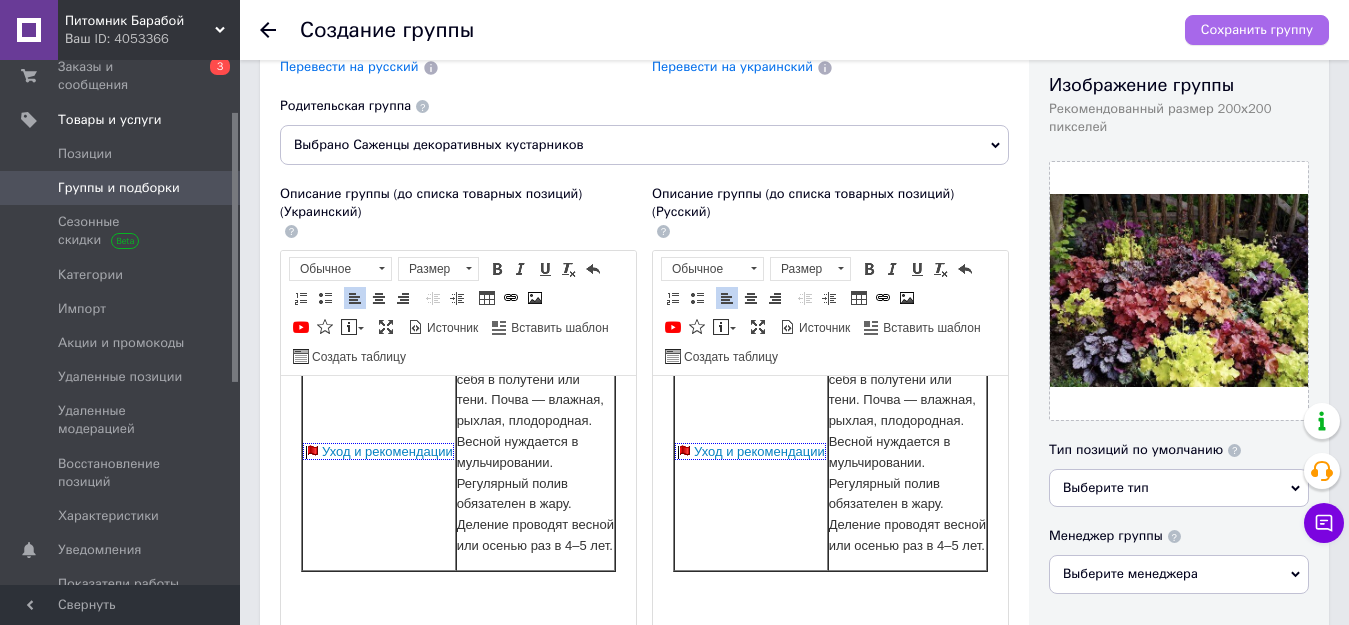 click on "Сохранить группу" at bounding box center [1257, 30] 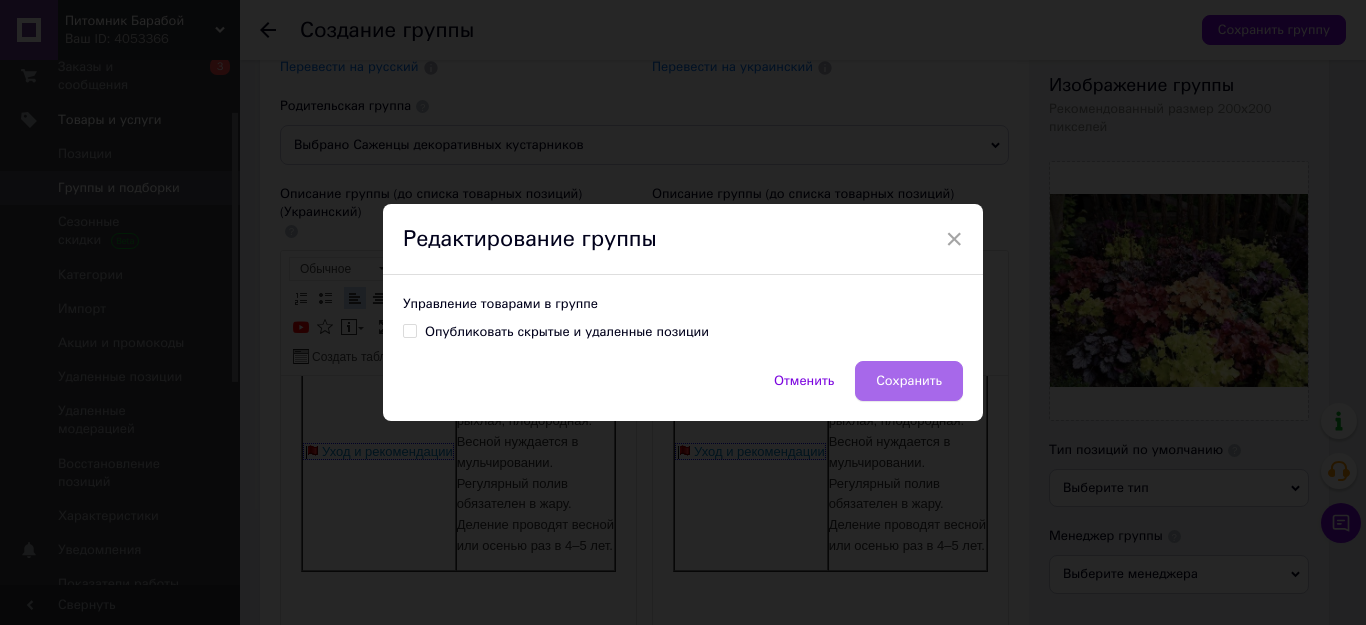 click on "Сохранить" at bounding box center [909, 381] 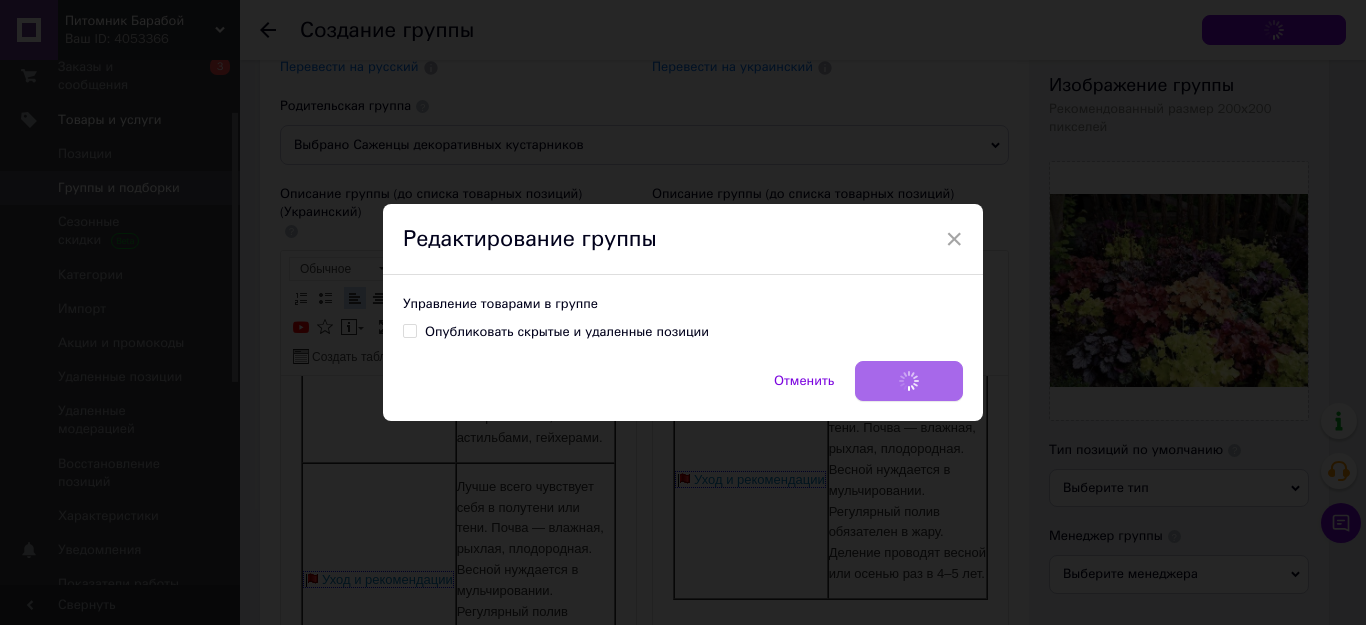 scroll, scrollTop: 511, scrollLeft: 0, axis: vertical 